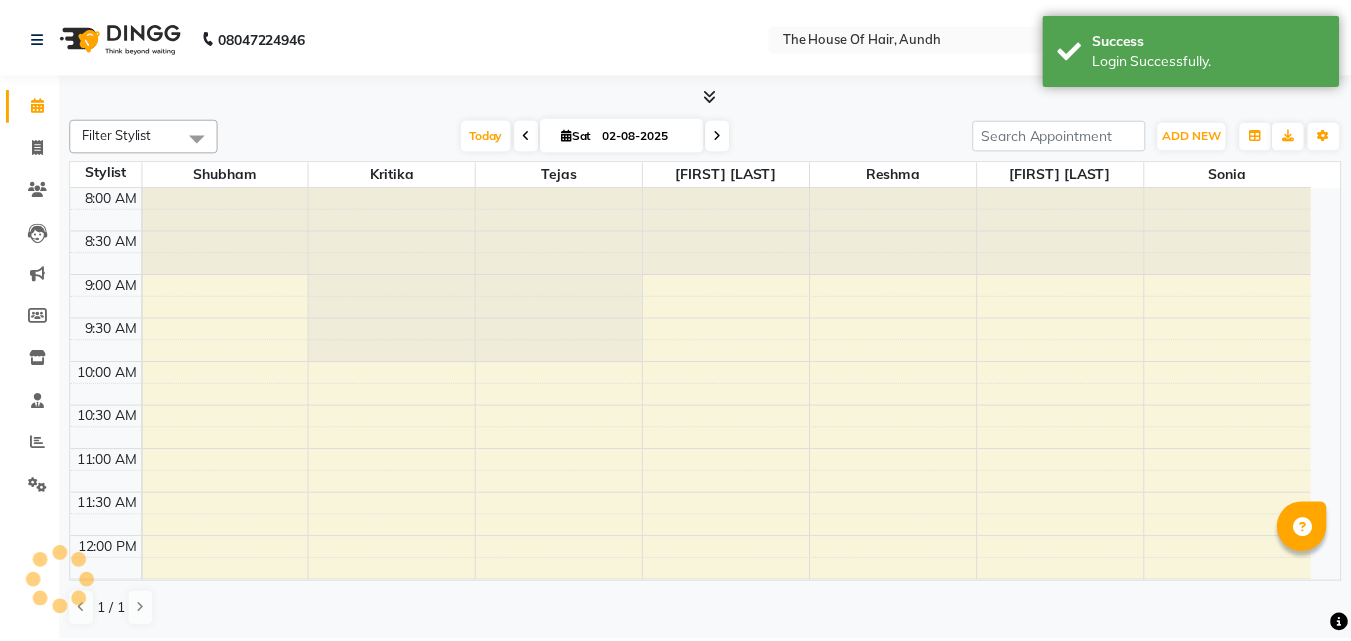 scroll, scrollTop: 0, scrollLeft: 0, axis: both 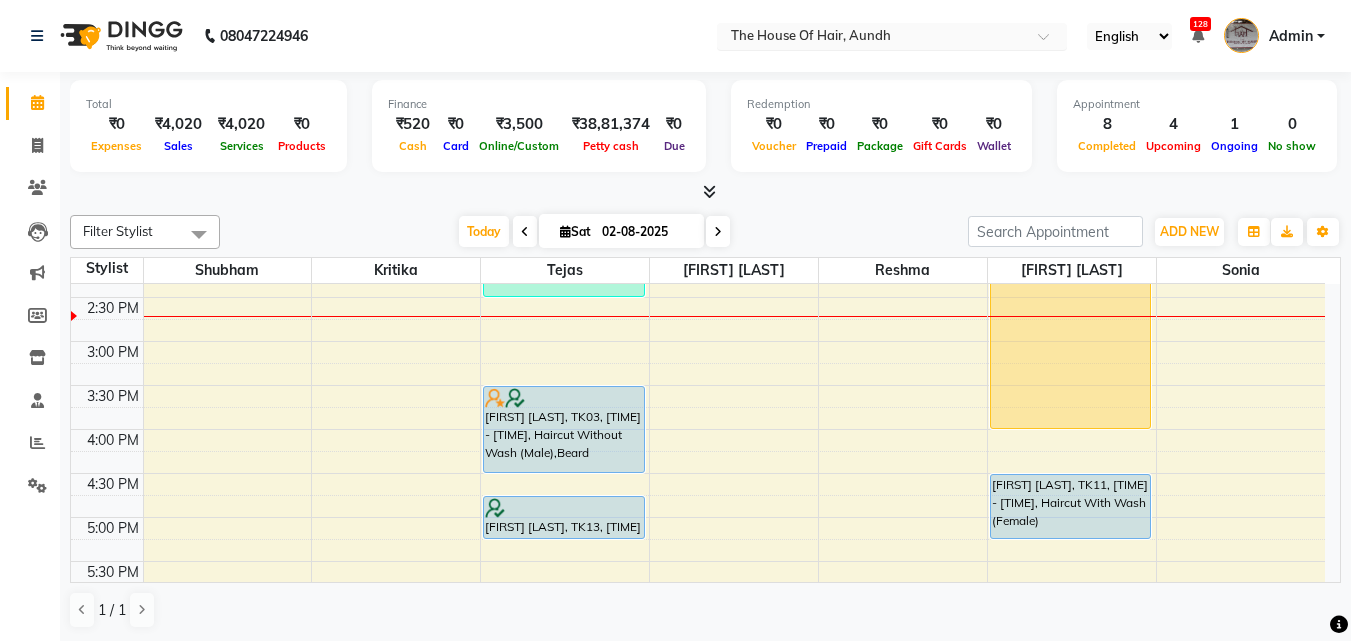 click on "Select Location × The House Of Hair, Aundh" at bounding box center (892, 36) 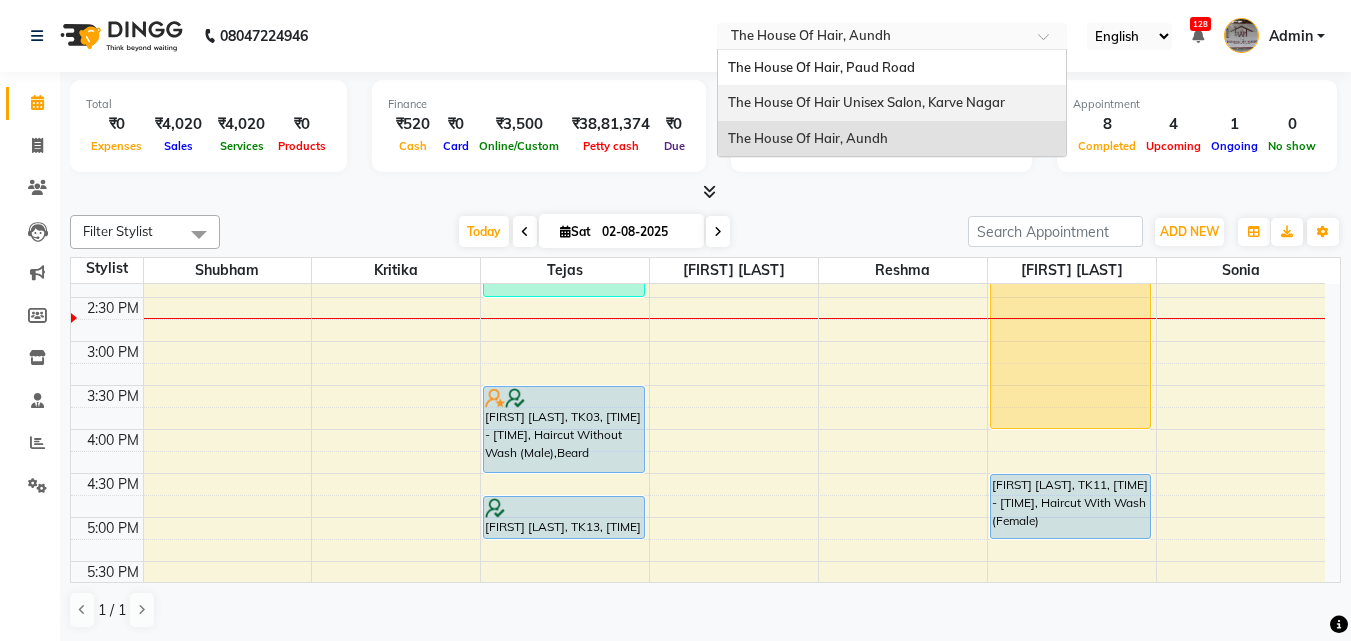 click on "The House Of Hair Unisex Salon, Karve Nagar" at bounding box center (892, 103) 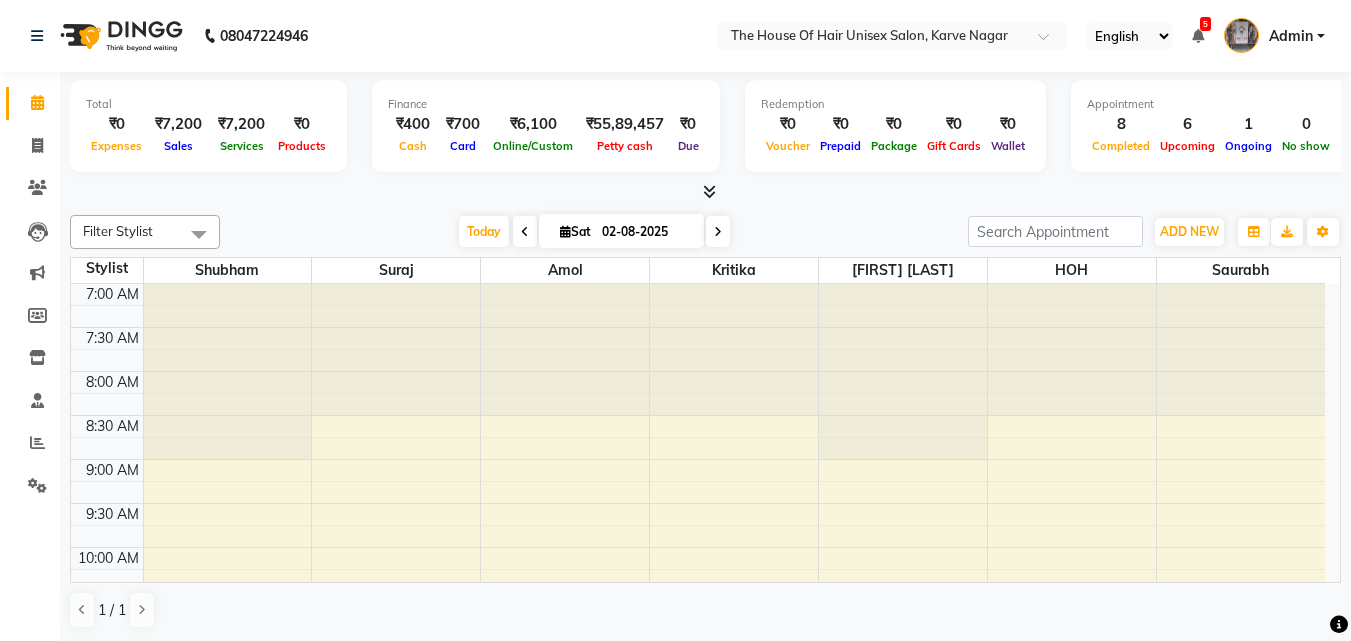 scroll, scrollTop: 0, scrollLeft: 0, axis: both 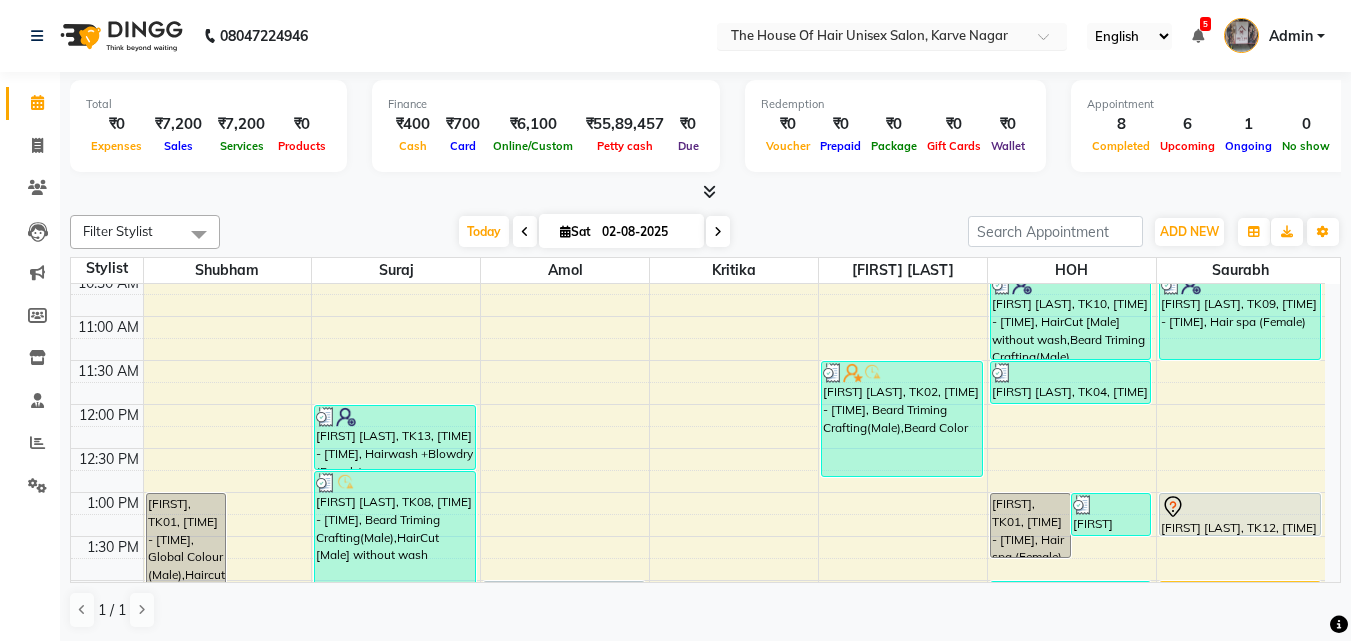 click on "Select Location × The House Of Hair Unisex Salon, Karve Nagar" at bounding box center (892, 36) 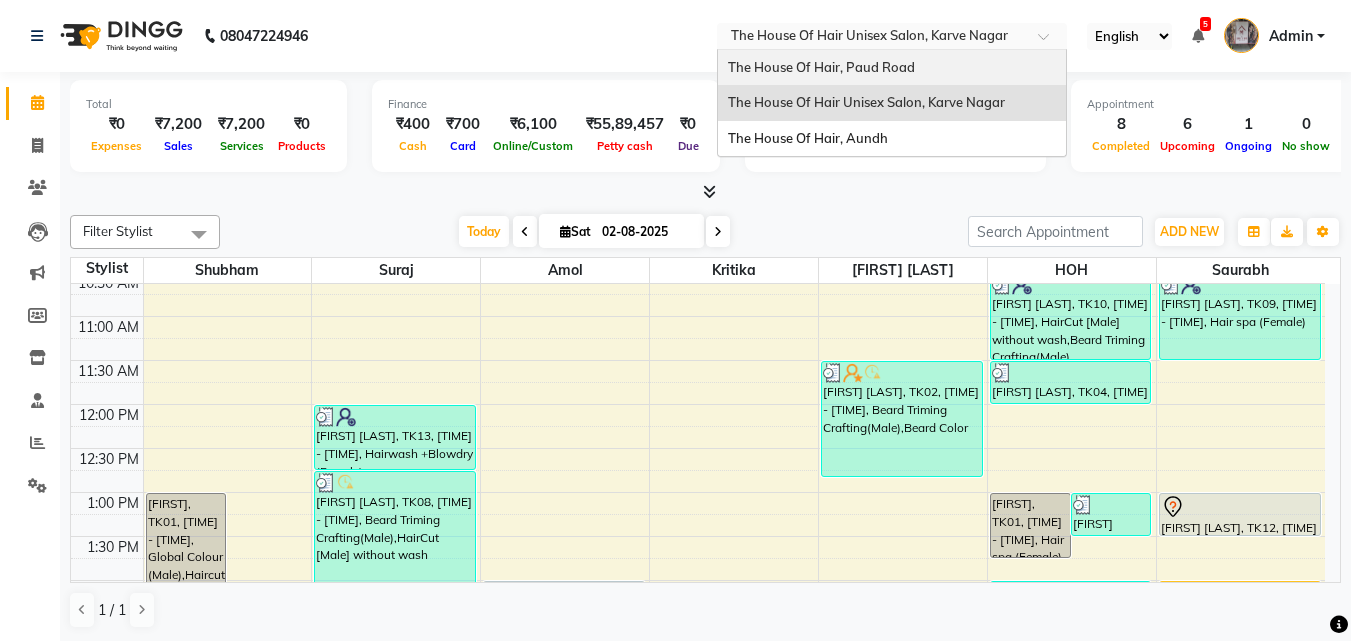 click on "The House Of Hair, Paud Road" at bounding box center [821, 67] 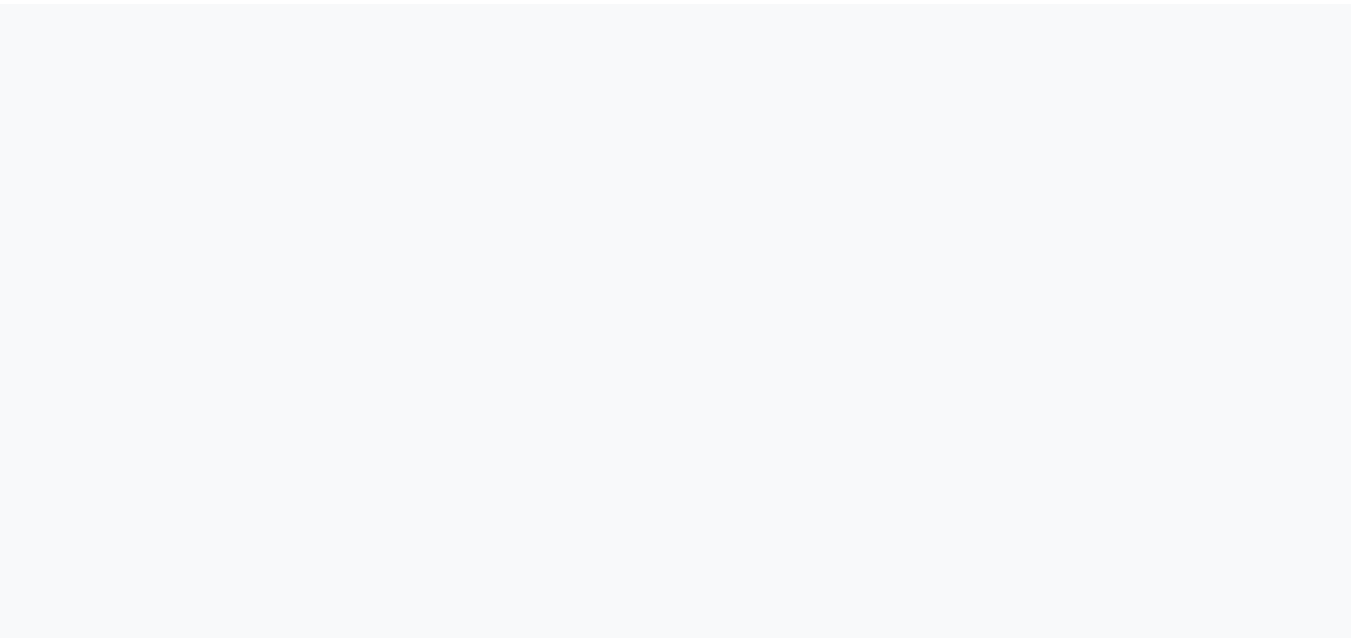 scroll, scrollTop: 0, scrollLeft: 0, axis: both 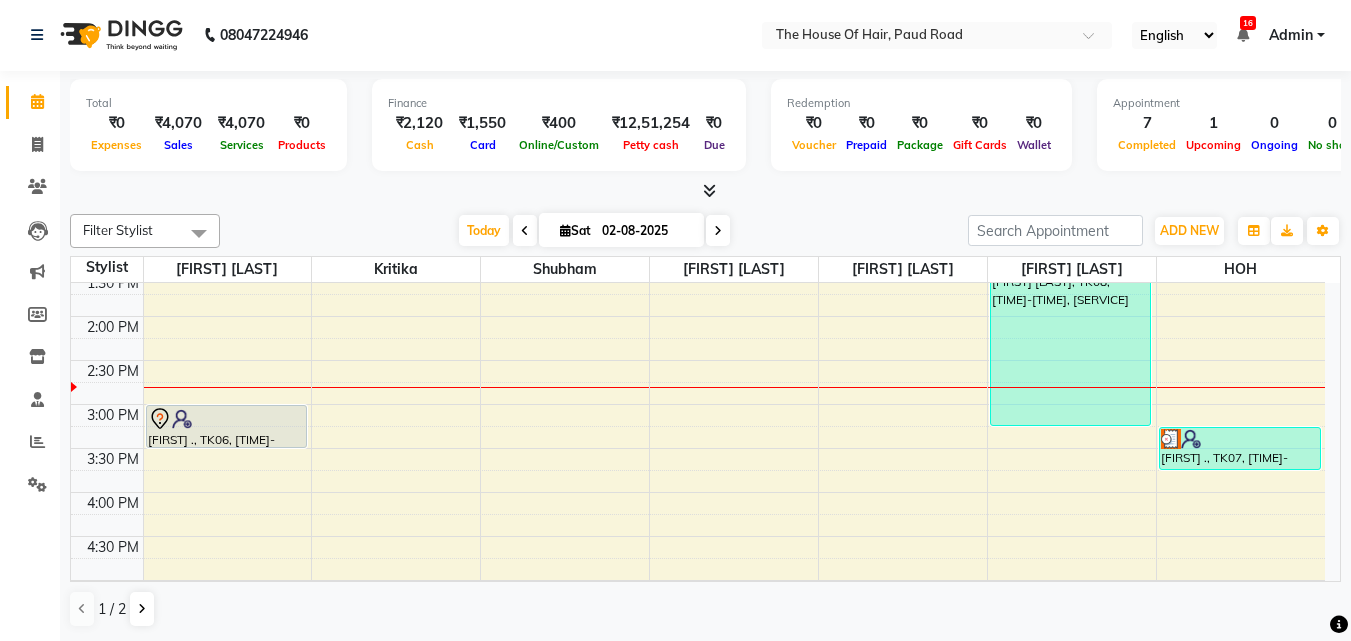 click on "8:00 AM 8:30 AM 9:00 AM 9:30 AM 10:00 AM 10:30 AM 11:00 AM 11:30 AM 12:00 PM 12:30 PM 1:00 PM 1:30 PM 2:00 PM 2:30 PM 3:00 PM 3:30 PM 4:00 PM 4:30 PM 5:00 PM 5:30 PM 6:00 PM 6:30 PM 7:00 PM 7:30 PM 8:00 PM 8:30 PM 9:00 PM 9:30 PM     Sayali Sejwalkar, TK01, 11:30 AM-12:00 PM, HairCut  [Male]             lalit ., TK06, 03:00 PM-03:30 PM, HairCut  [Male]     shruti ., TK04, 11:30 AM-12:00 PM, Hairwash+Paddle Dry (Female)     snehil ., TK05, 12:00 PM-01:00 PM, Global Colour (Male)     Snehal Marathe, TK03, 11:15 AM-11:55 AM, EYEBROW,Upper lip (Regular),Upper lip (Regular)     p Deshpande, TK08, 01:15 PM-03:15 PM, PEDICURE  REGULAR,MANICURE REGULAR     sumedh ., TK02, 11:30 AM-12:00 PM, HairCut  [Male]     Arundhati ., TK07, 03:15 PM-03:45 PM, HairCut  [Male]" at bounding box center (698, 404) 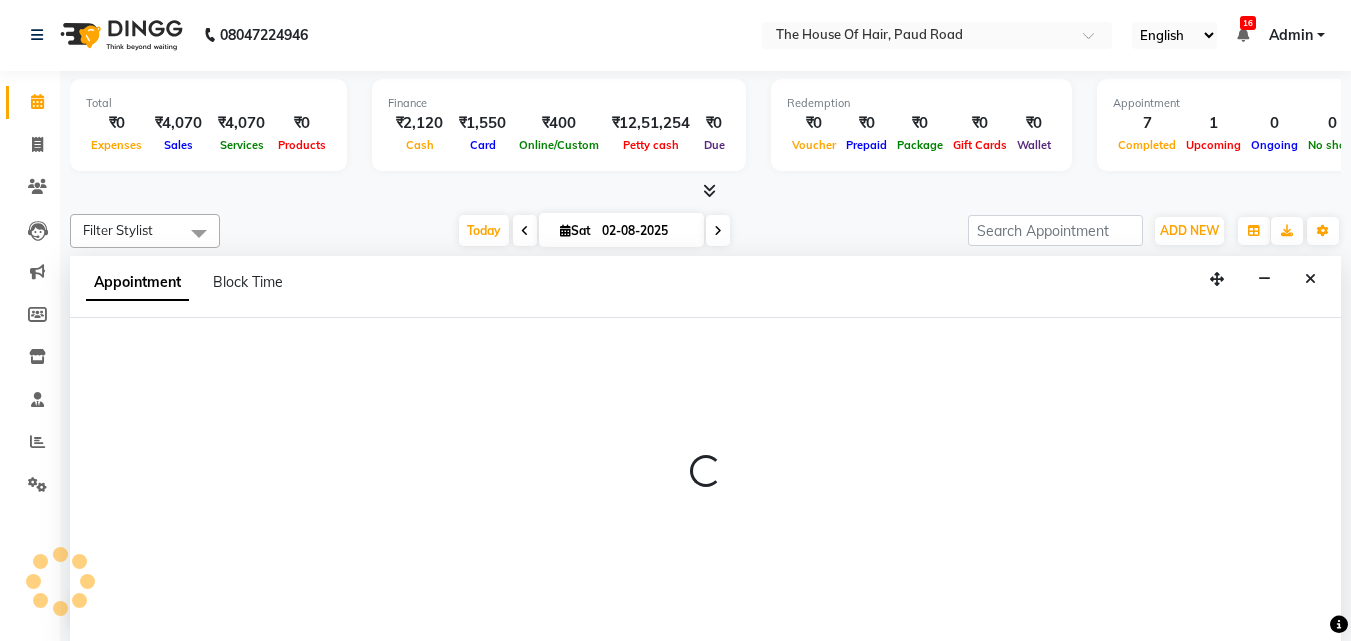 select on "64183" 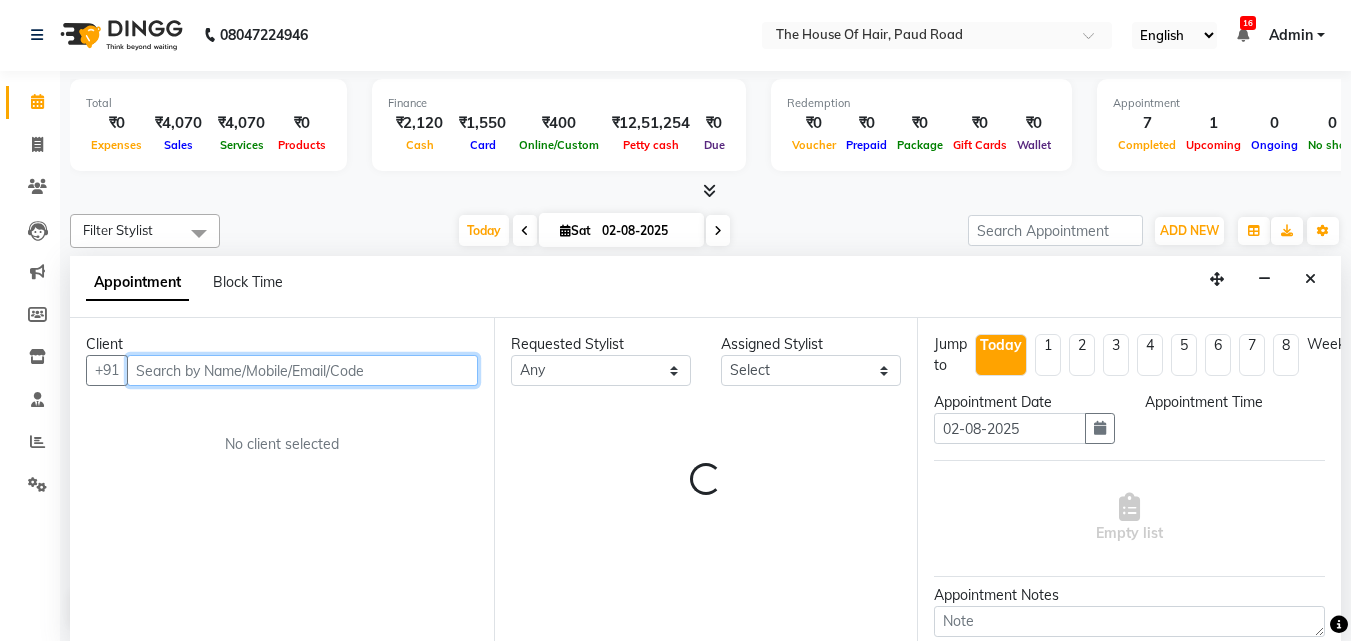 select on "855" 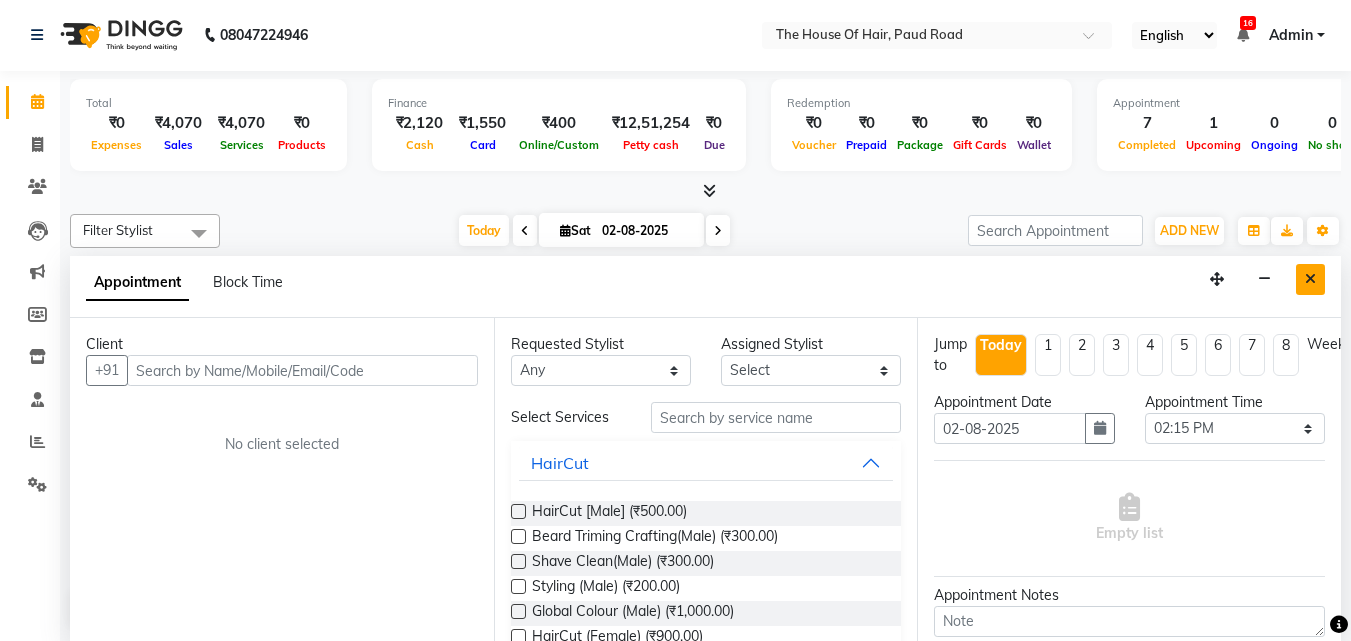 click at bounding box center (1310, 279) 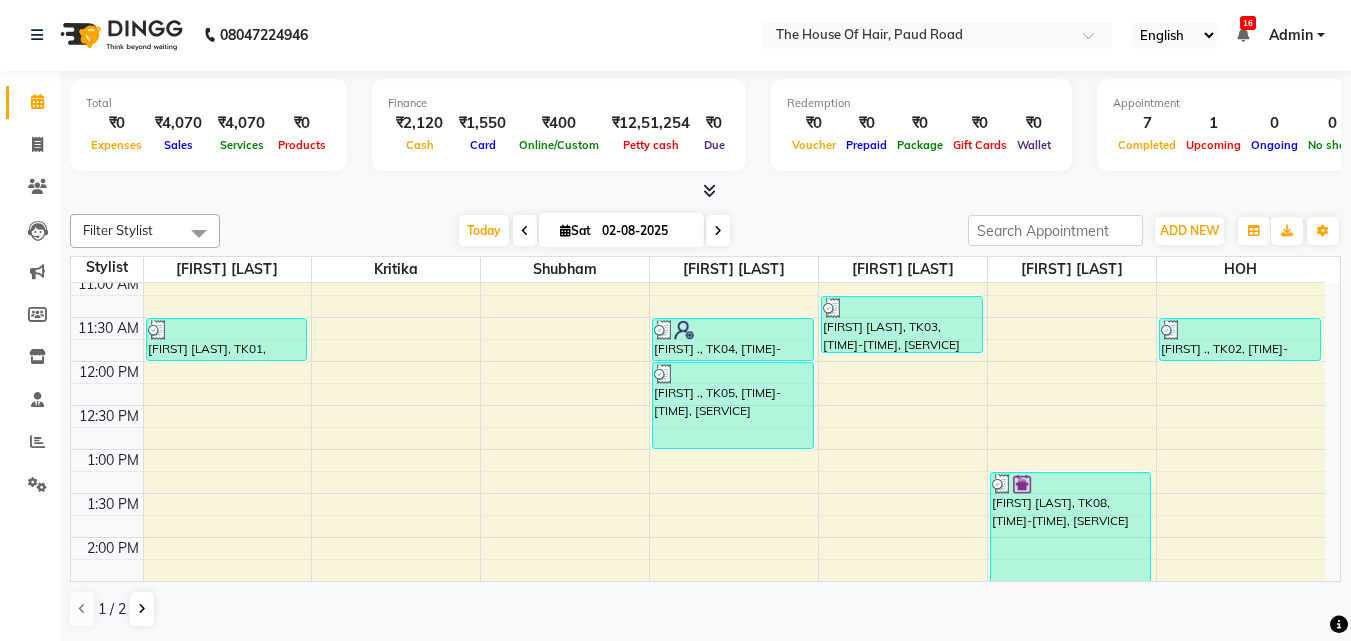 scroll, scrollTop: 207, scrollLeft: 0, axis: vertical 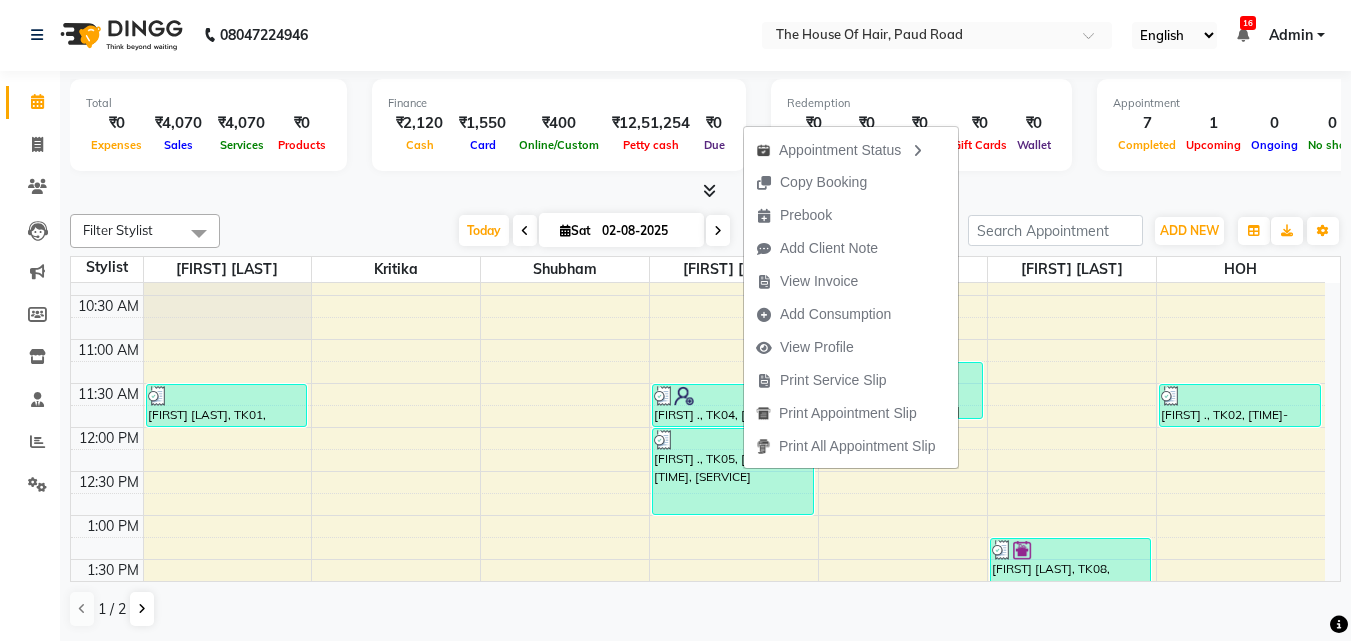 click on "Today  Sat 02-08-2025" at bounding box center [594, 231] 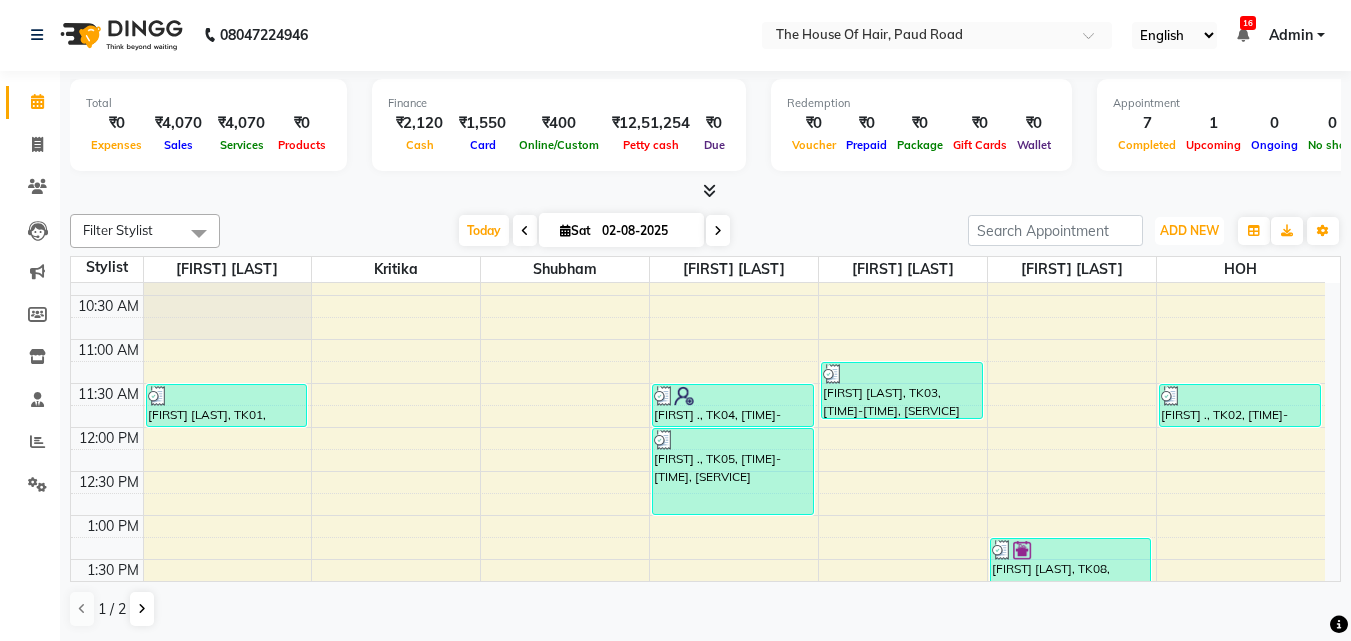 type 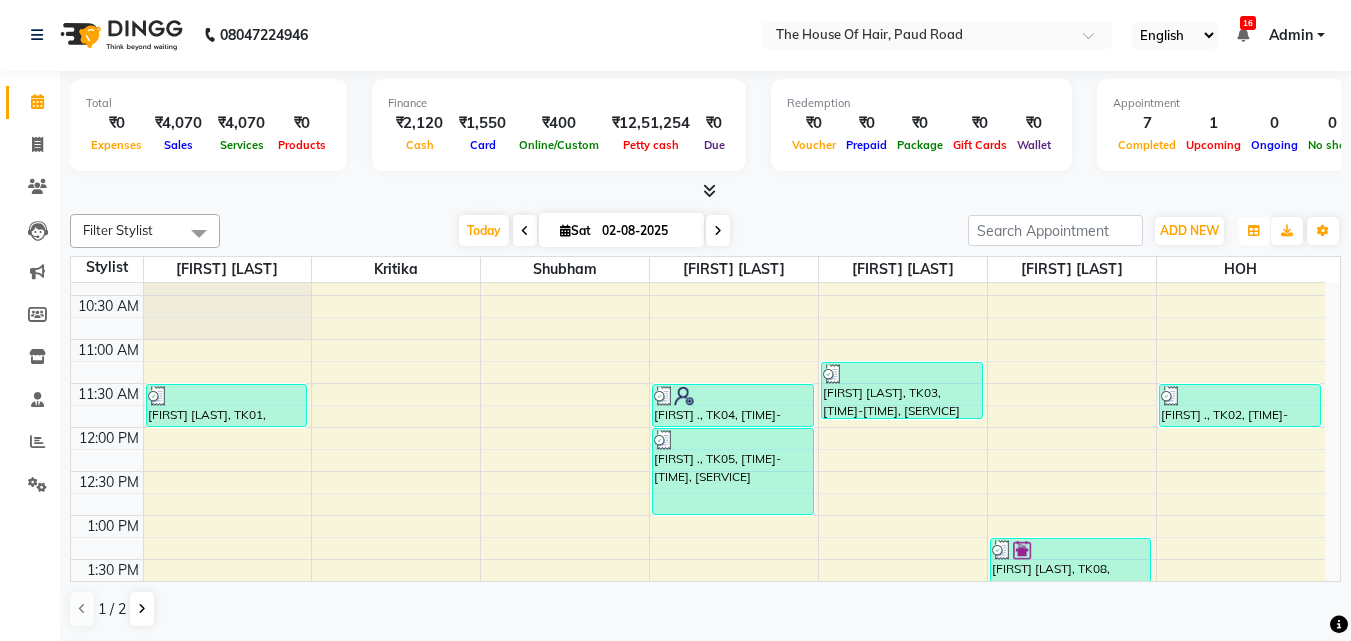 type 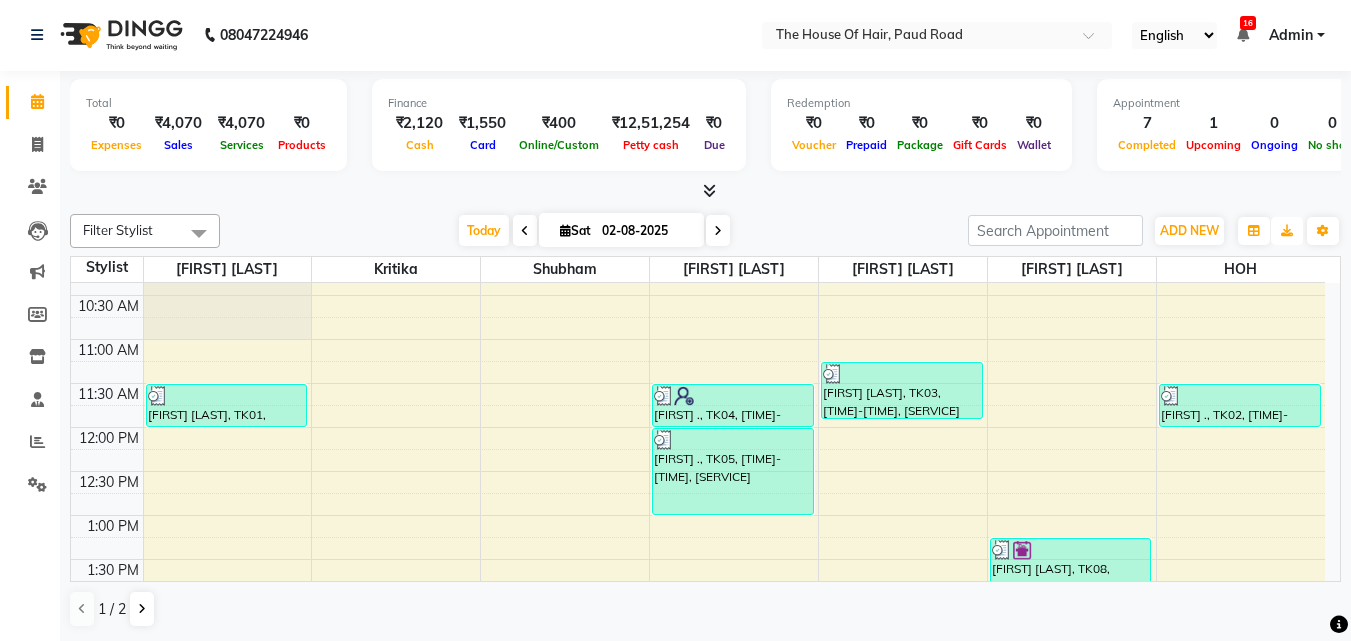 type 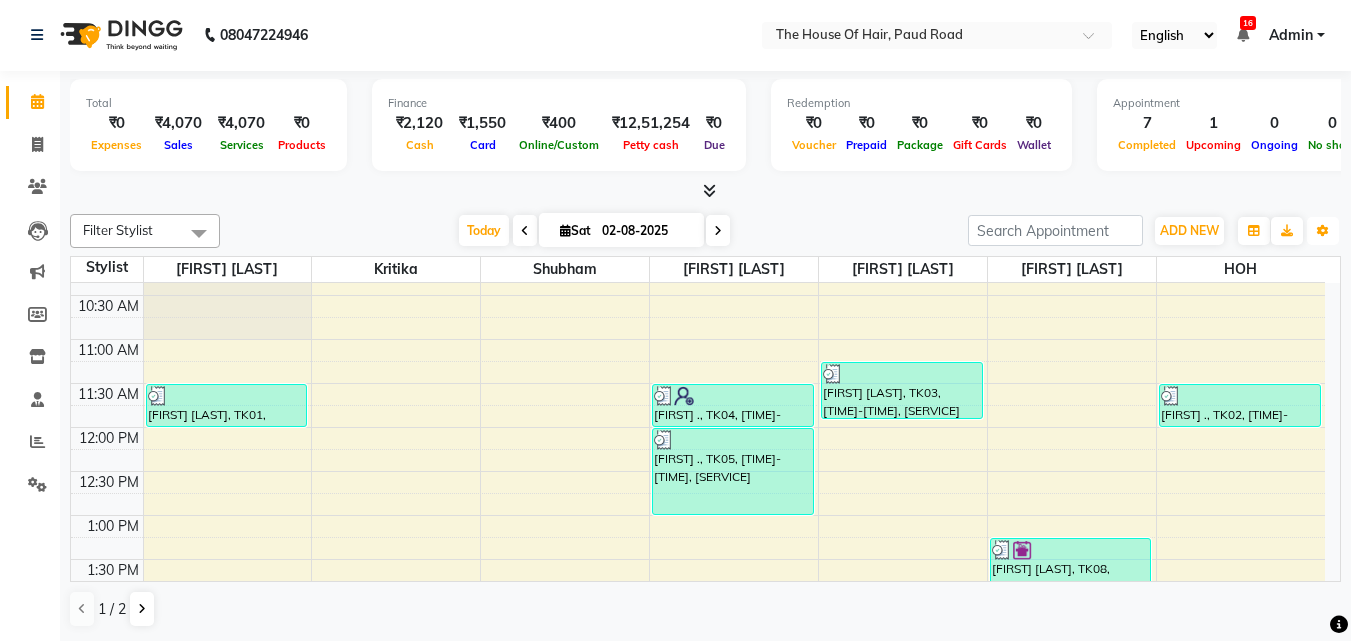 type 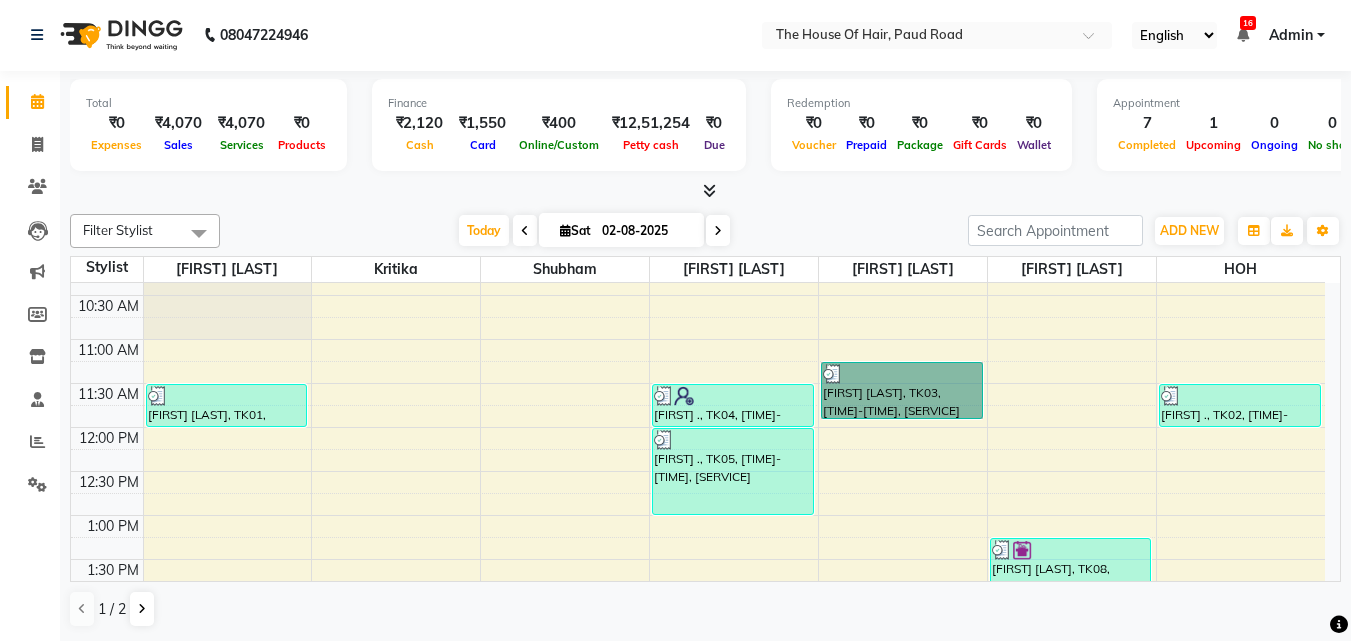 scroll, scrollTop: 510, scrollLeft: 0, axis: vertical 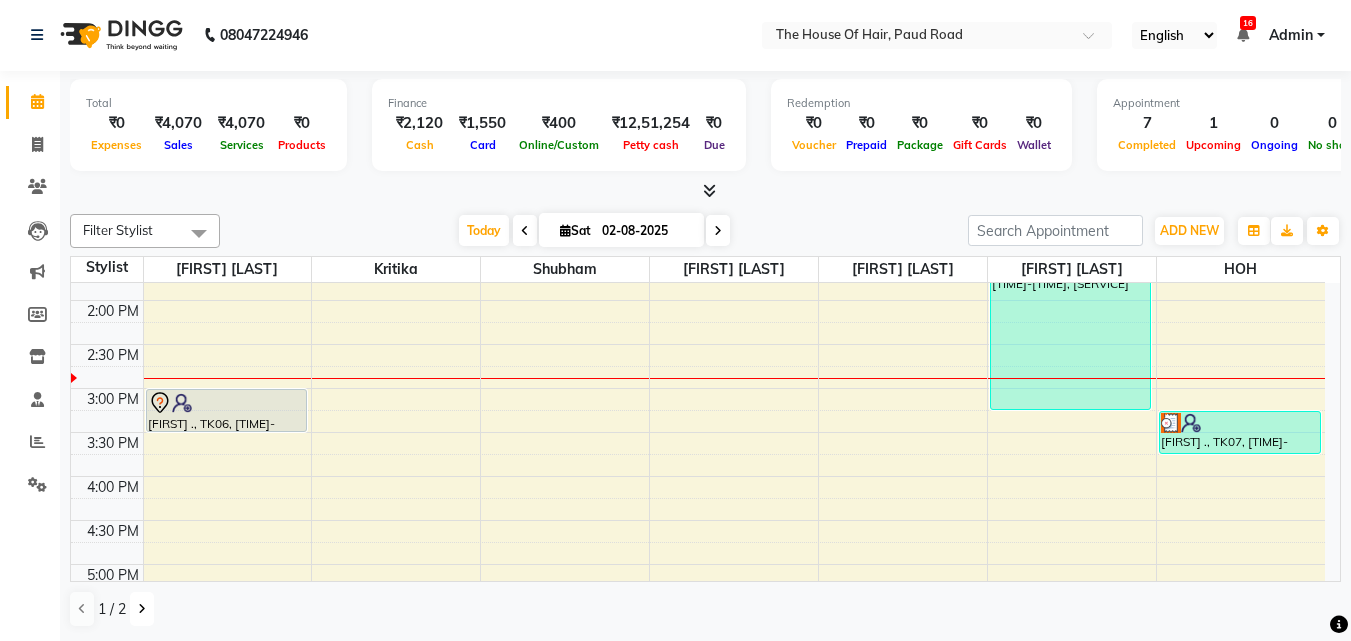 type 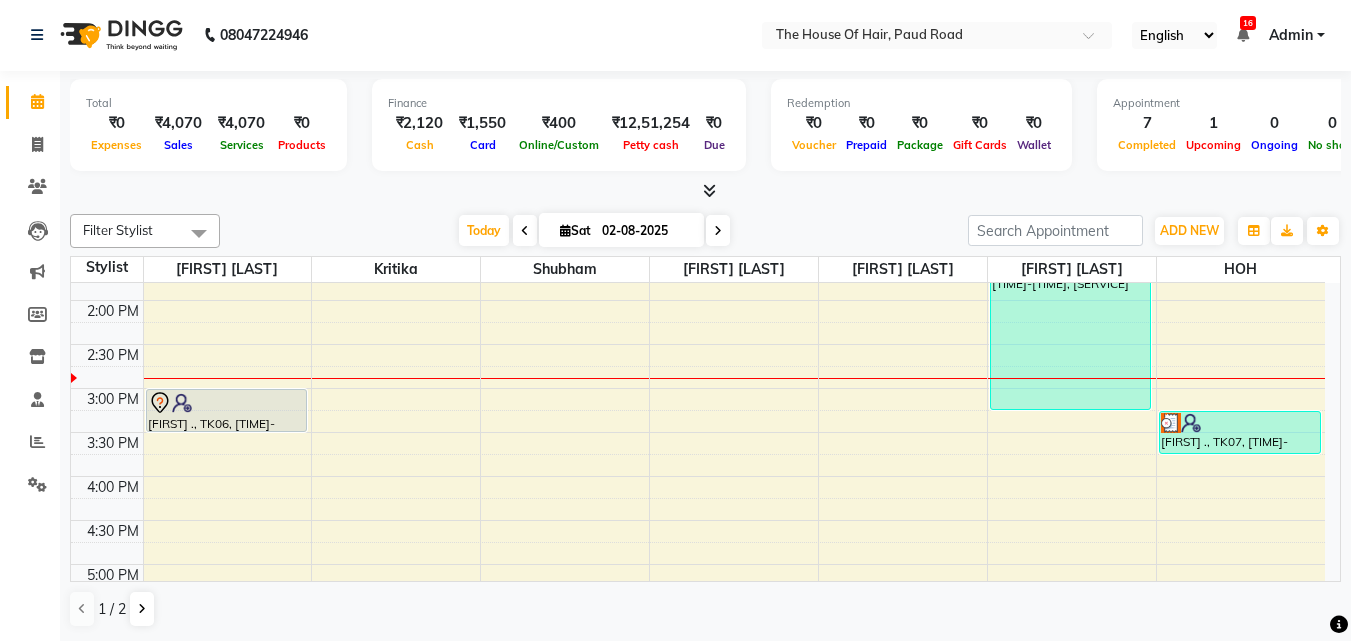 scroll, scrollTop: 180, scrollLeft: 0, axis: vertical 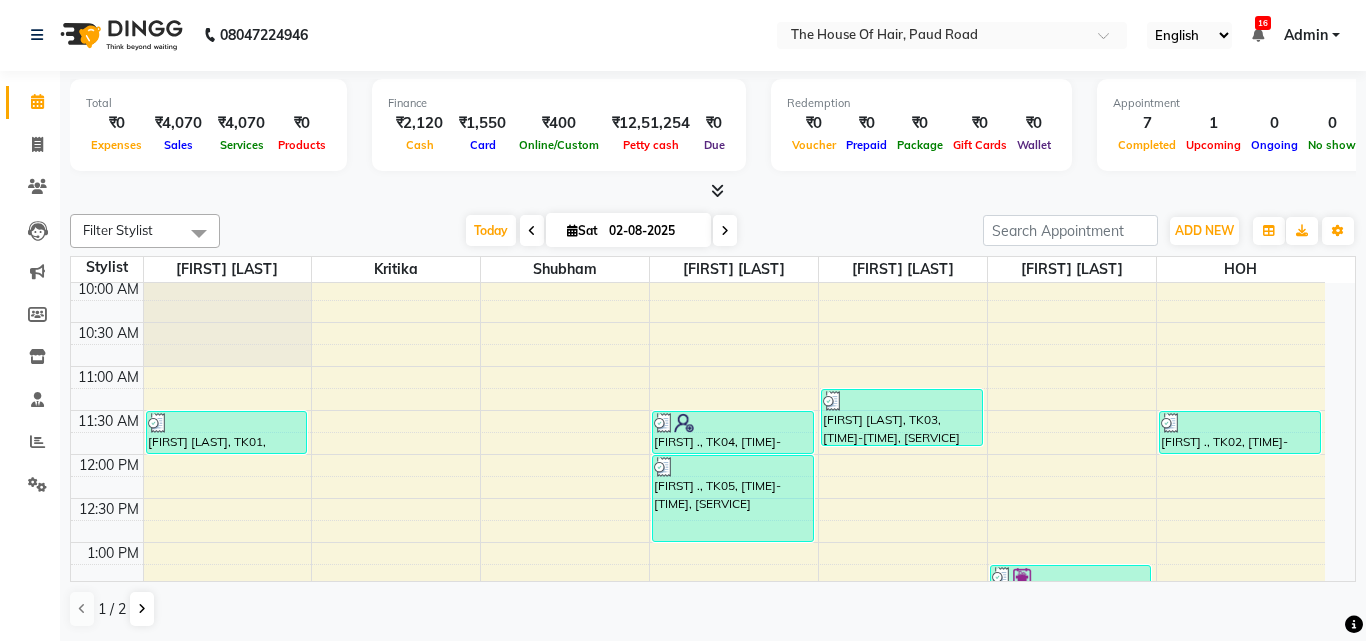 select on "3" 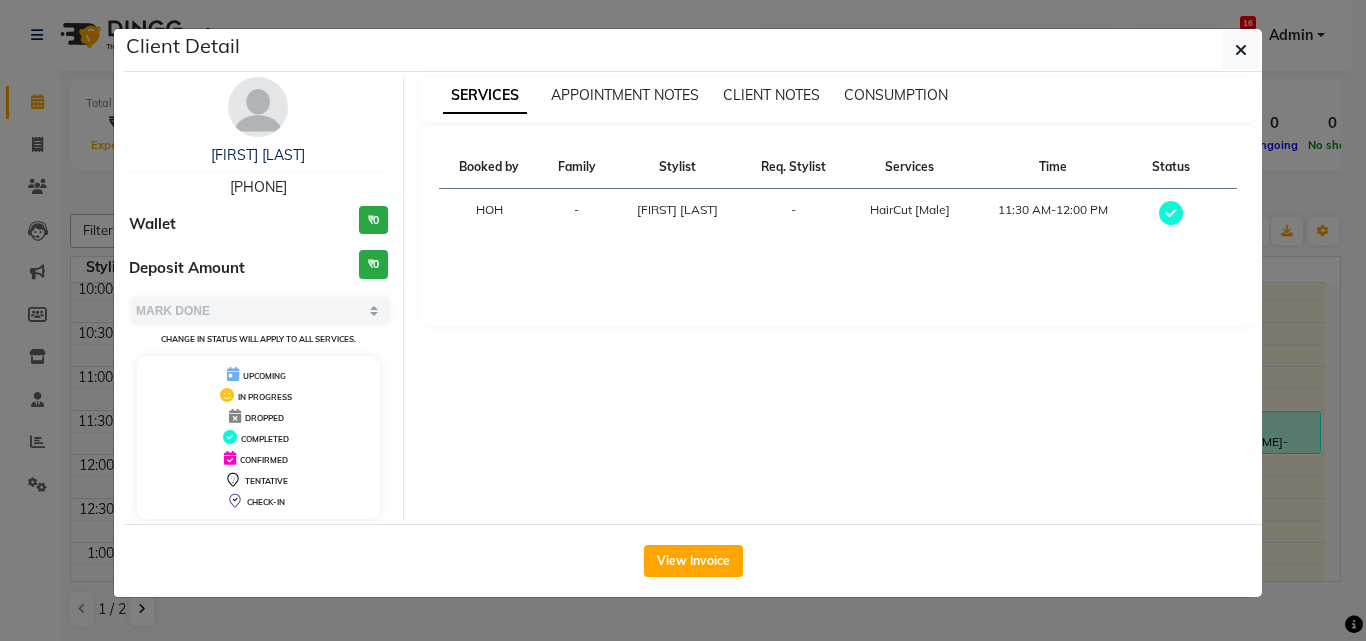 type 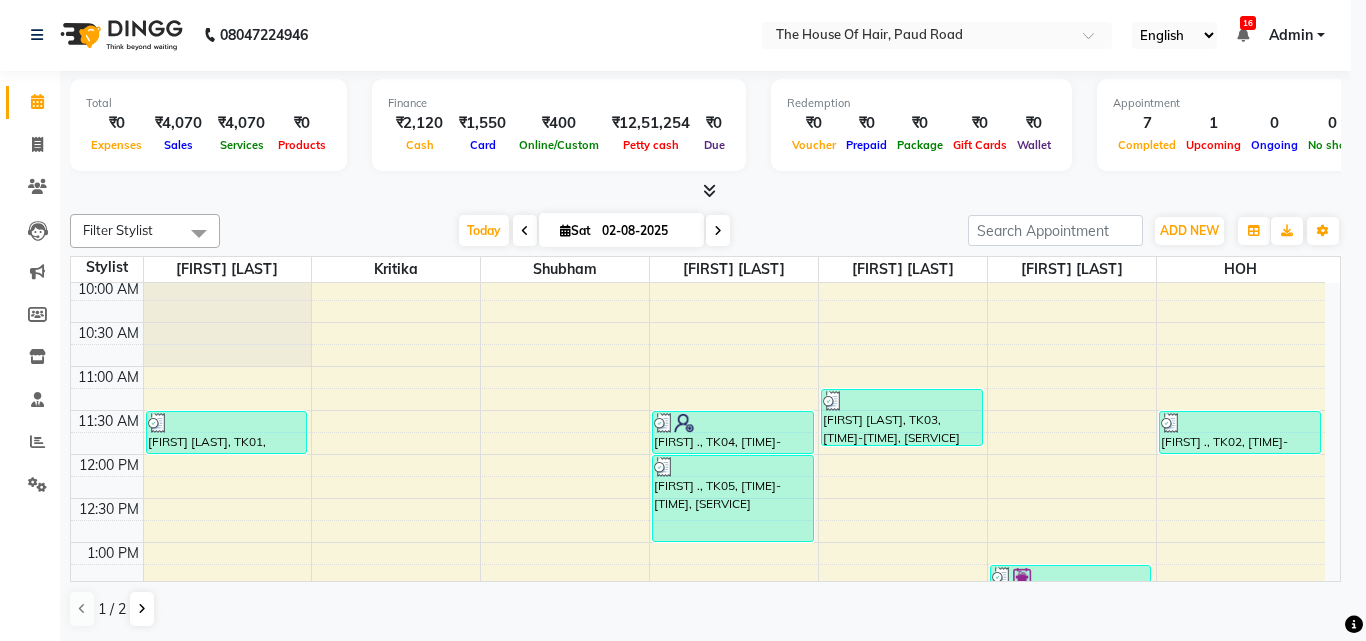 type 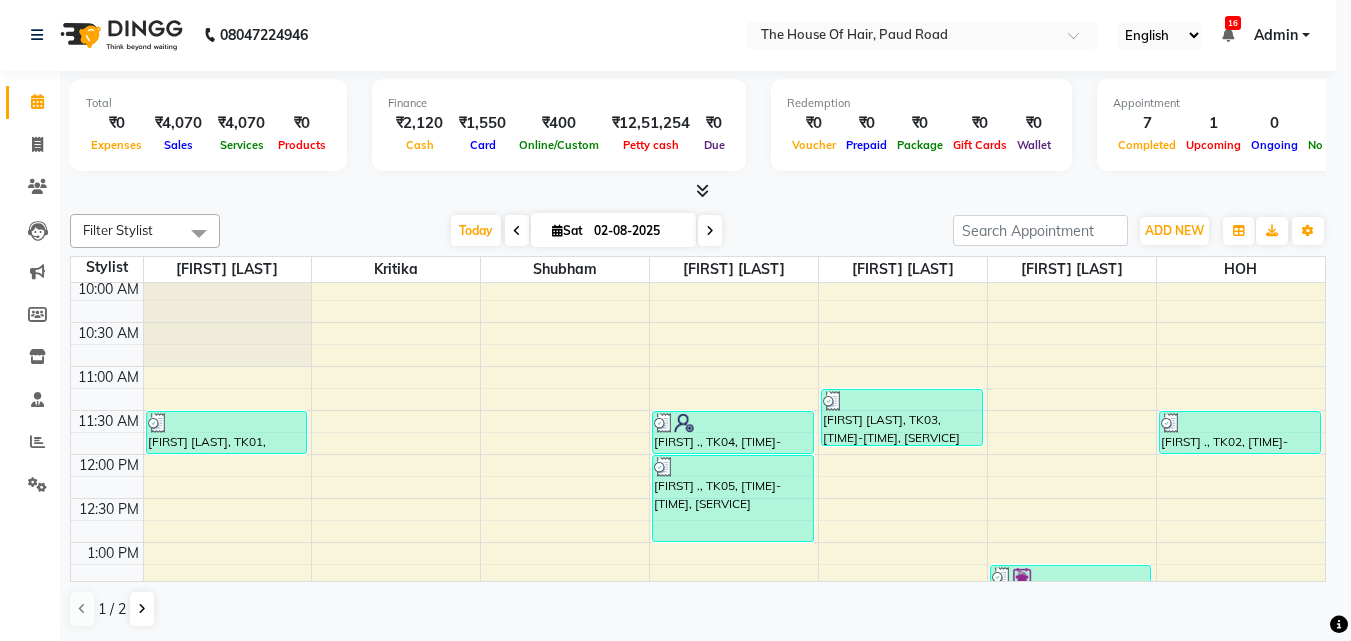 click 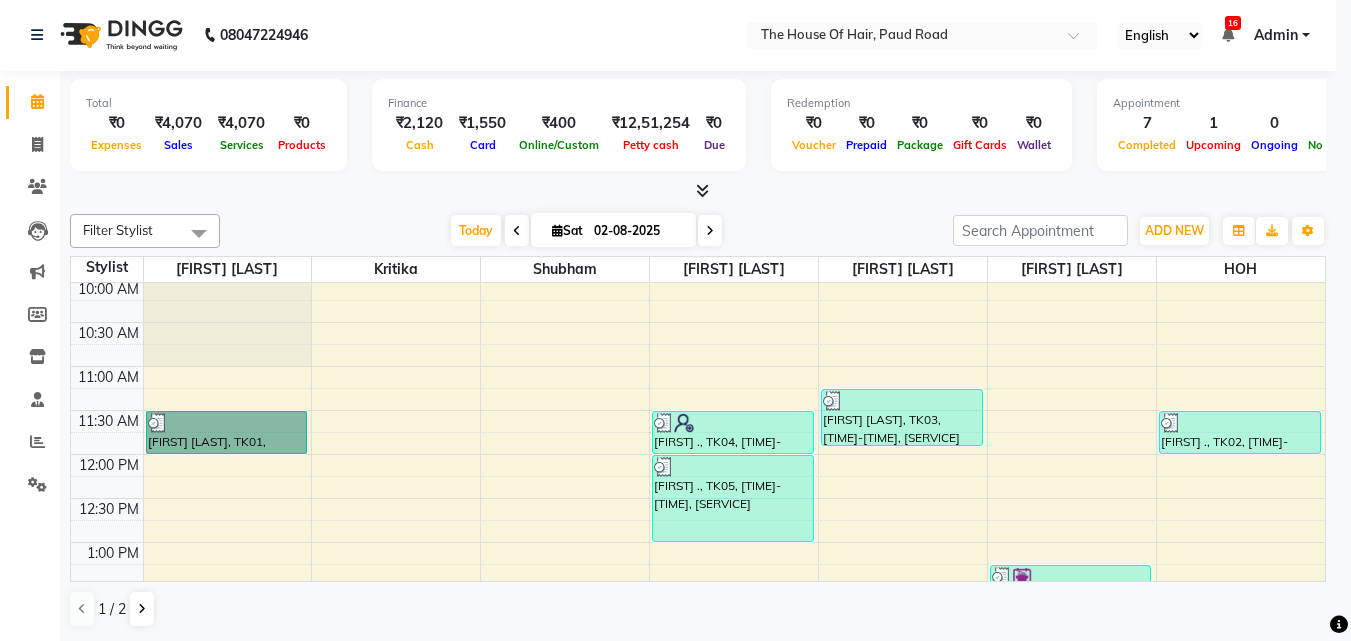 select on "3" 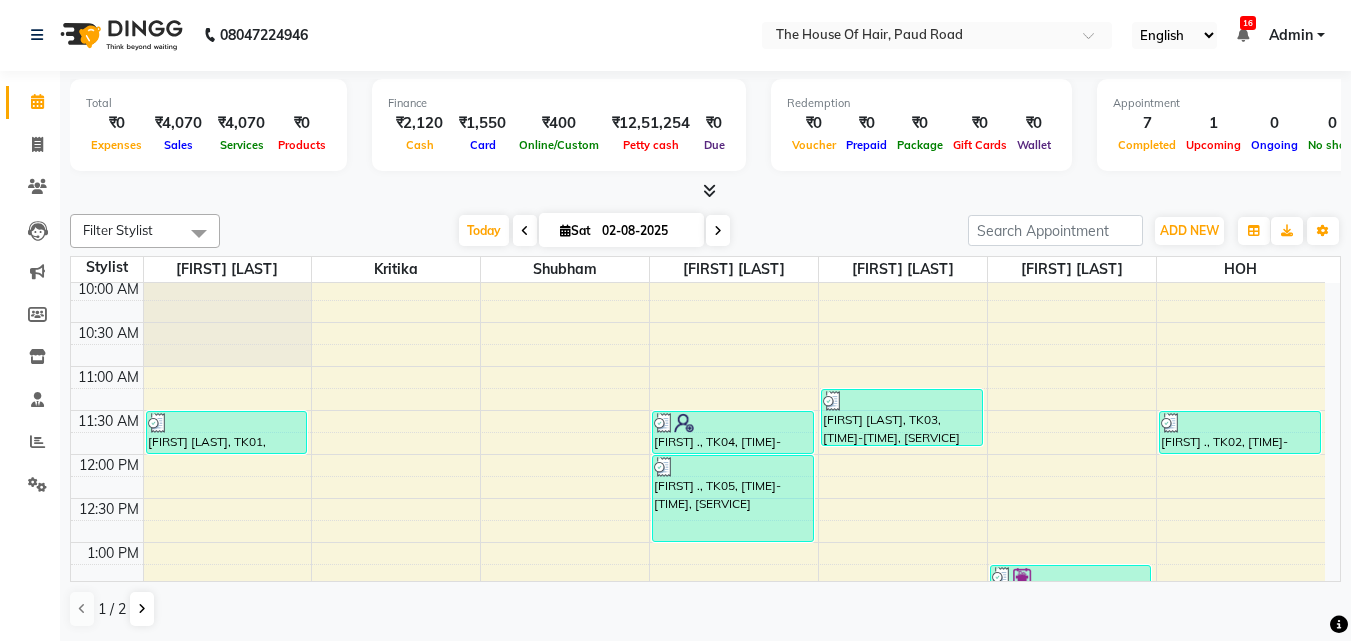 drag, startPoint x: 346, startPoint y: 124, endPoint x: 345, endPoint y: 57, distance: 67.00746 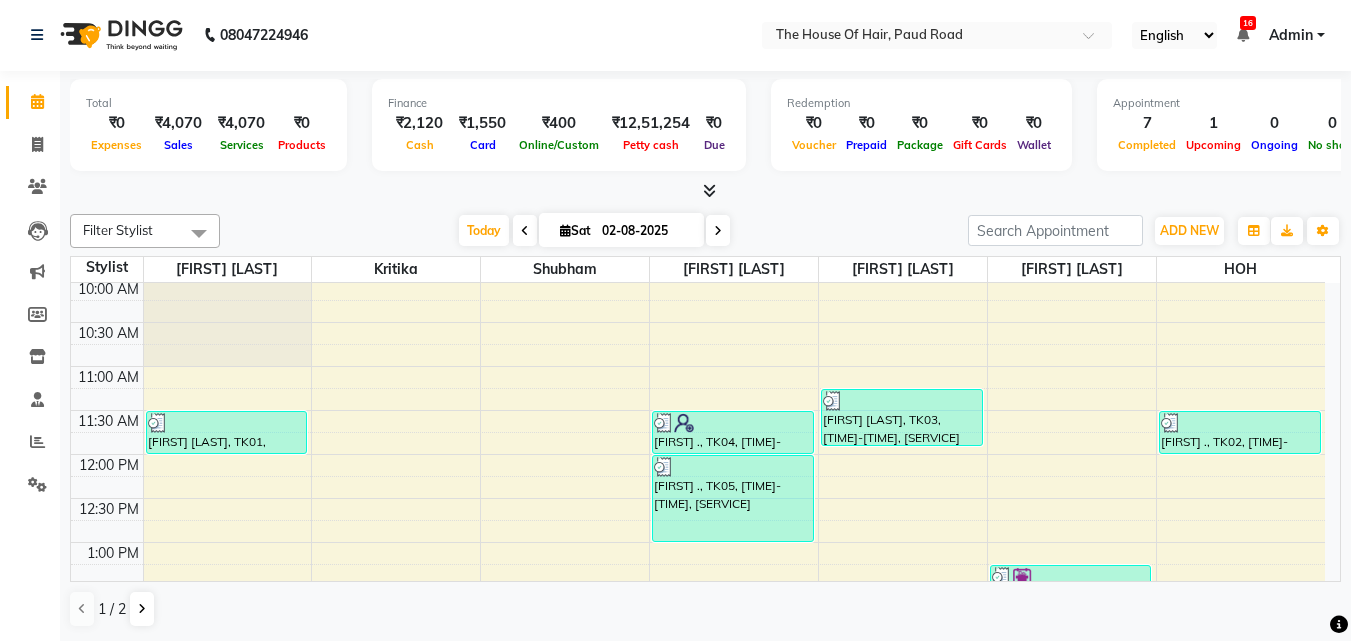 click on "08047224946 Select Location × The House Of Hair, Paud Road English ENGLISH Español العربية मराठी हिंदी ગુજરાતી தமிழ் 中文 16 Notifications nothing to show Admin Manage Profile Change Password Sign out  Version:3.15.11" 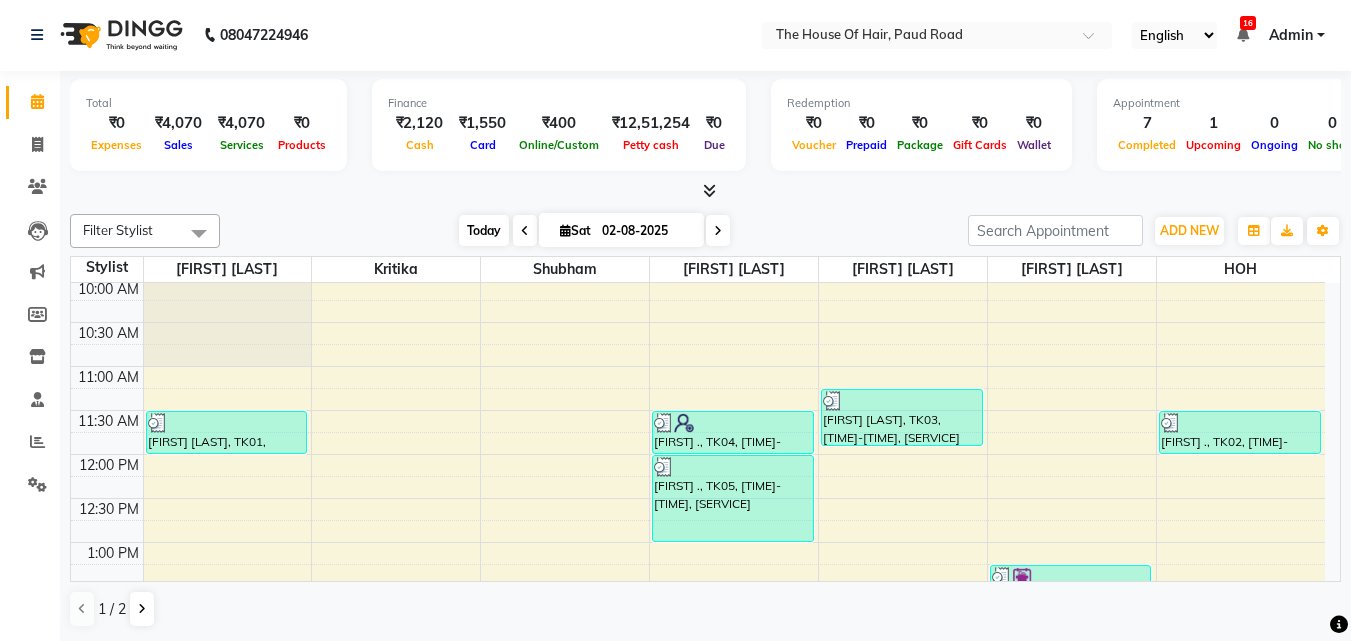 click on "Today" at bounding box center (484, 230) 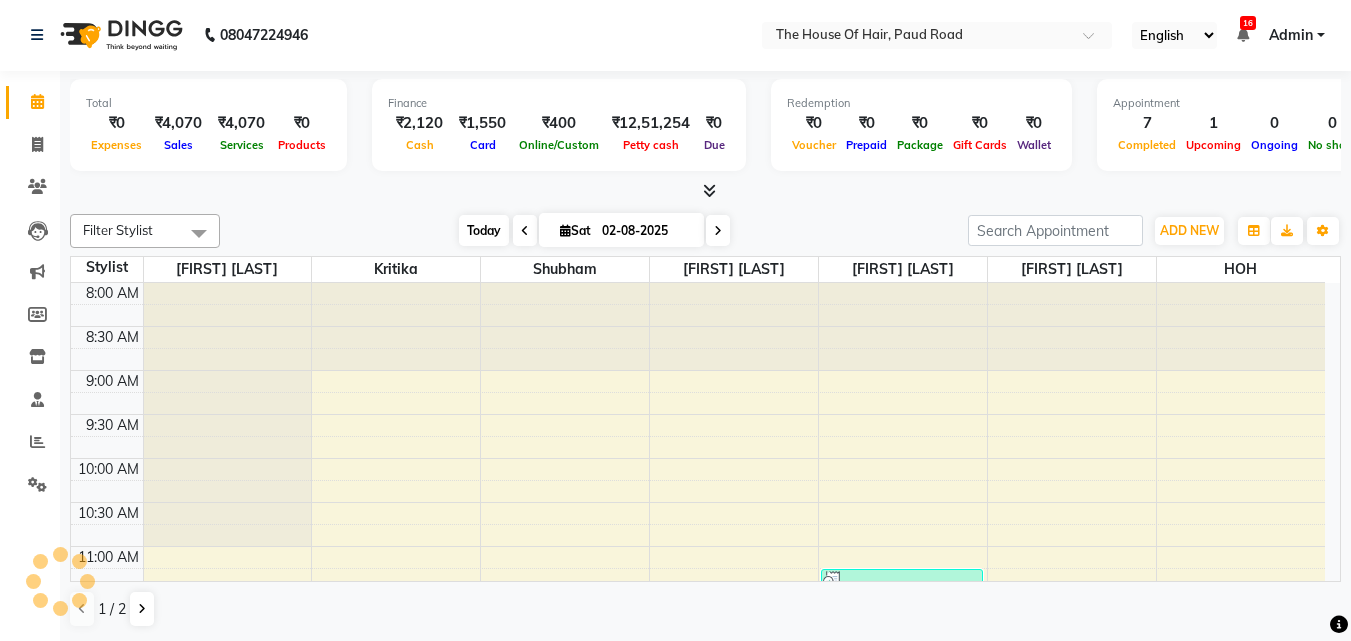 scroll, scrollTop: 617, scrollLeft: 0, axis: vertical 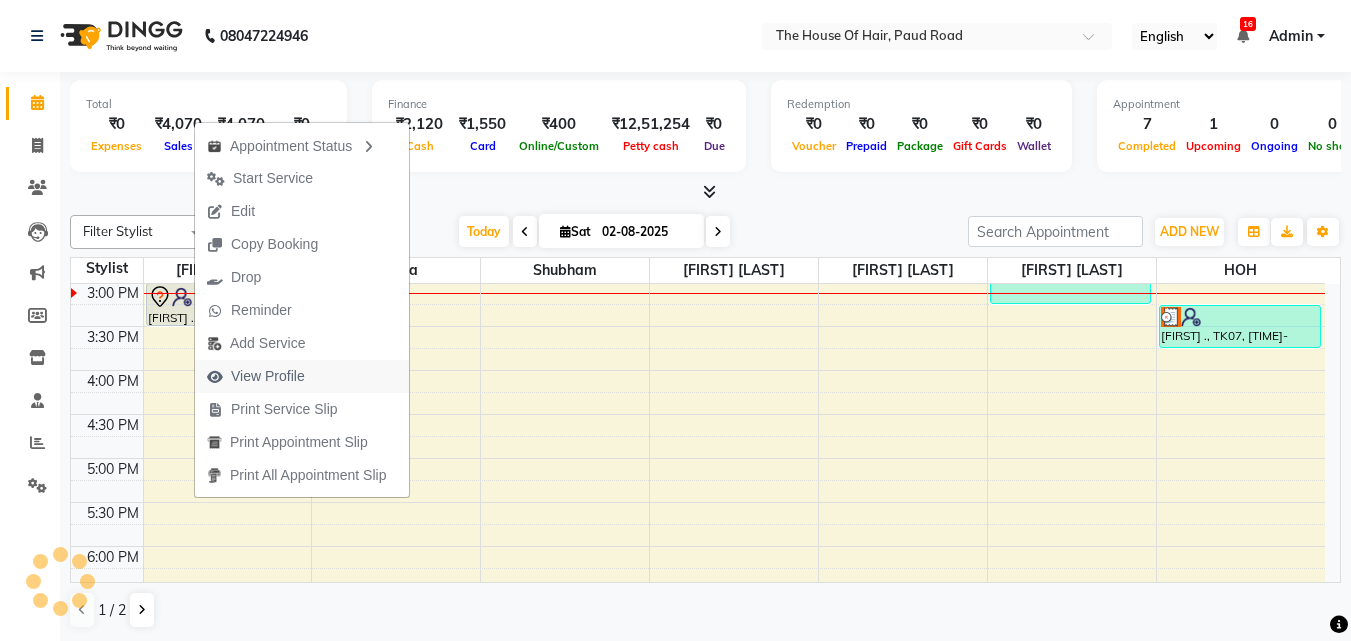 click on "View Profile" at bounding box center [256, 376] 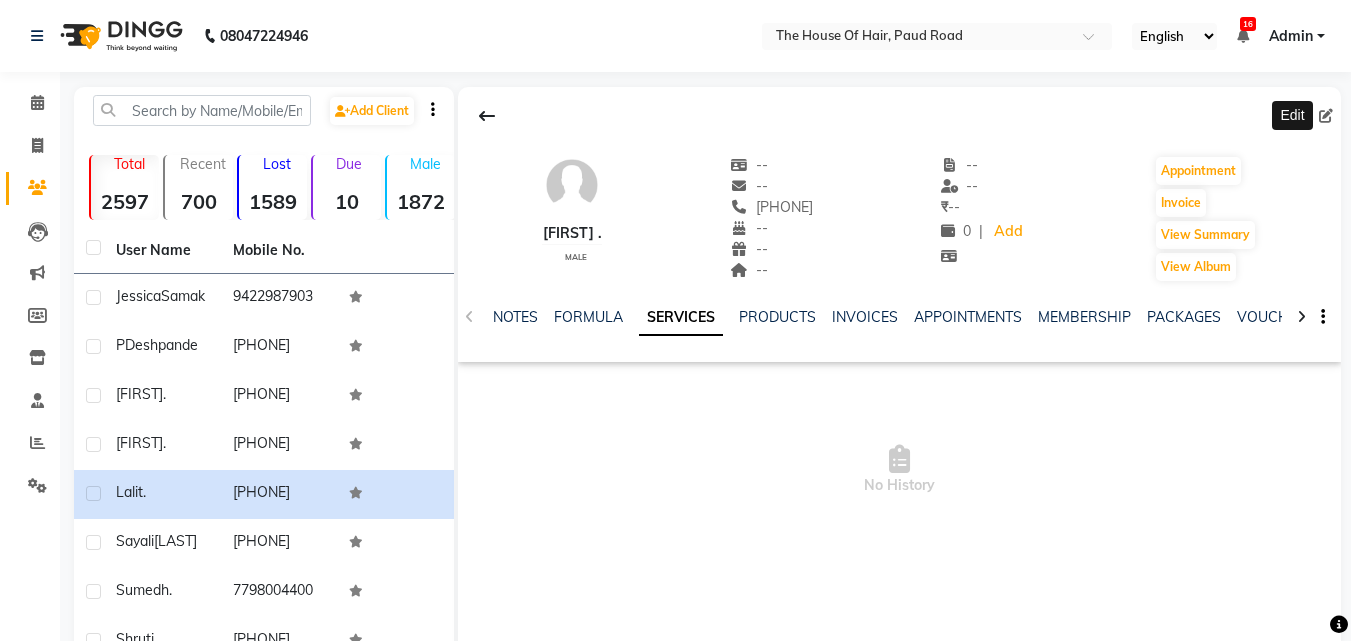 click 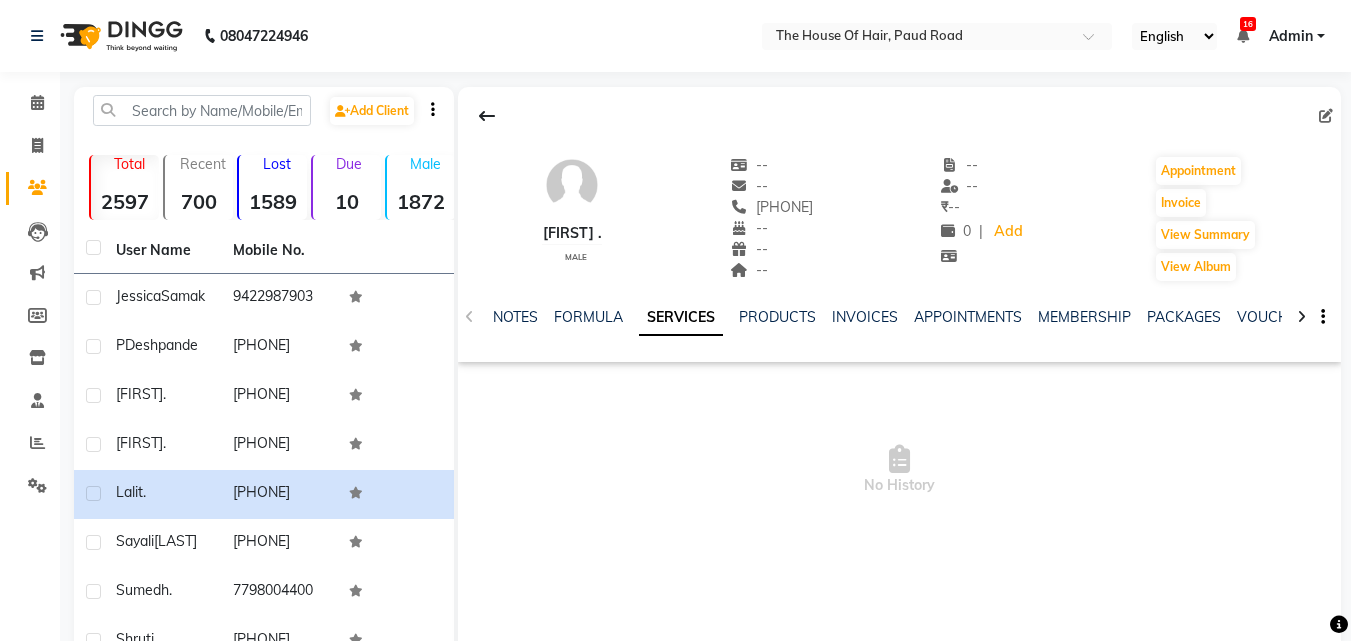 click 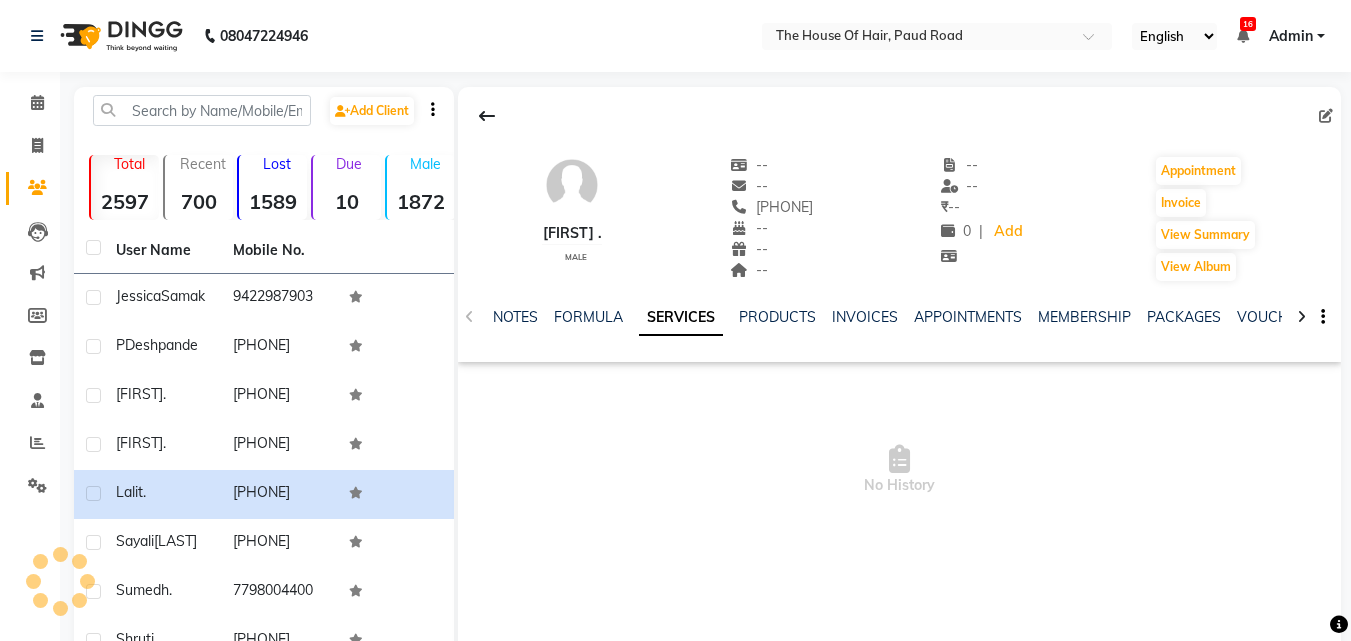 select on "22" 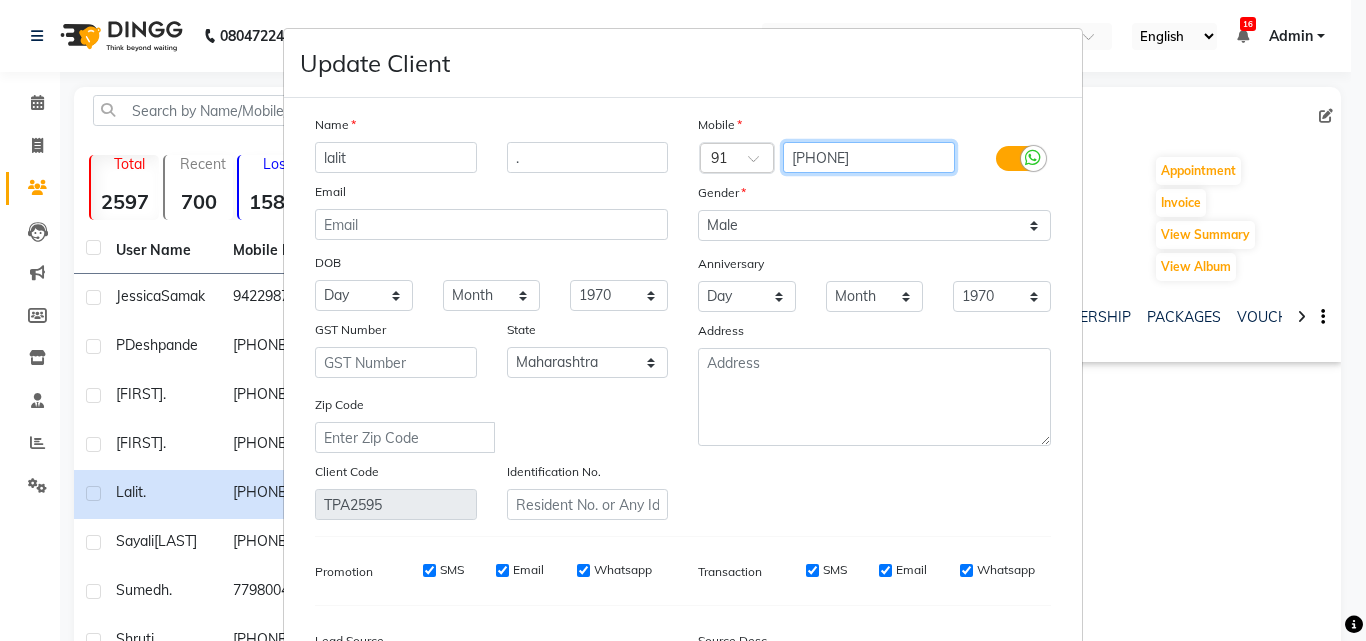 click on "75173313870" at bounding box center (869, 157) 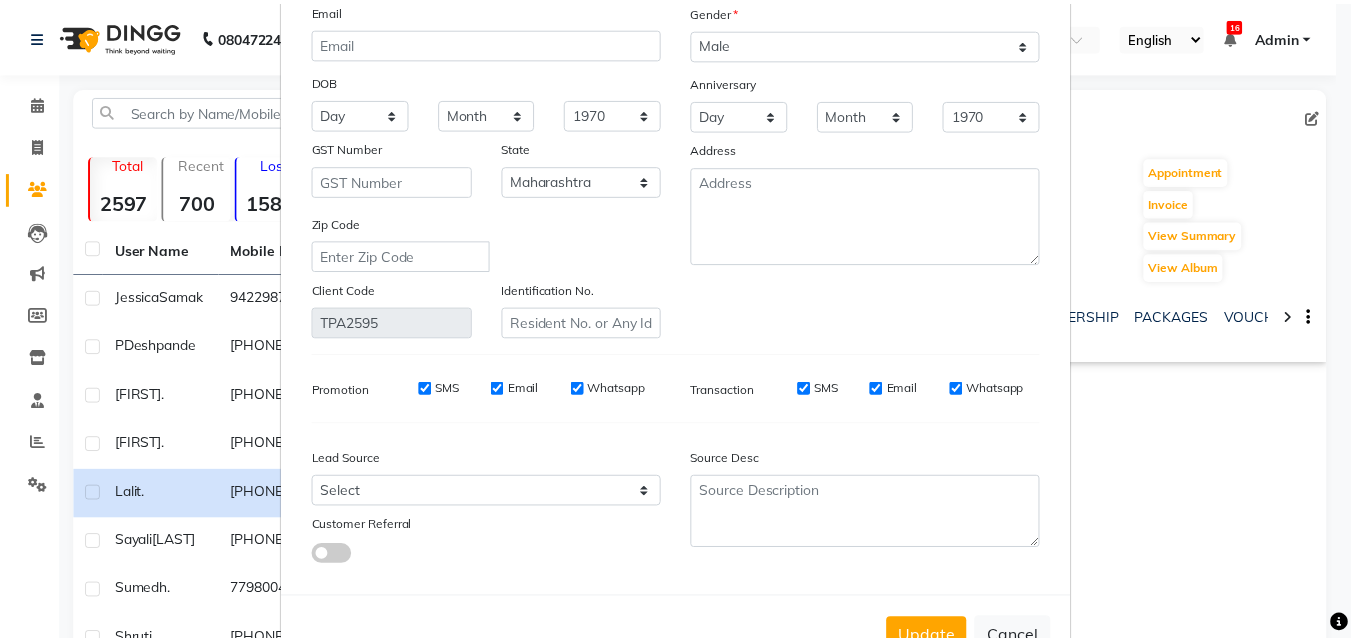 scroll, scrollTop: 246, scrollLeft: 0, axis: vertical 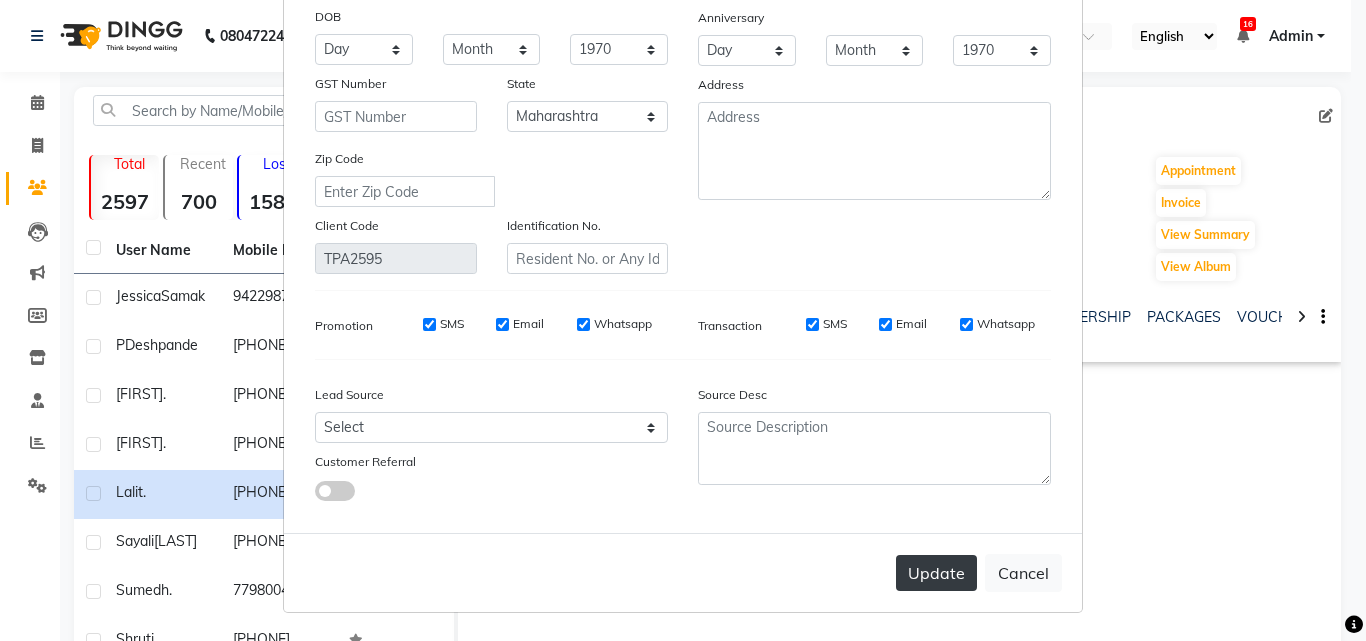 type on "7517313870" 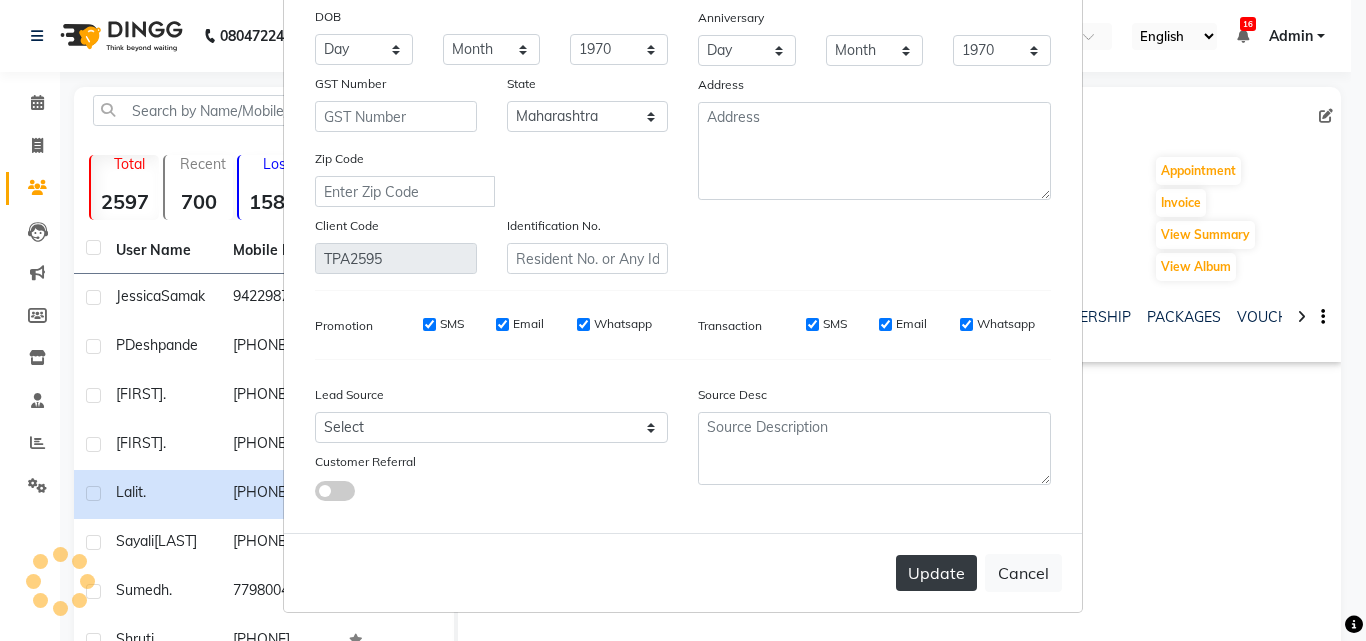 click on "Update" at bounding box center (936, 573) 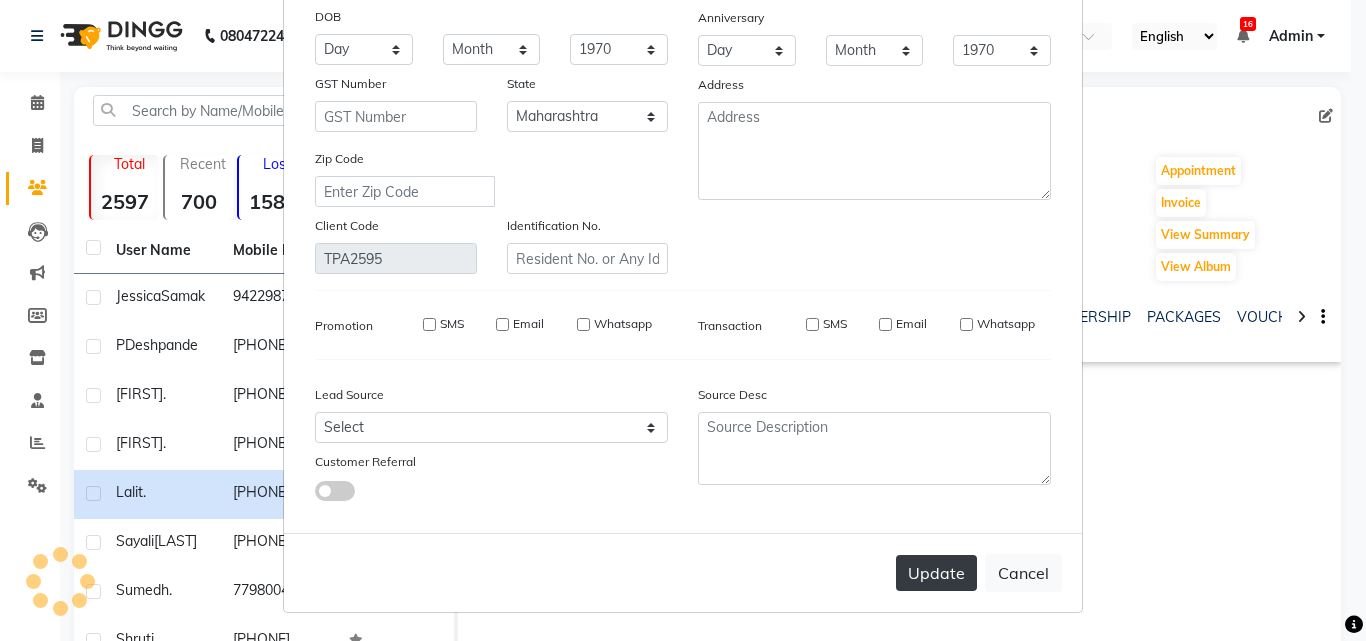 type 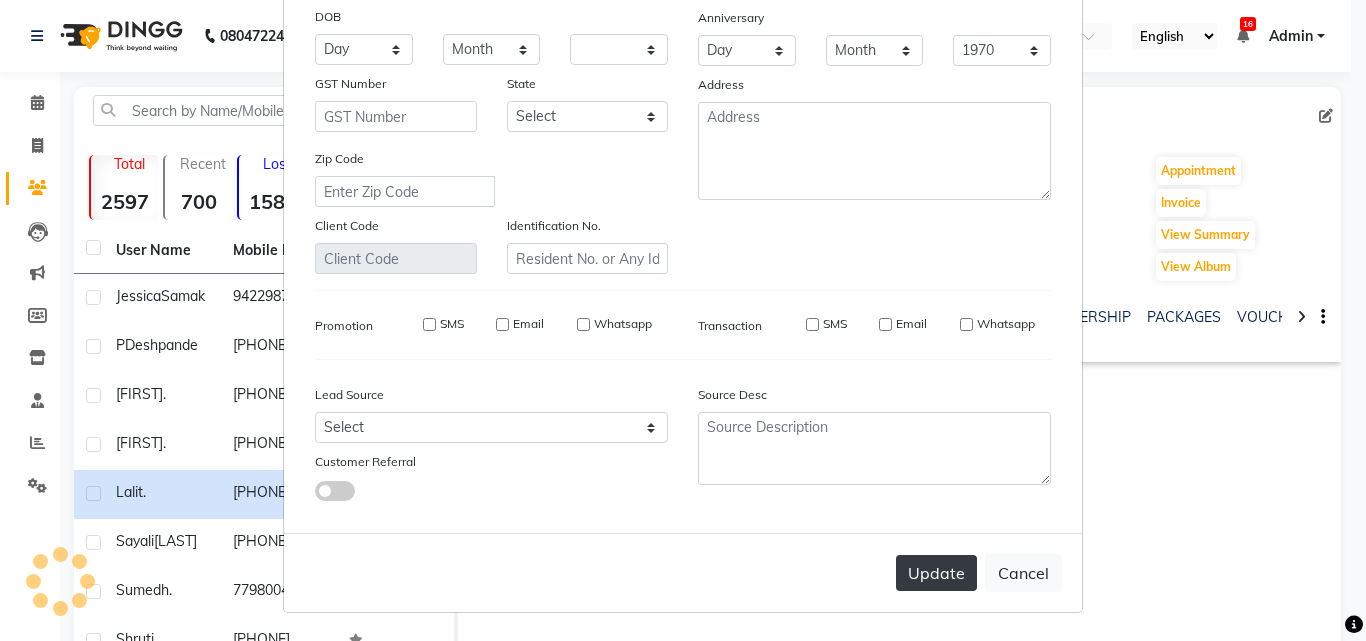 select 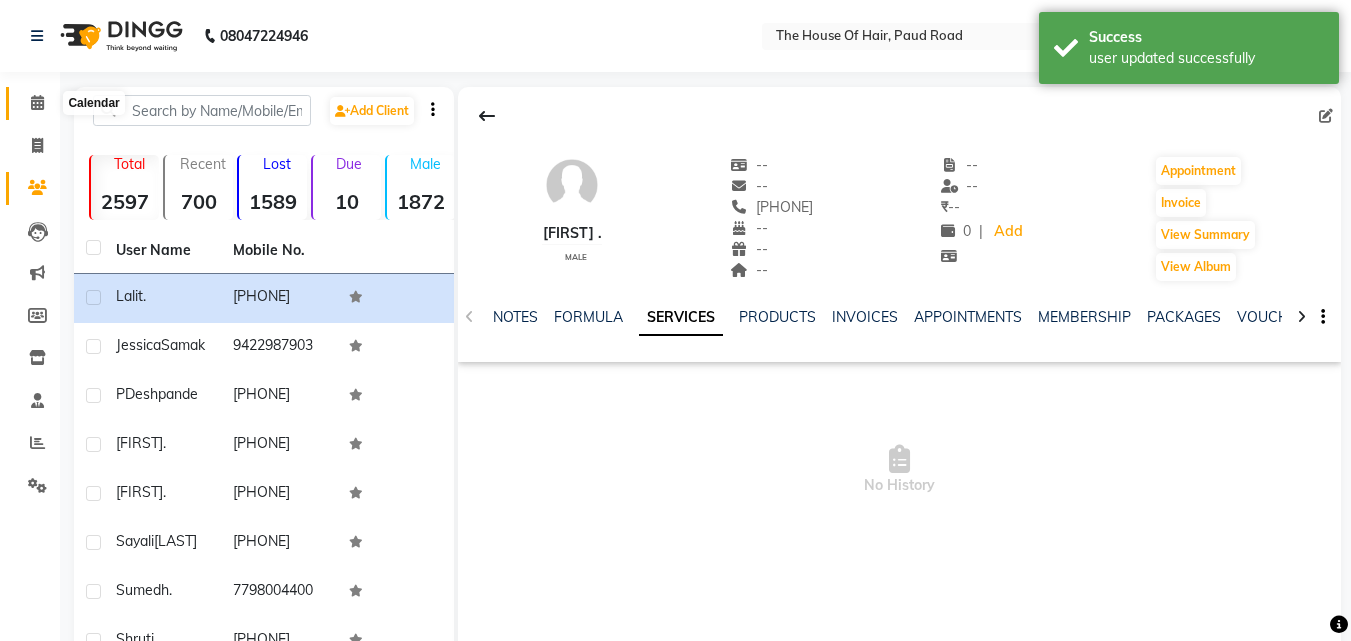 click 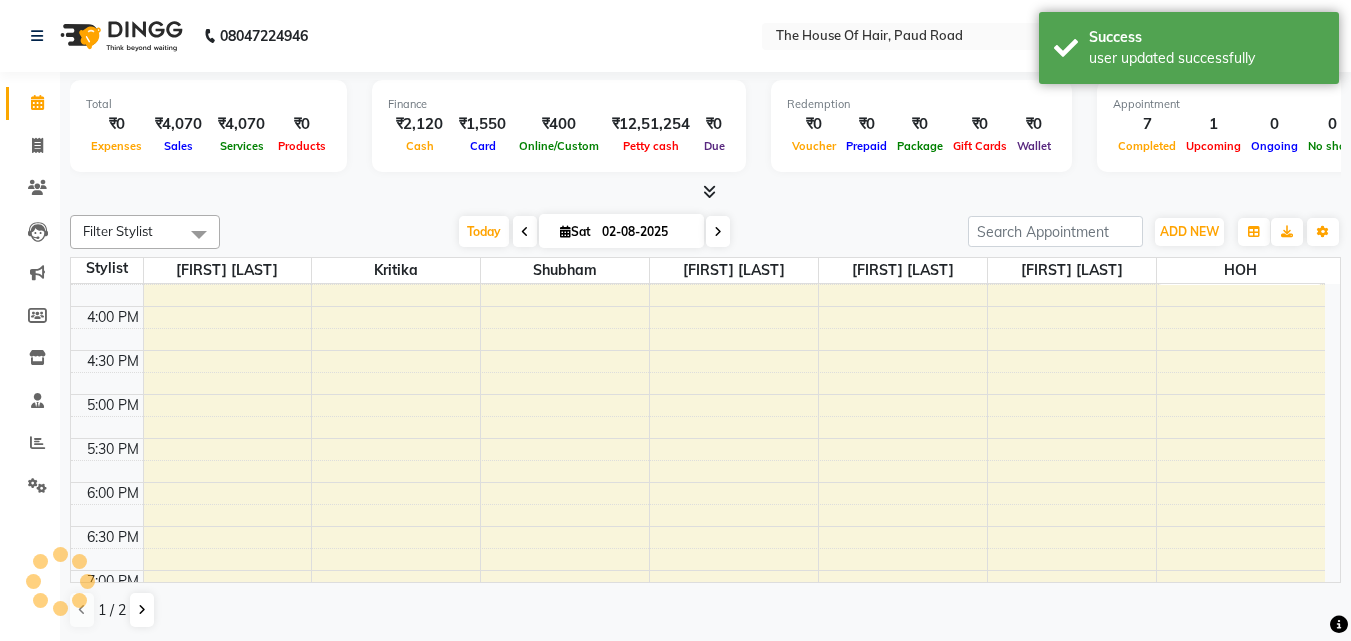 scroll, scrollTop: 682, scrollLeft: 0, axis: vertical 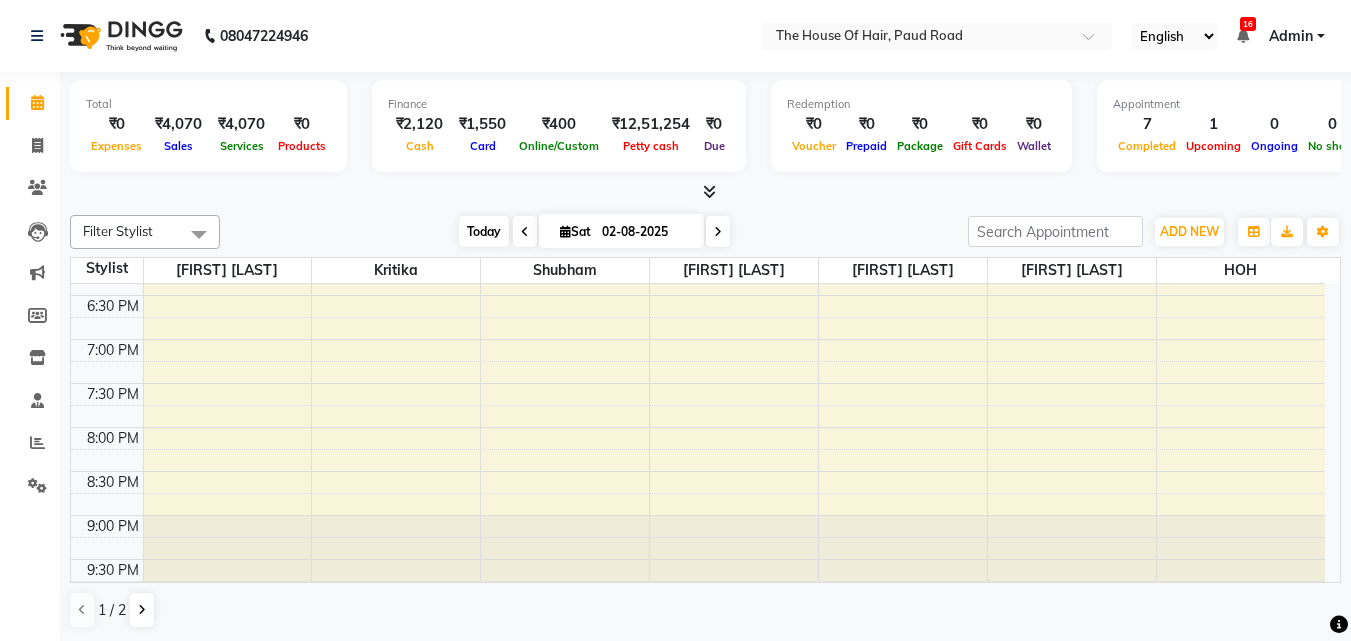 click on "Today" at bounding box center (484, 231) 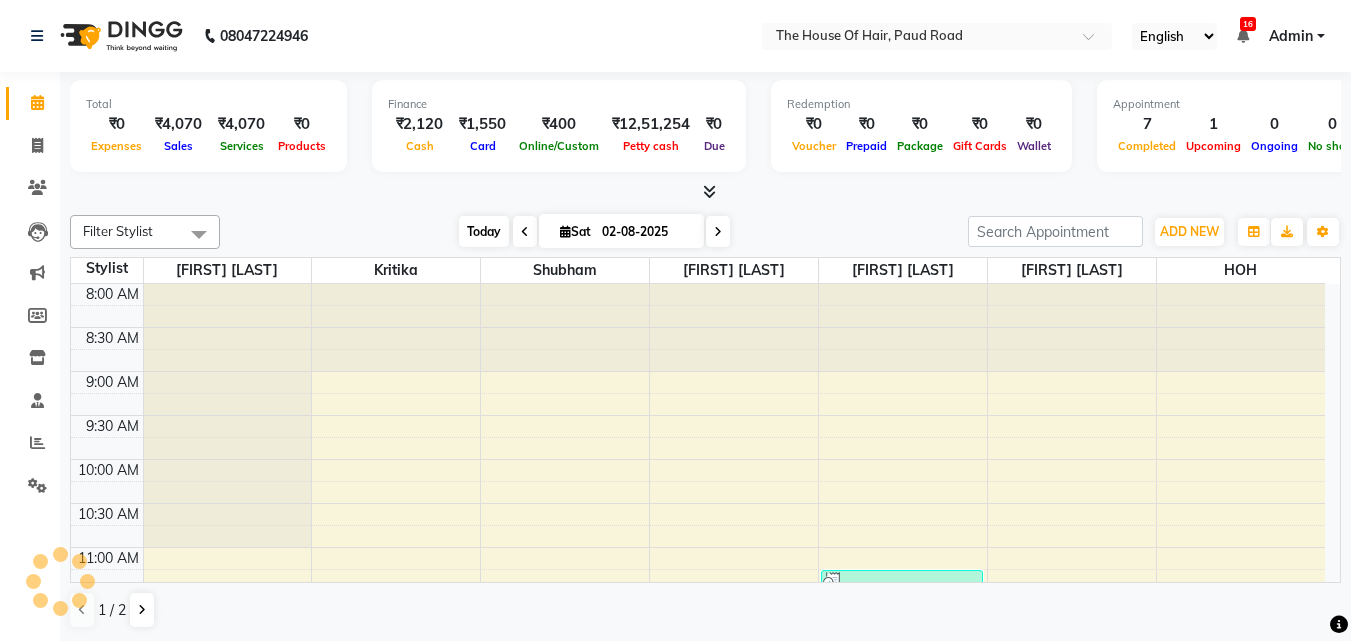 scroll, scrollTop: 617, scrollLeft: 0, axis: vertical 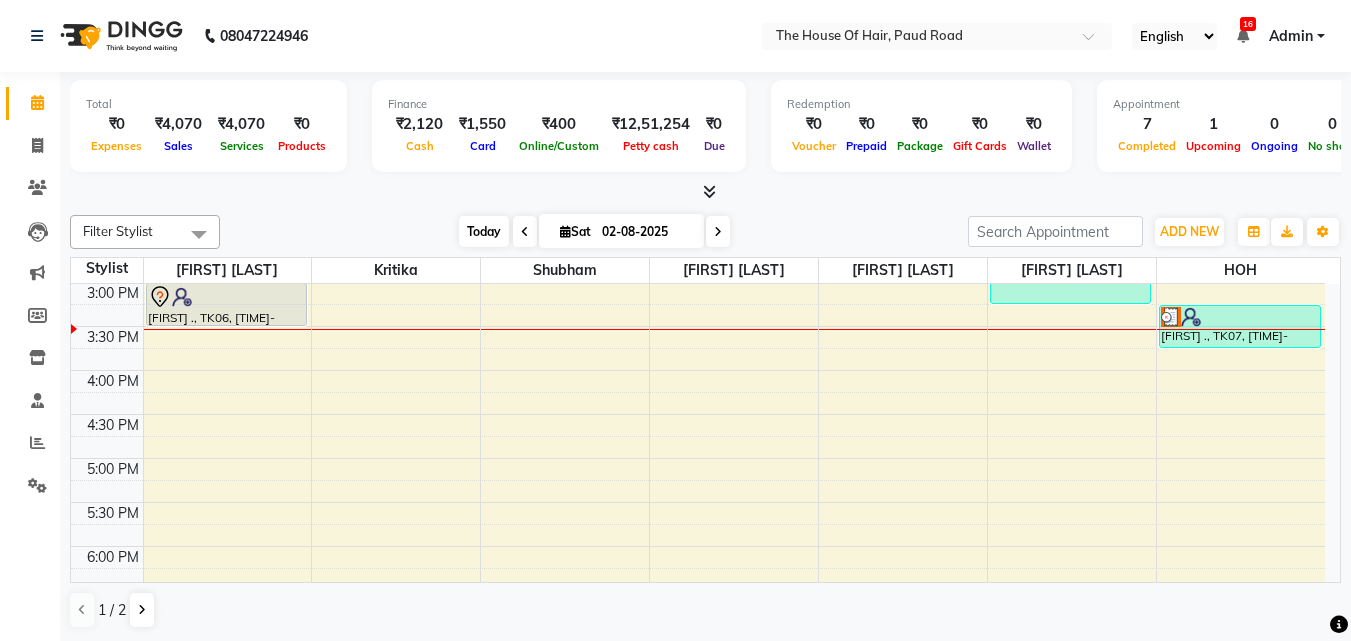 click on "Today" at bounding box center [484, 231] 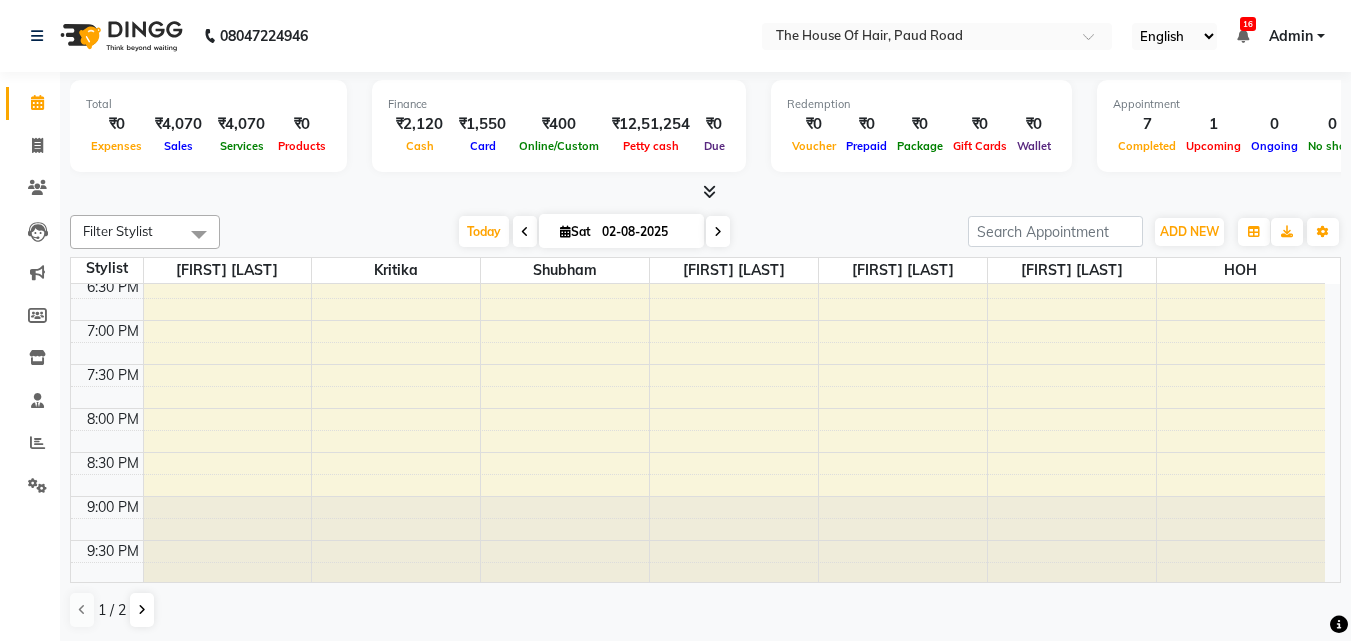 scroll, scrollTop: 932, scrollLeft: 0, axis: vertical 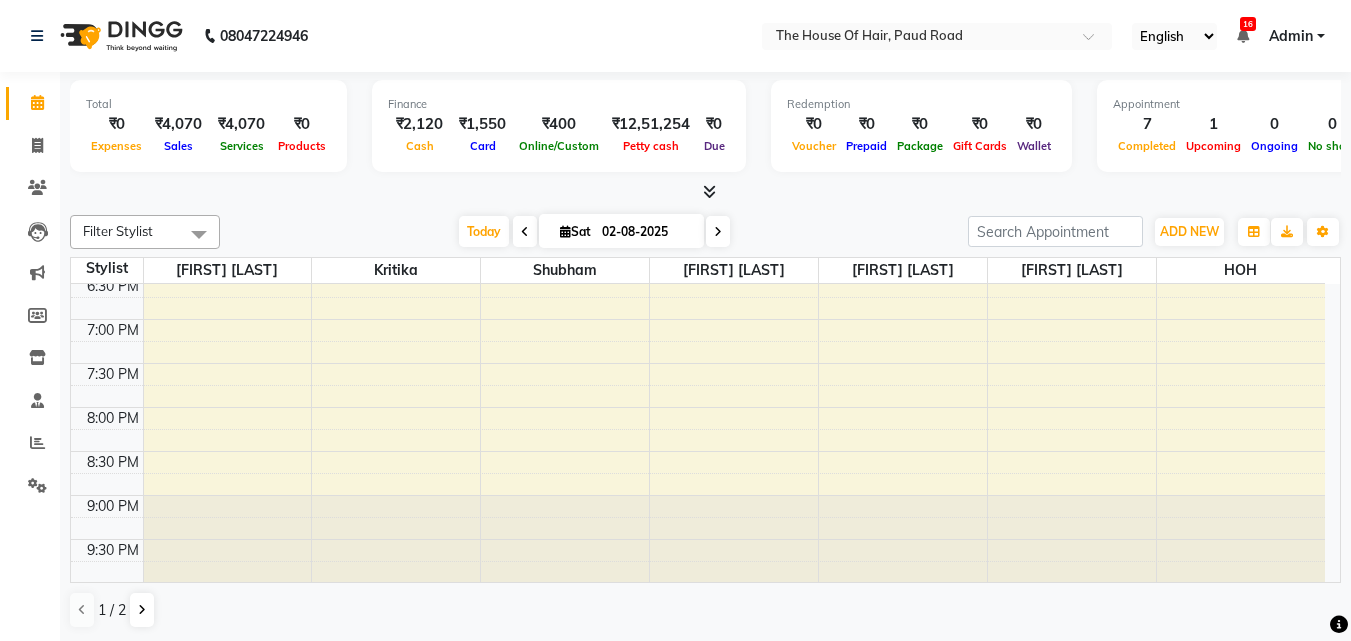 click on "8:00 AM 8:30 AM 9:00 AM 9:30 AM 10:00 AM 10:30 AM 11:00 AM 11:30 AM 12:00 PM 12:30 PM 1:00 PM 1:30 PM 2:00 PM 2:30 PM 3:00 PM 3:30 PM 4:00 PM 4:30 PM 5:00 PM 5:30 PM 6:00 PM 6:30 PM 7:00 PM 7:30 PM 8:00 PM 8:30 PM 9:00 PM 9:30 PM     Sayali Sejwalkar, TK01, 11:30 AM-12:00 PM, HairCut  [Male]             lalit ., TK06, 03:00 PM-03:30 PM, HairCut  [Male]     shruti ., TK04, 11:30 AM-12:00 PM, Hairwash+Paddle Dry (Female)     snehil ., TK05, 12:00 PM-01:00 PM, Global Colour (Male)     Snehal Marathe, TK03, 11:15 AM-11:55 AM, EYEBROW,Upper lip (Regular),Upper lip (Regular)     p Deshpande, TK08, 01:15 PM-03:15 PM, PEDICURE  REGULAR,MANICURE REGULAR     sumedh ., TK02, 11:30 AM-12:00 PM, HairCut  [Male]     Arundhati ., TK07, 03:15 PM-03:45 PM, HairCut  [Male]" at bounding box center [698, -33] 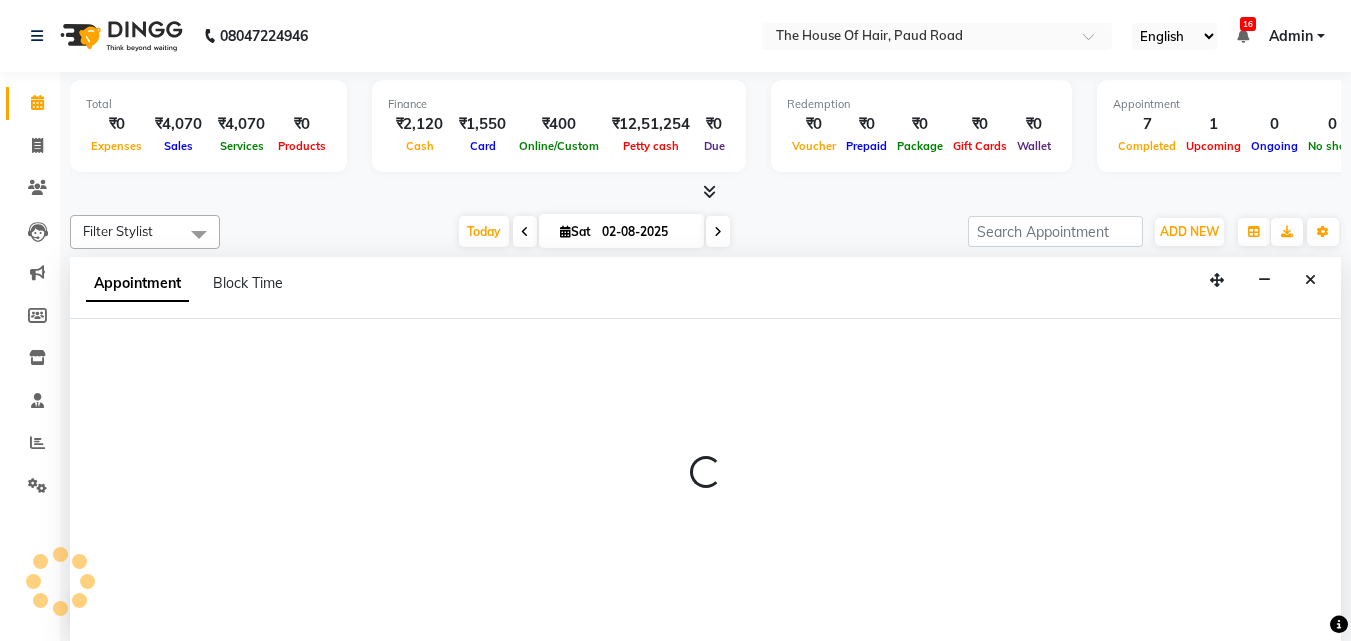 scroll, scrollTop: 1, scrollLeft: 0, axis: vertical 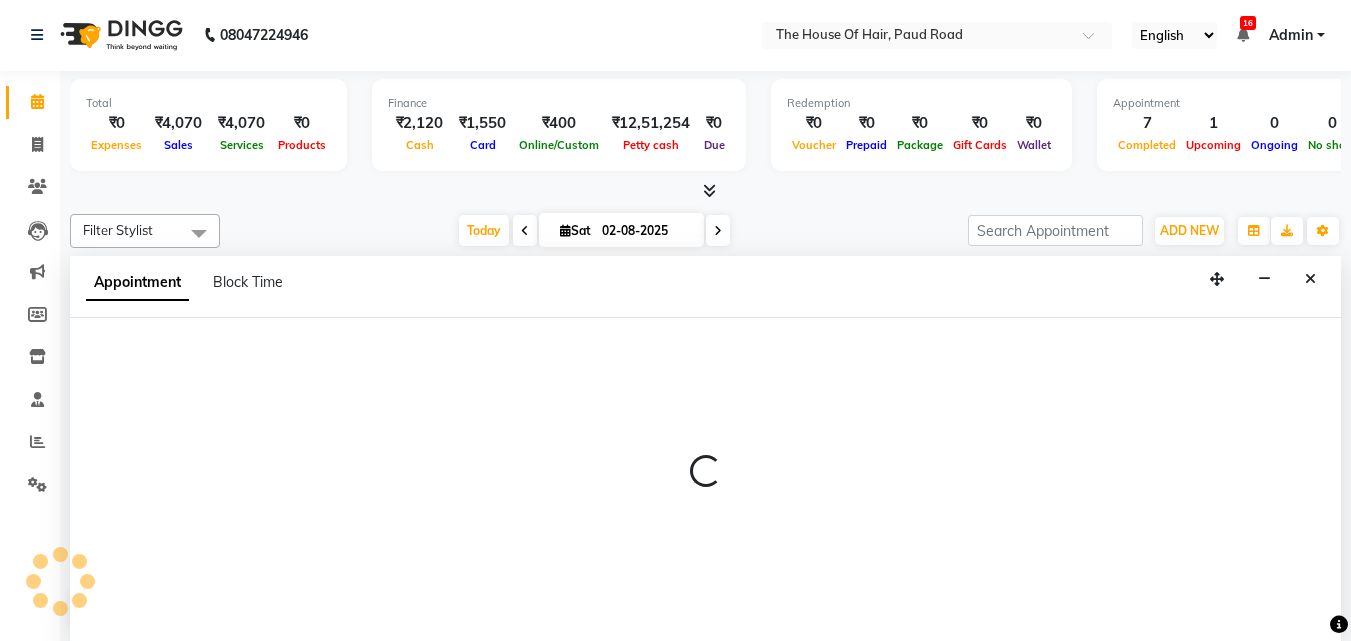 select on "42812" 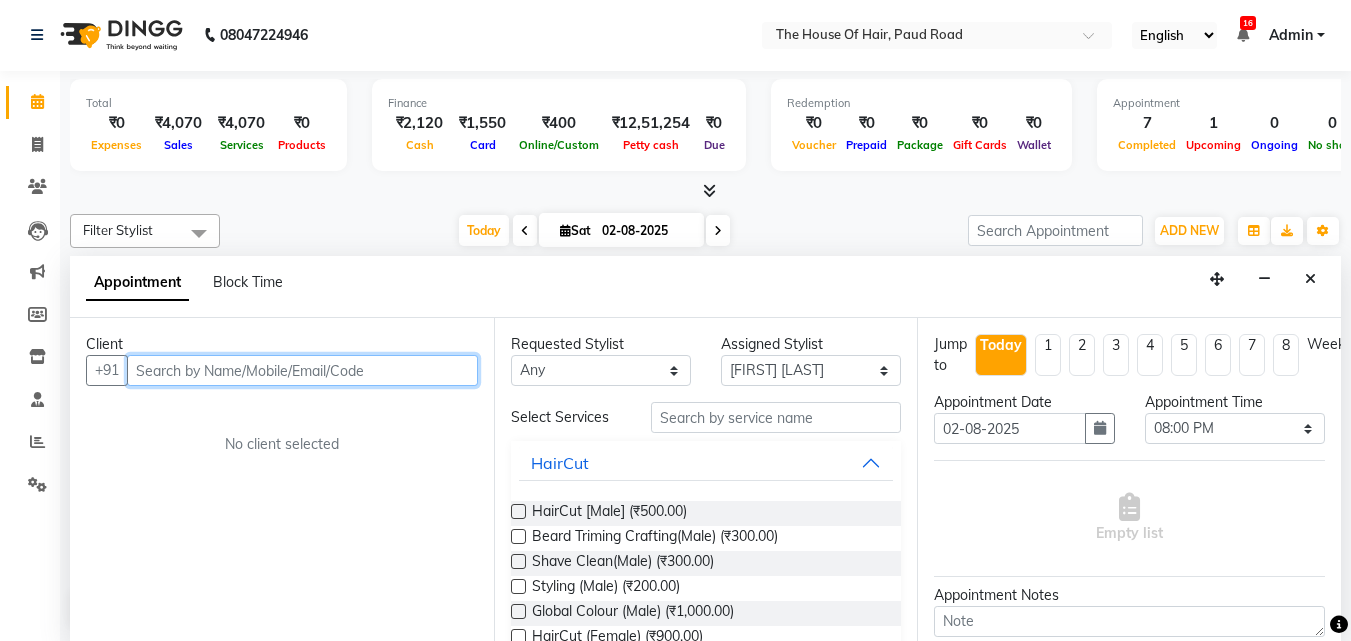 click at bounding box center (302, 370) 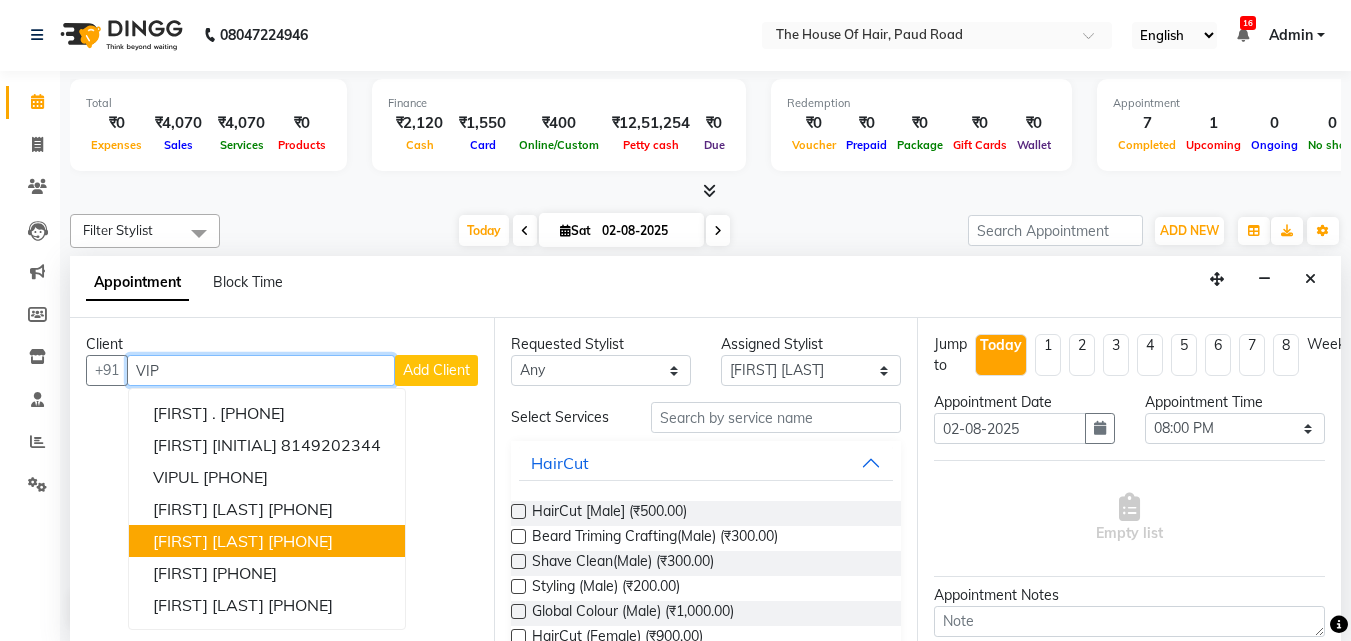 click on "Vipul Tathawade  9637147147" at bounding box center [267, 541] 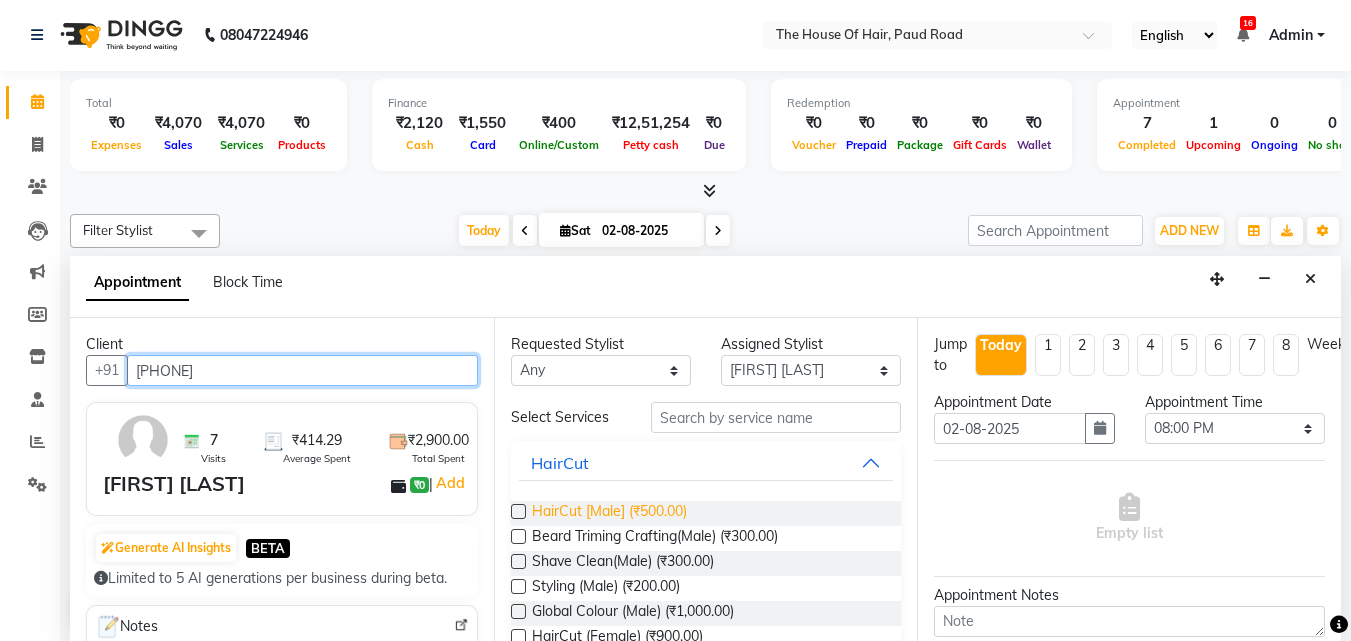 type on "9637147147" 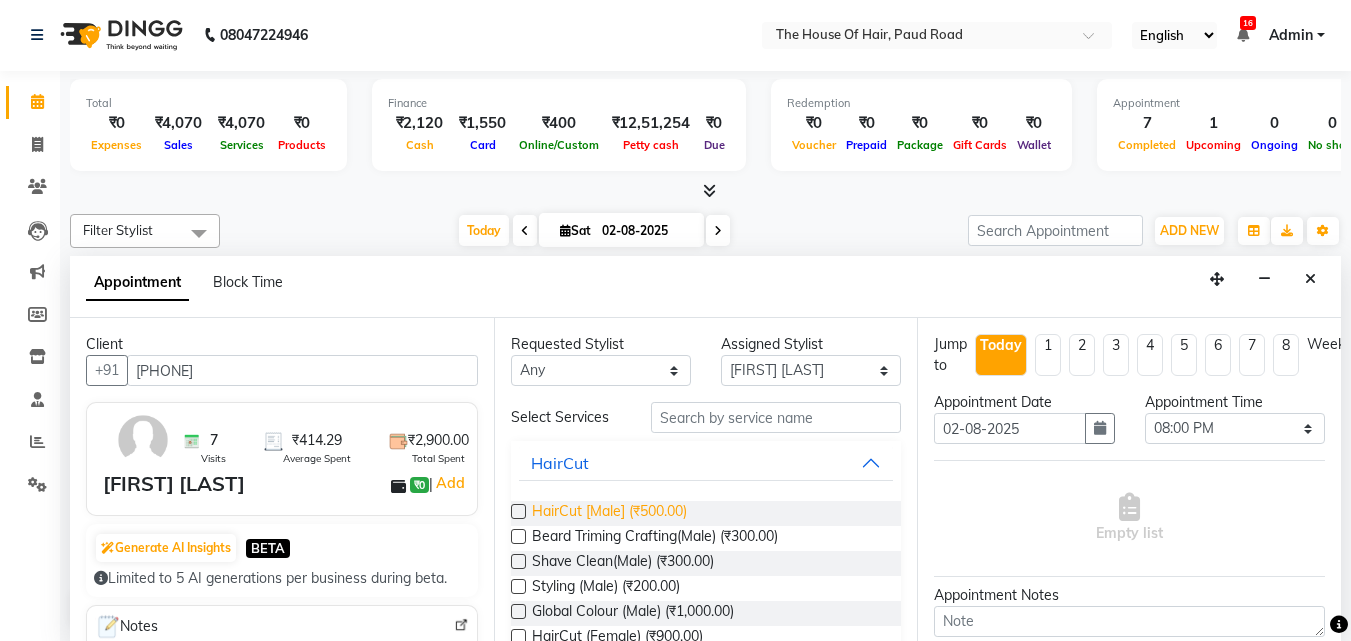 click on "HairCut  [Male] (₹500.00)" at bounding box center (609, 513) 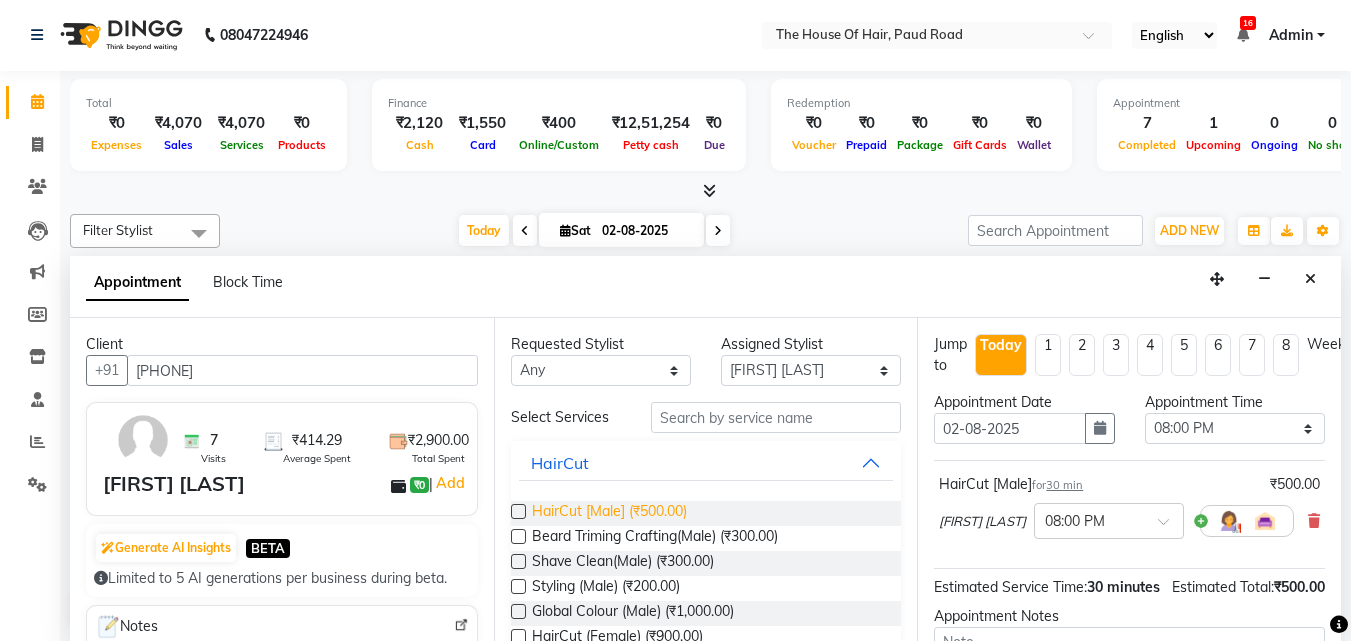 click on "HairCut  [Male] (₹500.00)" at bounding box center [609, 513] 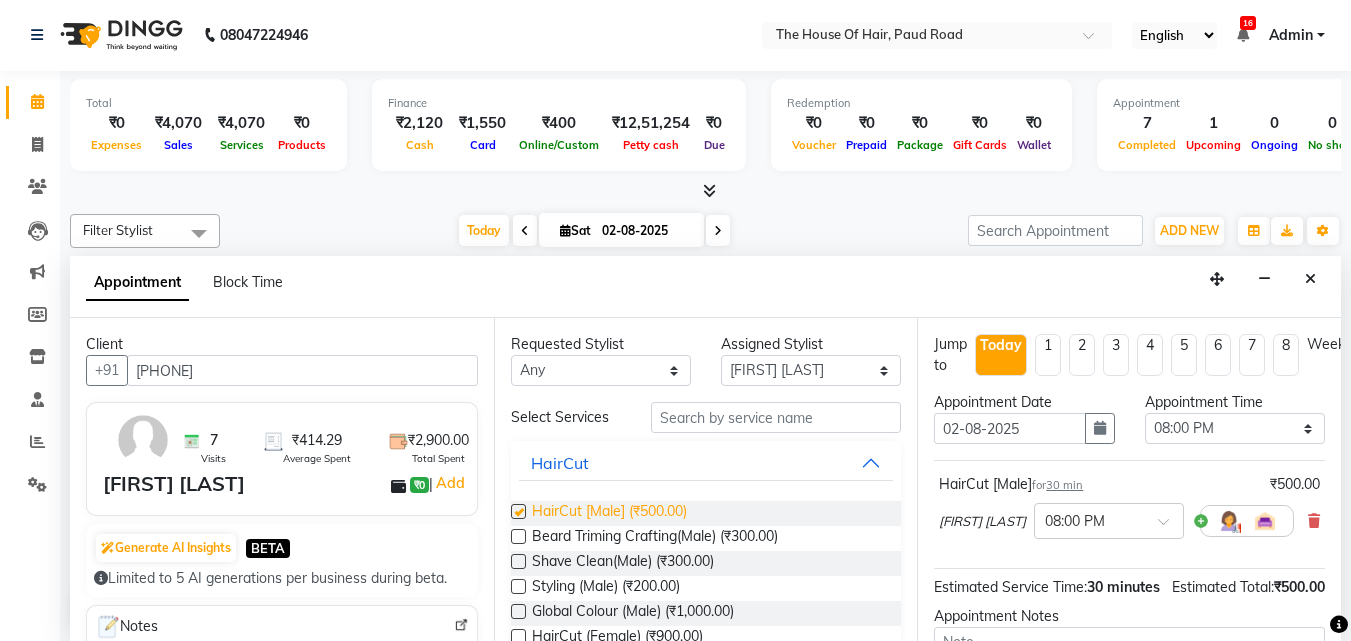 checkbox on "false" 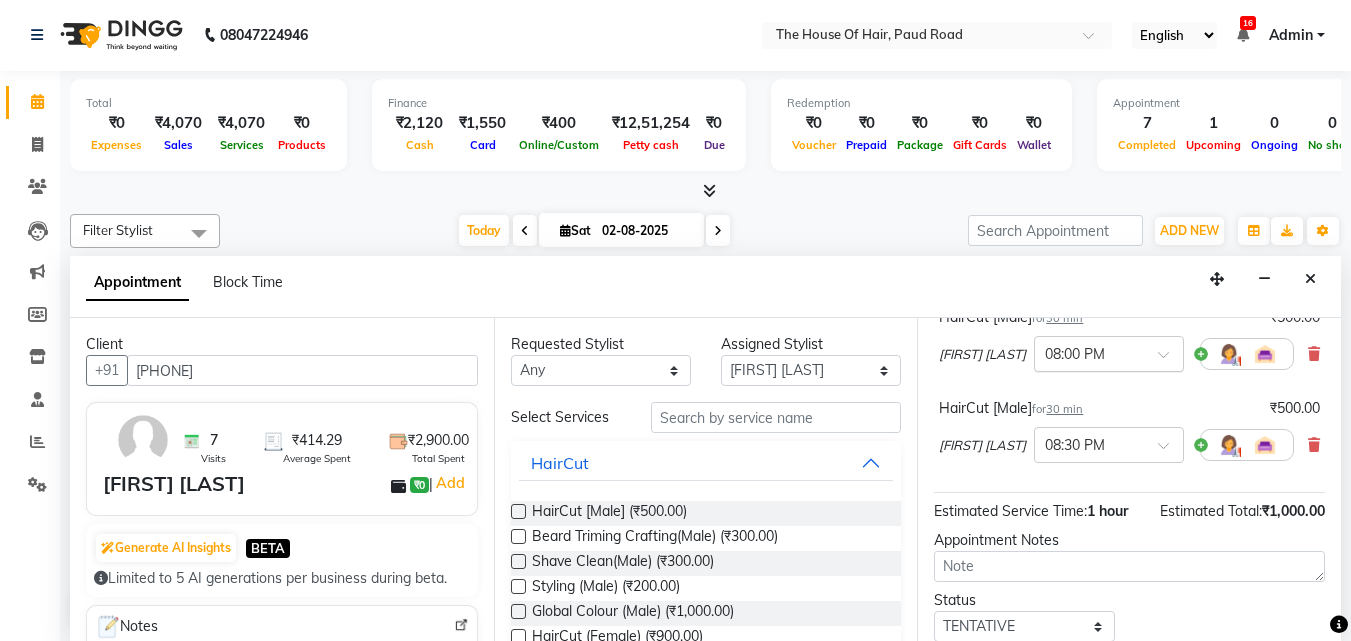 scroll, scrollTop: 258, scrollLeft: 0, axis: vertical 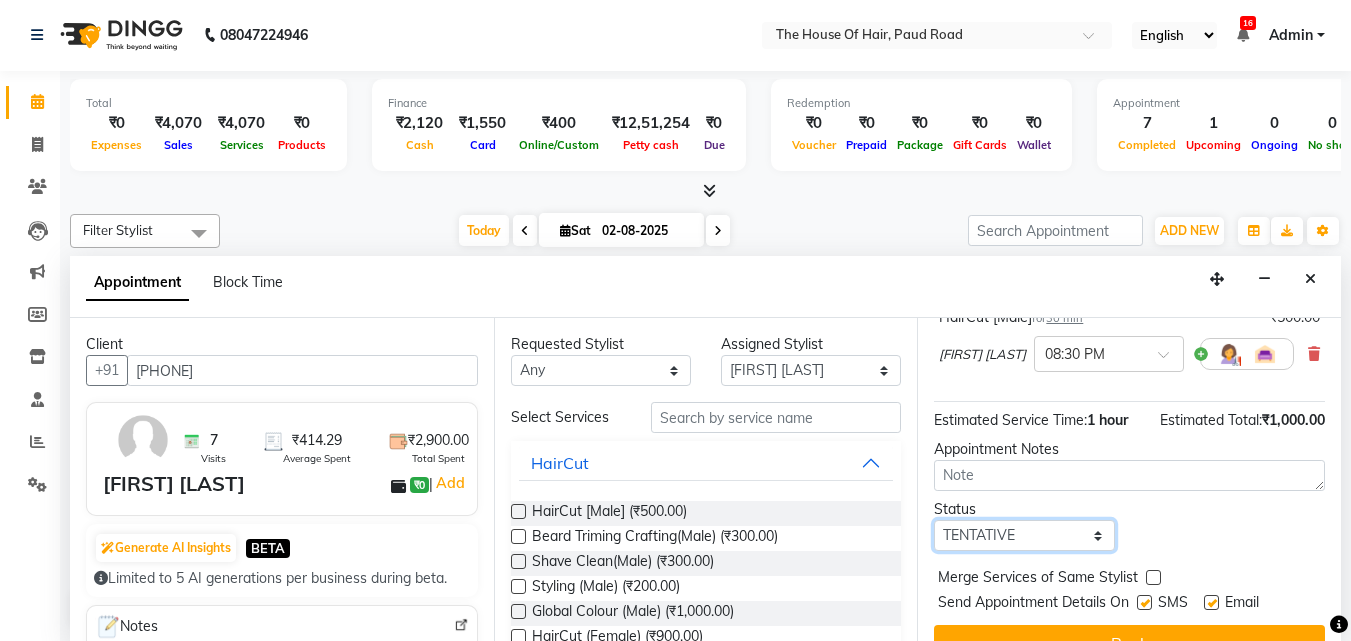 click on "Select TENTATIVE CONFIRM CHECK-IN UPCOMING" at bounding box center (1024, 535) 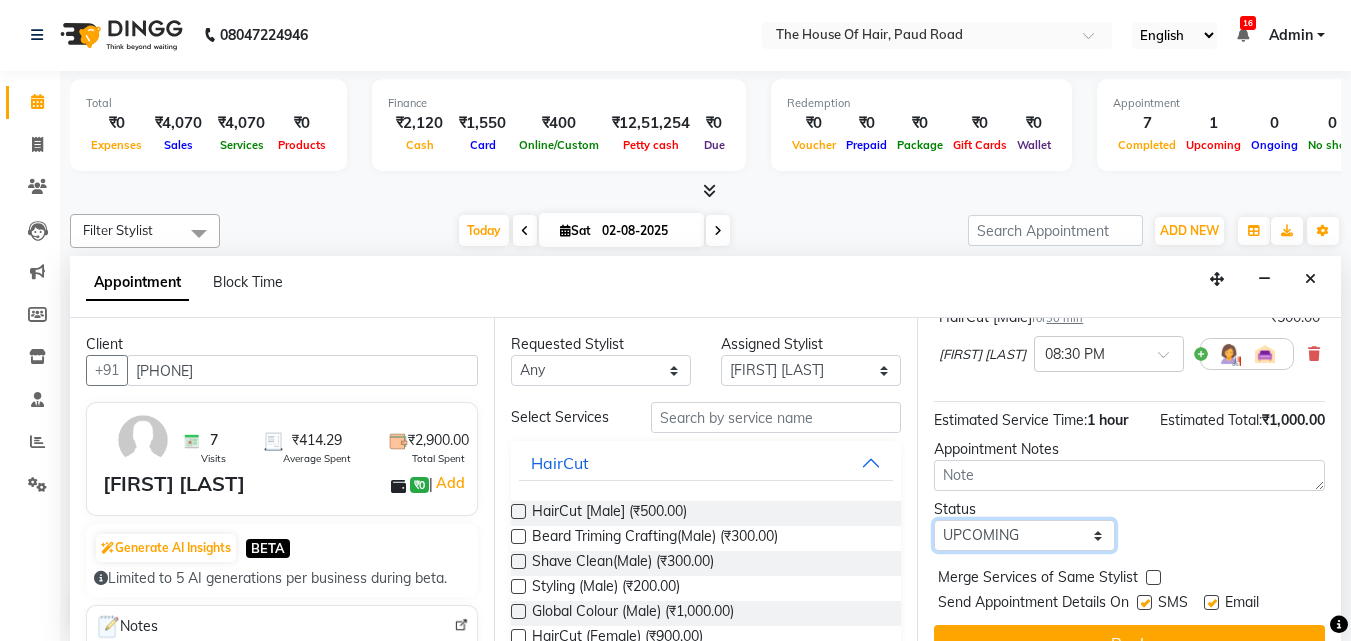click on "Select TENTATIVE CONFIRM CHECK-IN UPCOMING" at bounding box center [1024, 535] 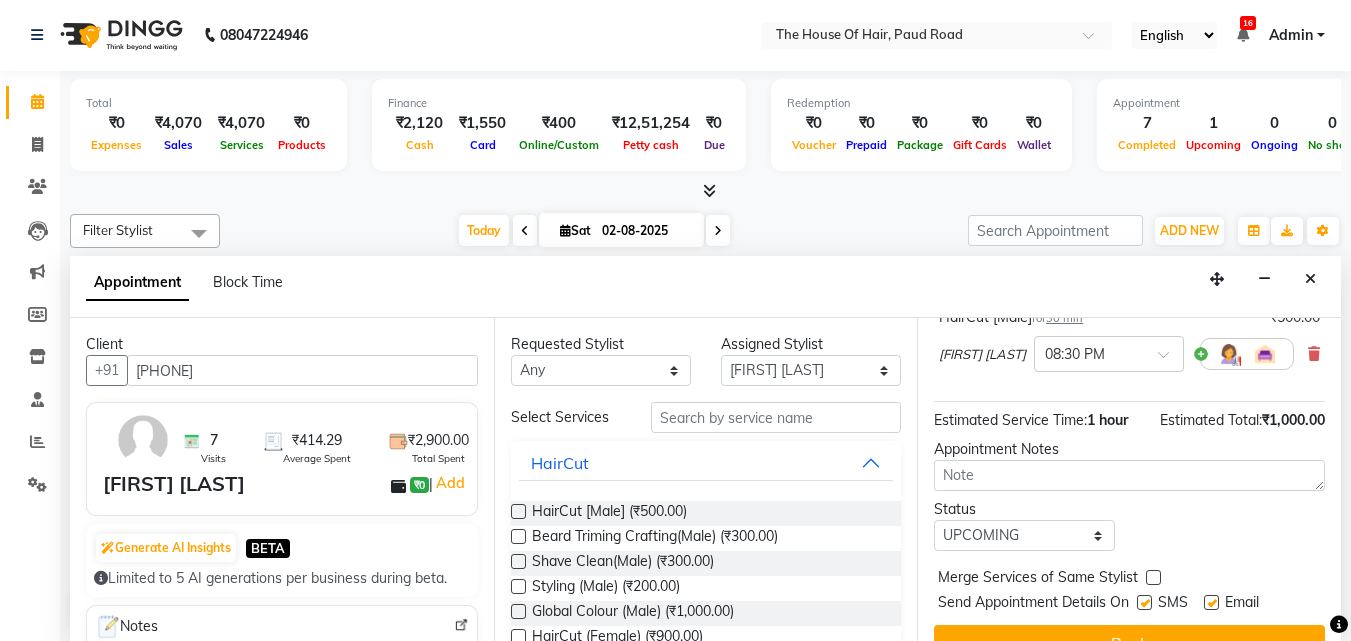 click at bounding box center (1153, 577) 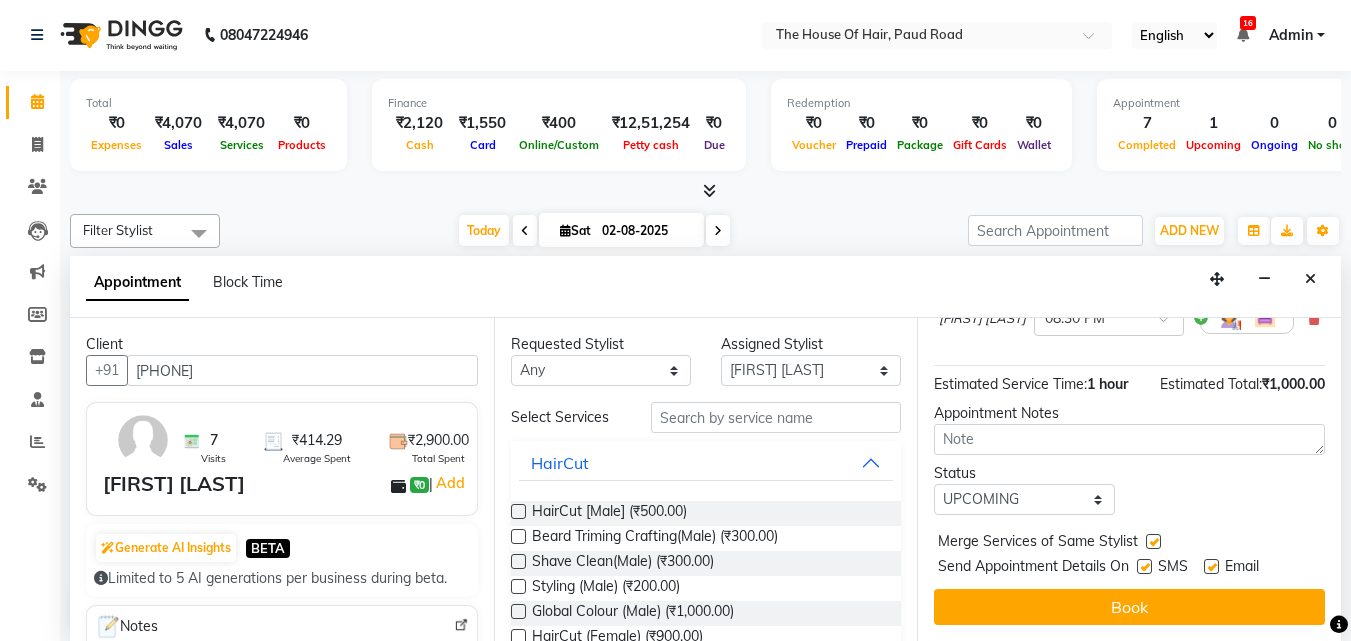 scroll, scrollTop: 309, scrollLeft: 0, axis: vertical 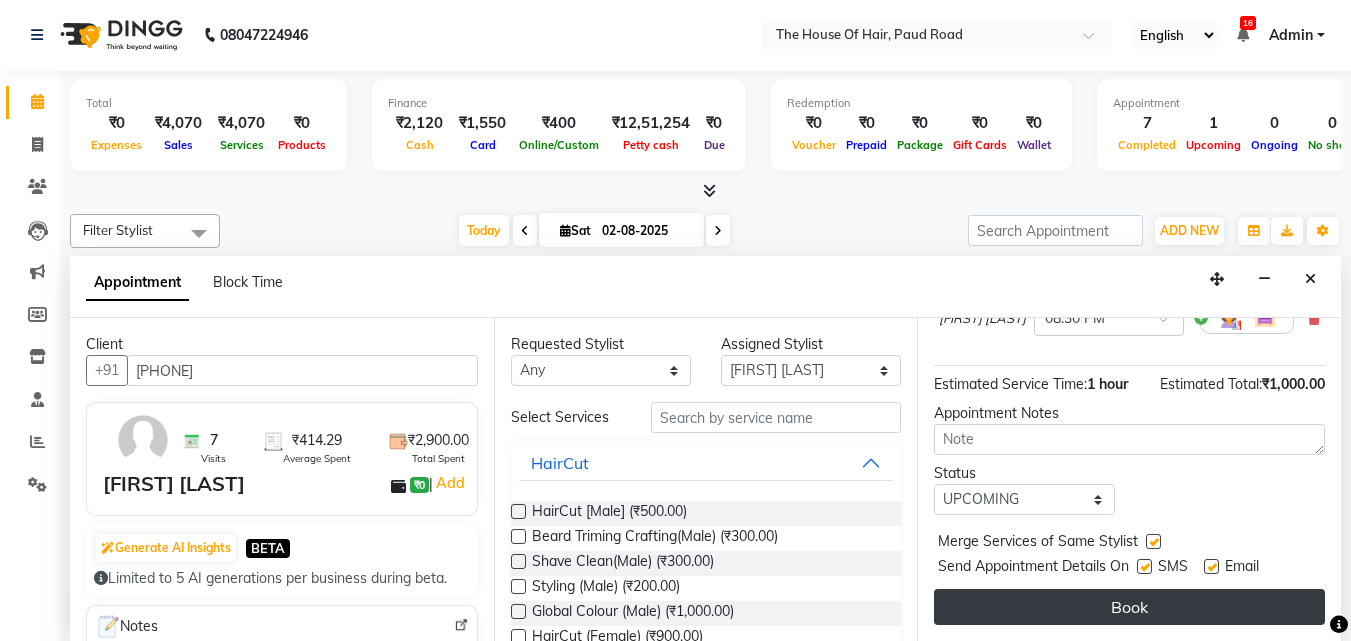 click on "Book" at bounding box center (1129, 607) 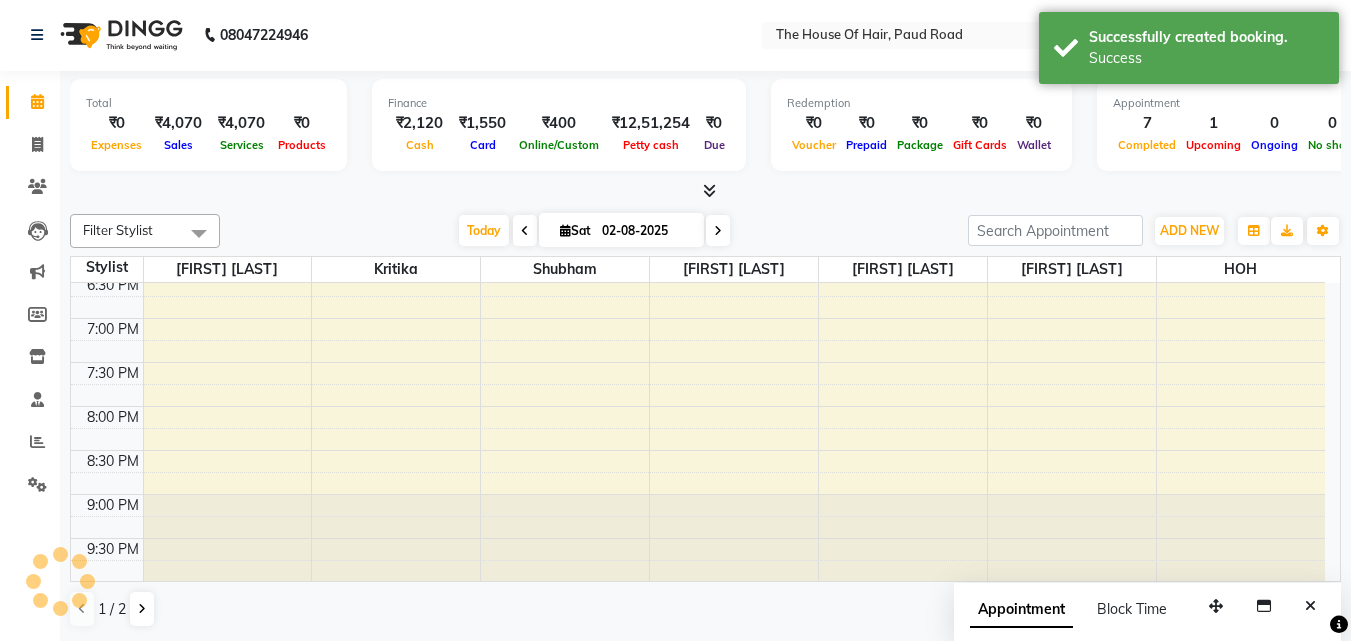 scroll, scrollTop: 0, scrollLeft: 0, axis: both 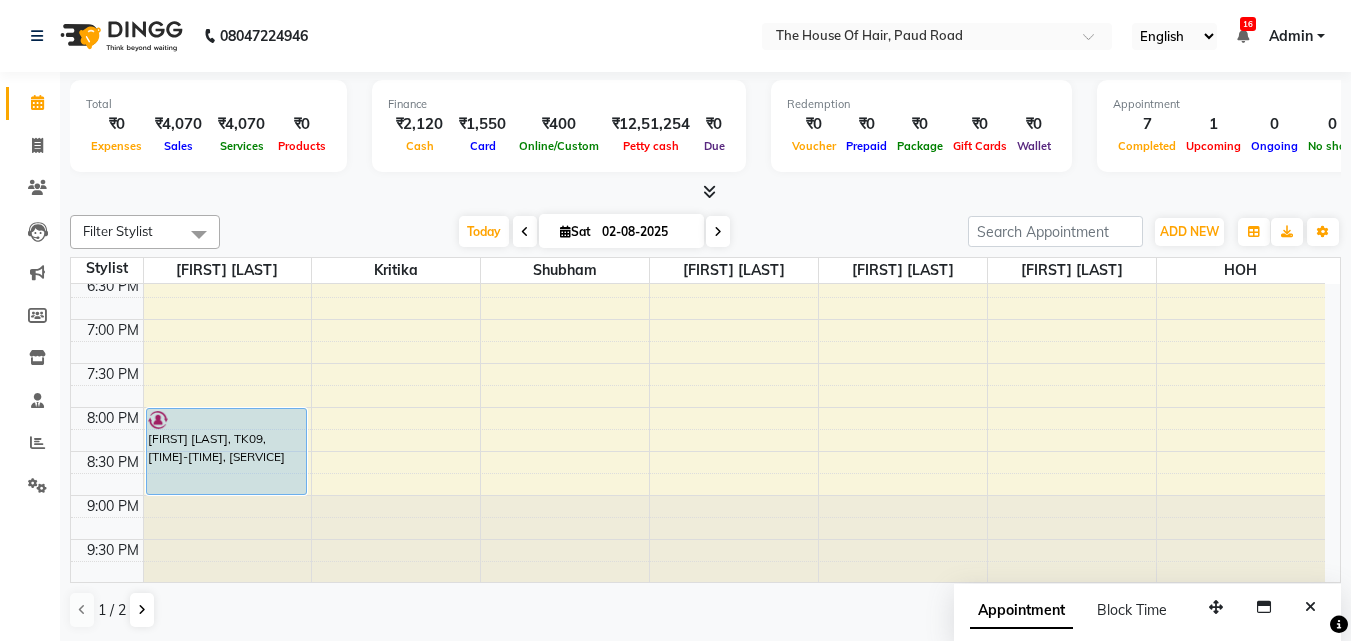 click on "Appointment Block Time" at bounding box center (1147, 615) 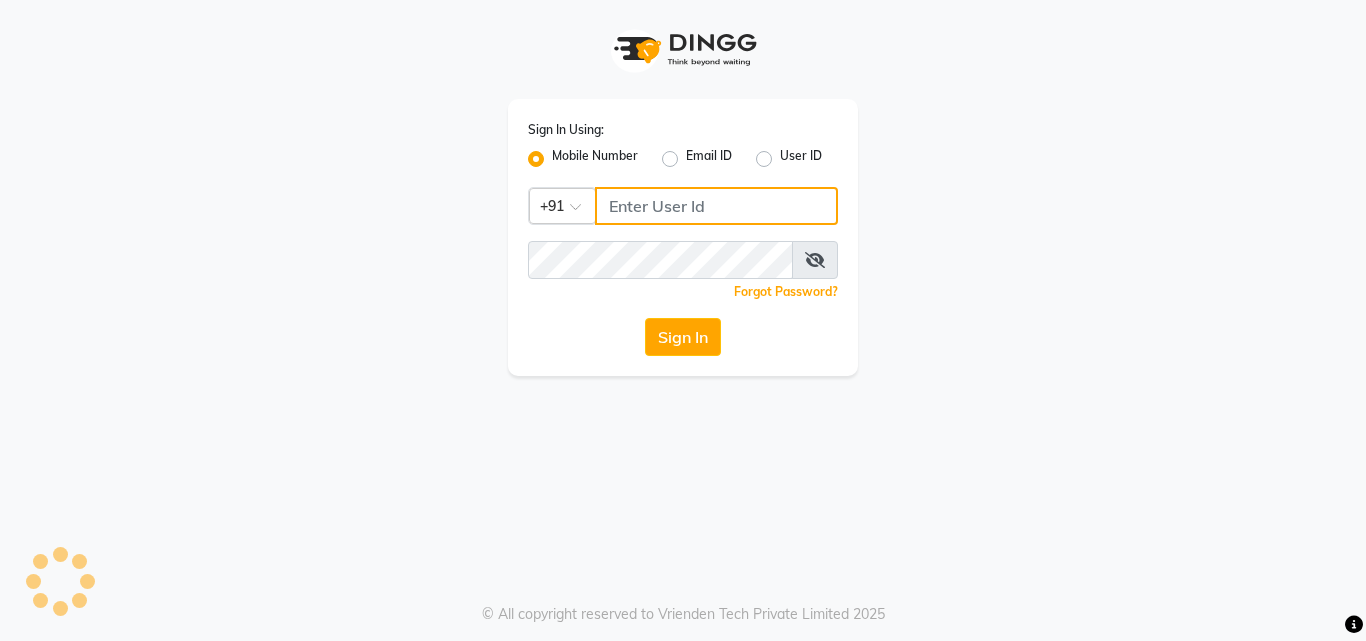 type on "8263956805" 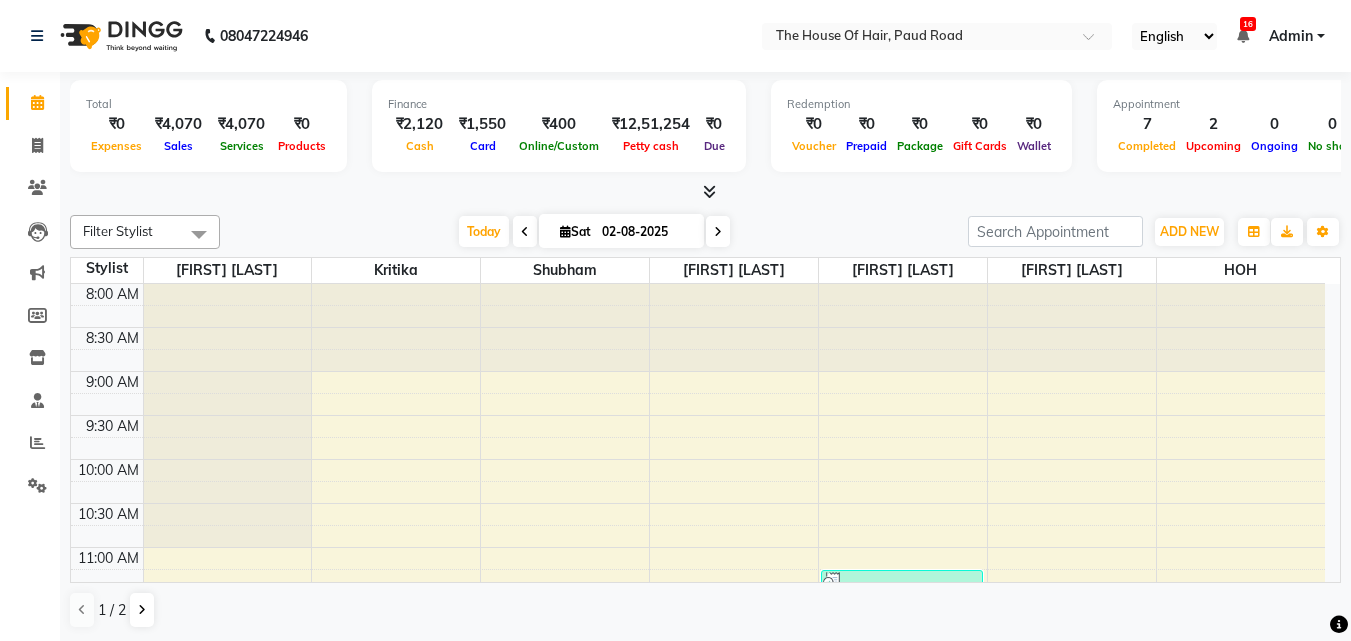 scroll, scrollTop: 617, scrollLeft: 0, axis: vertical 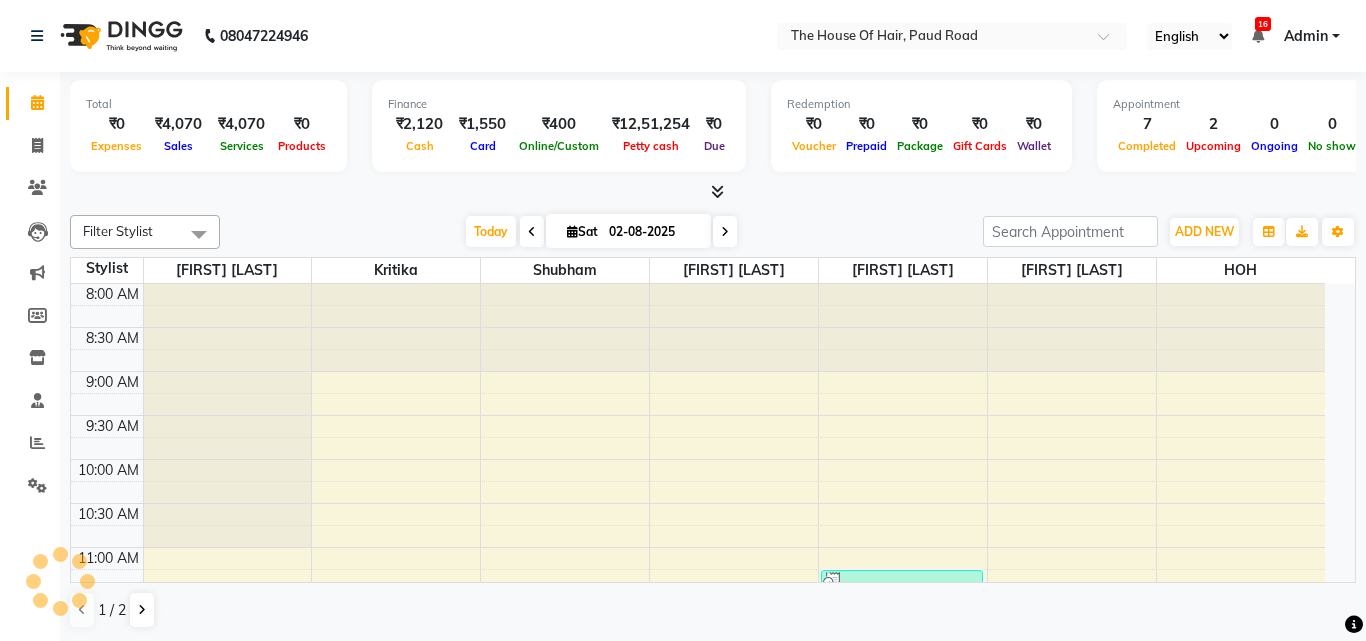 select on "en" 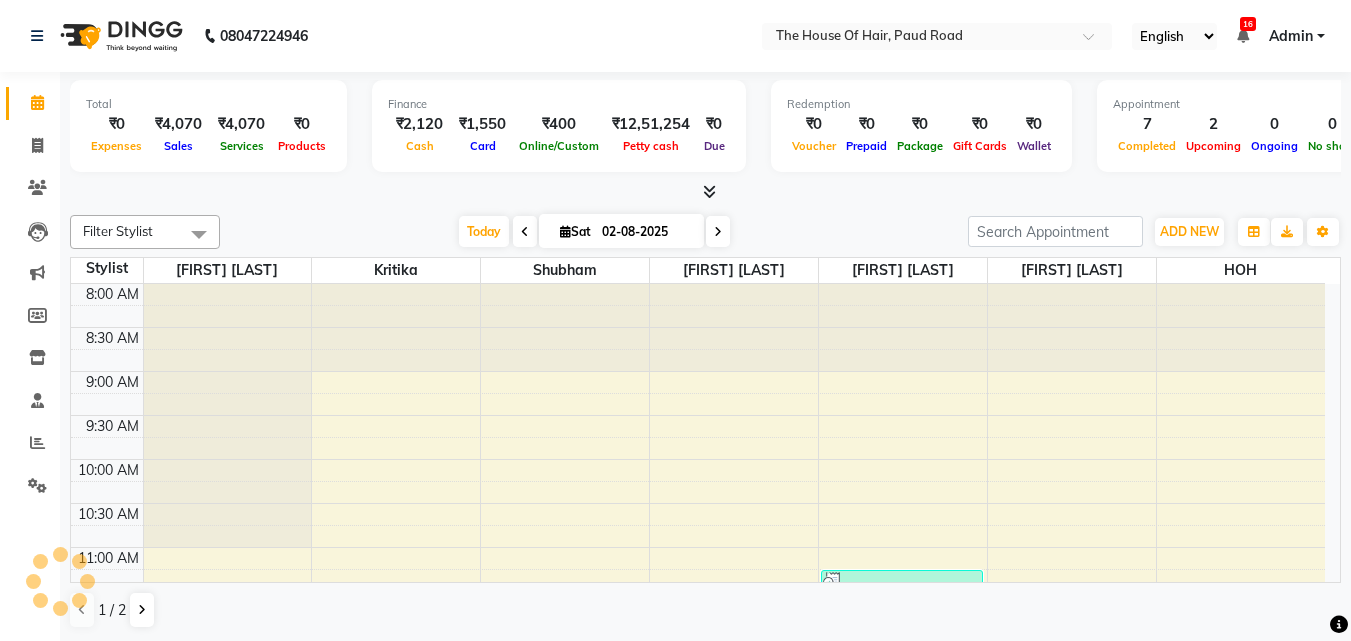 scroll, scrollTop: 0, scrollLeft: 0, axis: both 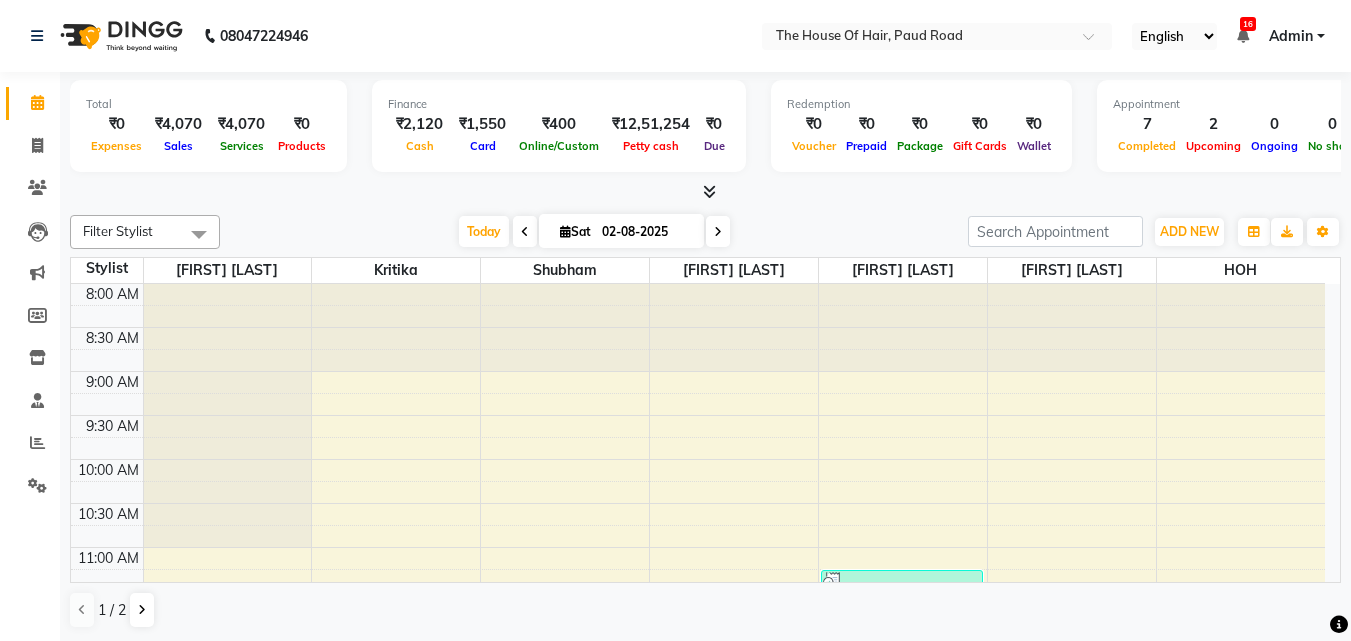 click on "08047224946 Select Location × The House Of Hair, Paud Road English ENGLISH Español العربية मराठी हिंदी ગુજરાતી தமிழ் 中文 16 Notifications nothing to show Admin Manage Profile Change Password Sign out  Version:3.15.11" 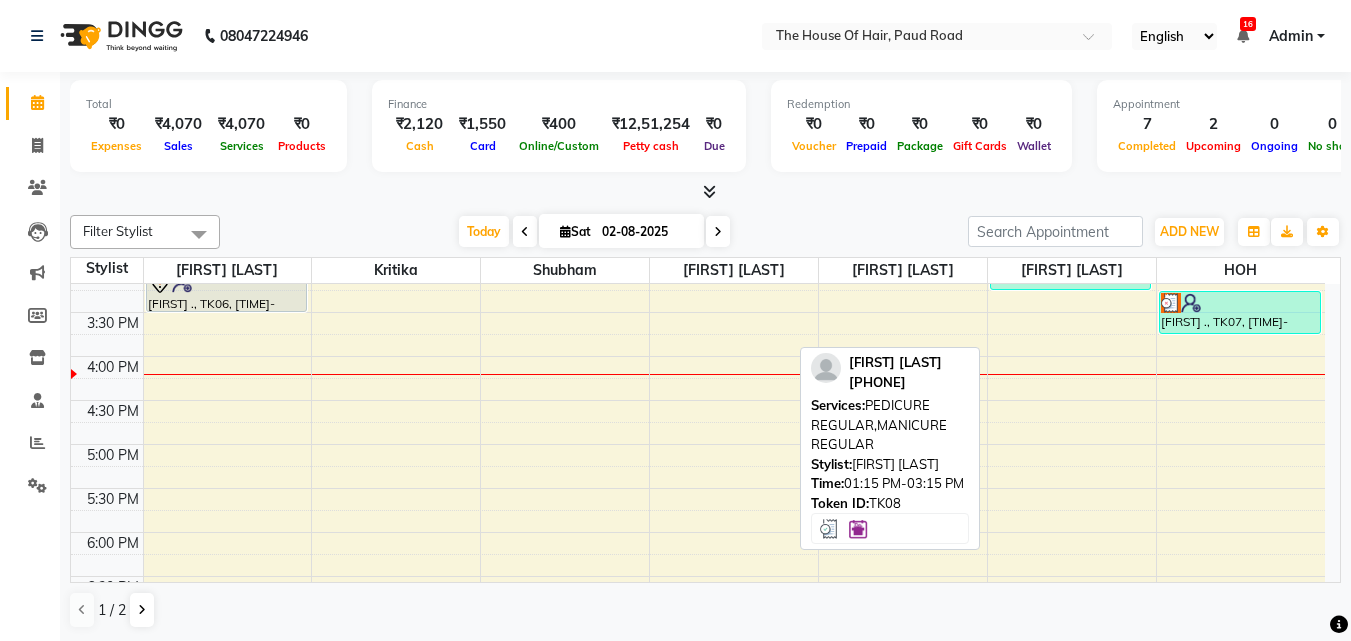 scroll, scrollTop: 633, scrollLeft: 0, axis: vertical 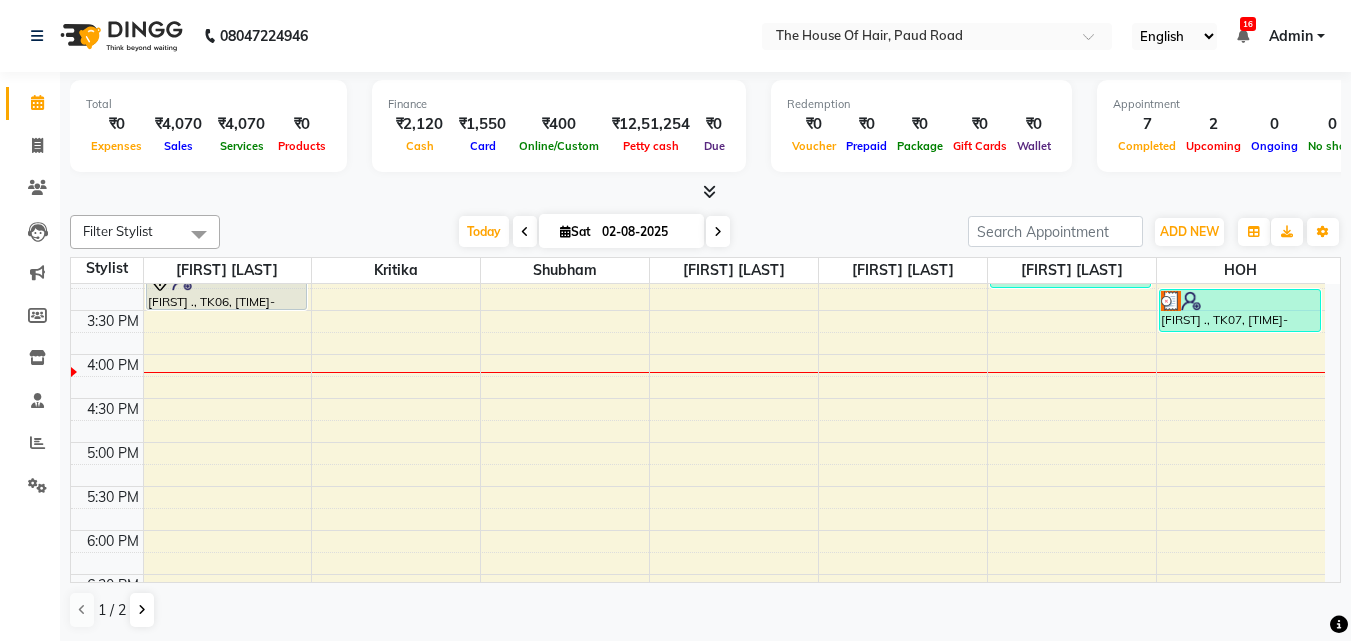click on "8:00 AM 8:30 AM 9:00 AM 9:30 AM 10:00 AM 10:30 AM 11:00 AM 11:30 AM 12:00 PM 12:30 PM 1:00 PM 1:30 PM 2:00 PM 2:30 PM 3:00 PM 3:30 PM 4:00 PM 4:30 PM 5:00 PM 5:30 PM 6:00 PM 6:30 PM 7:00 PM 7:30 PM 8:00 PM 8:30 PM 9:00 PM 9:30 PM     Sayali Sejwalkar, TK01, 11:30 AM-12:00 PM, HairCut  [Male]             lalit ., TK06, 03:00 PM-03:30 PM, HairCut  [Male]     Vipul Tathawade, TK09, 08:00 PM-09:00 PM, HairCut  [Male],HairCut  [Male]     shruti ., TK04, 11:30 AM-12:00 PM, Hairwash+Paddle Dry (Female)     snehil ., TK05, 12:00 PM-01:00 PM, Global Colour (Male)     Snehal Marathe, TK03, 11:15 AM-11:55 AM, EYEBROW,Upper lip (Regular),Upper lip (Regular)     p Deshpande, TK08, 01:15 PM-03:15 PM, PEDICURE  REGULAR,MANICURE REGULAR     sumedh ., TK02, 11:30 AM-12:00 PM, HairCut  [Male]     Arundhati ., TK07, 03:15 PM-03:45 PM, HairCut  [Male]" at bounding box center [698, 266] 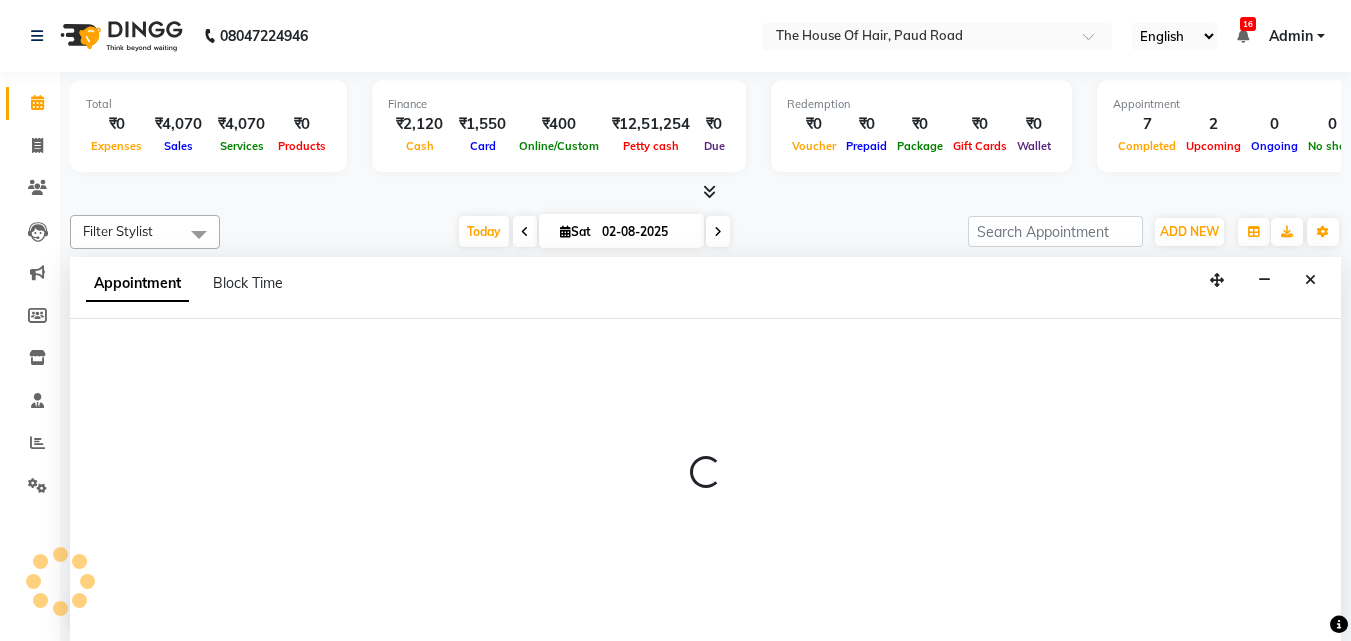 scroll, scrollTop: 1, scrollLeft: 0, axis: vertical 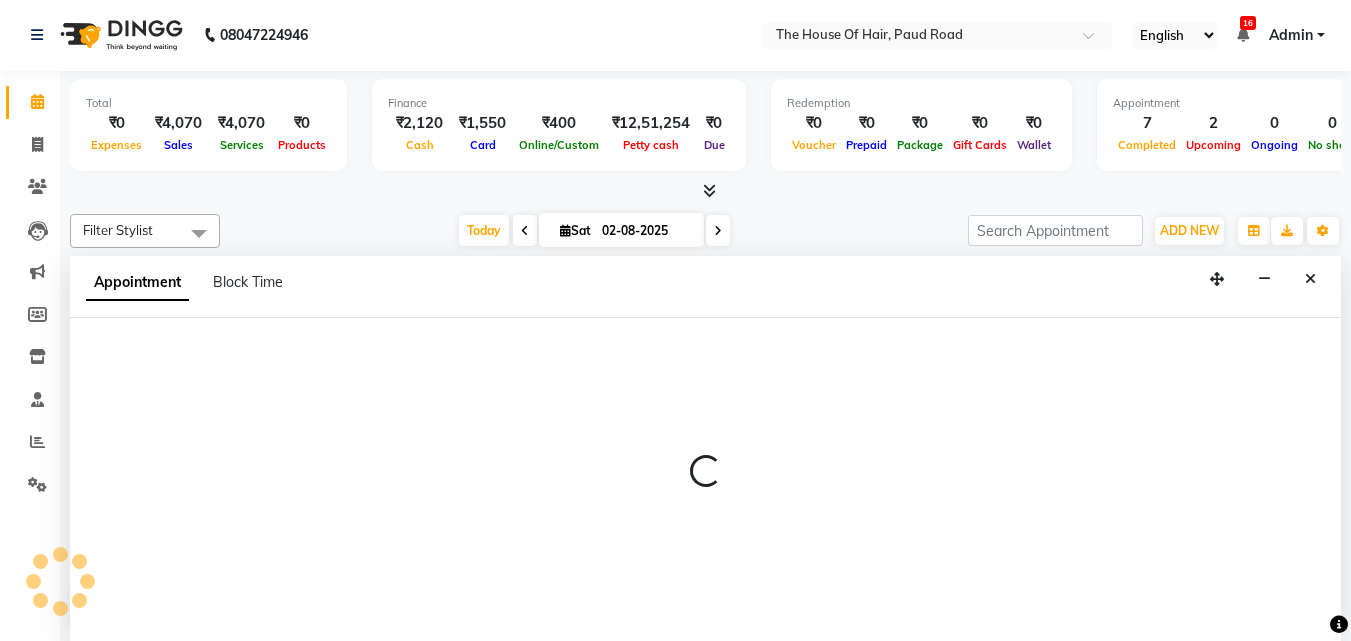 select on "80392" 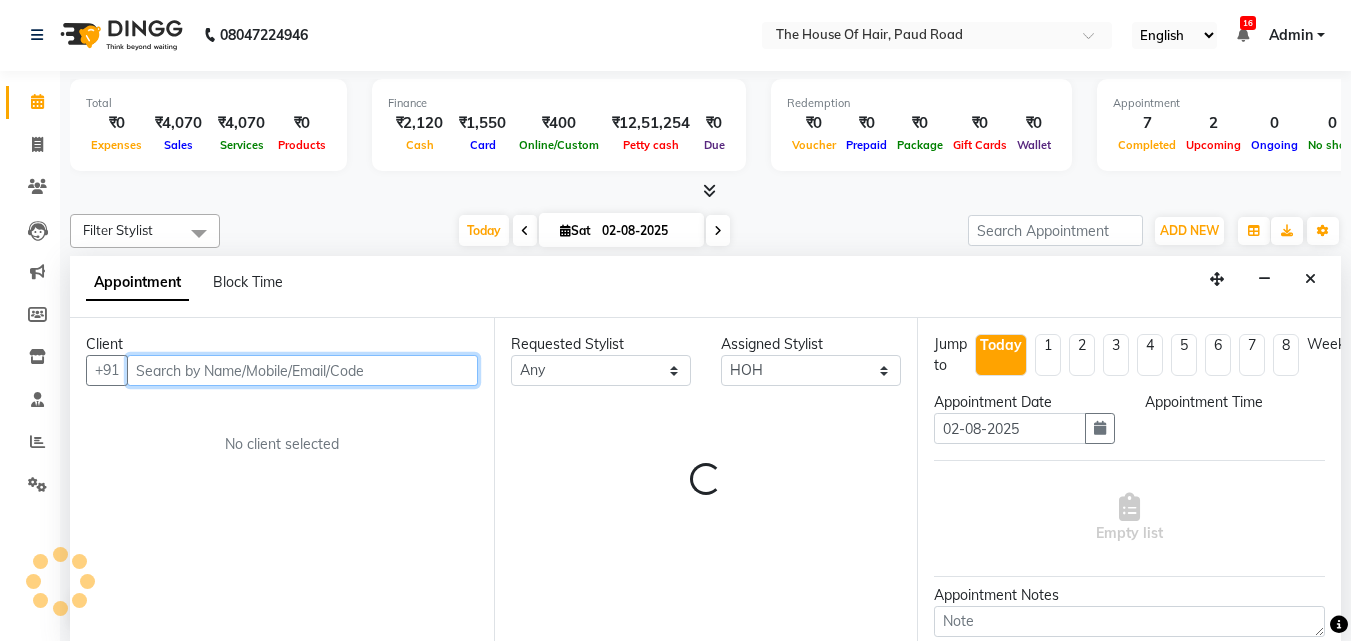 select on "960" 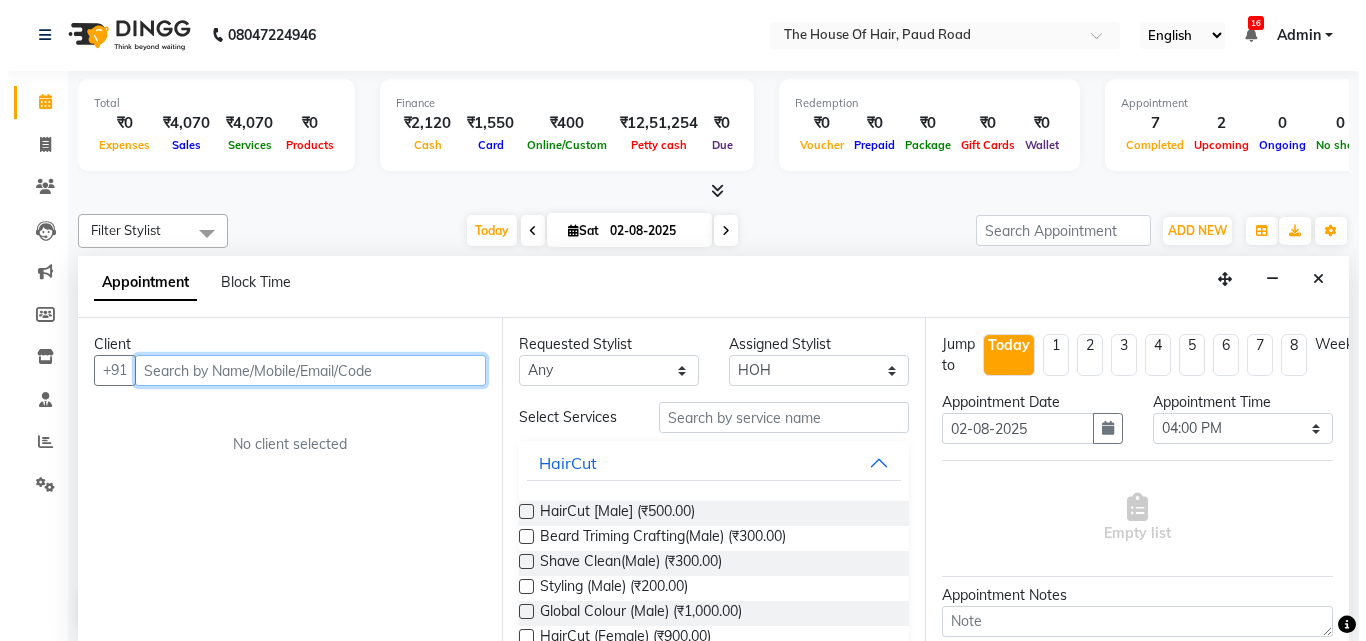 scroll, scrollTop: 0, scrollLeft: 0, axis: both 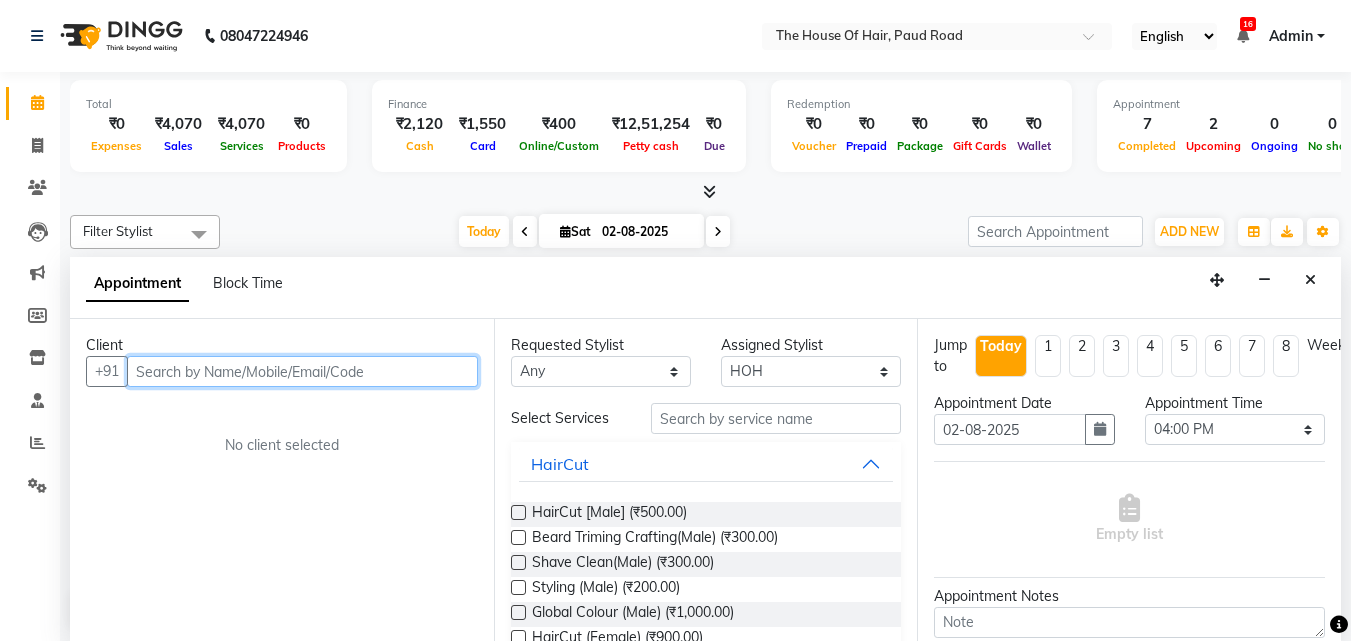 click at bounding box center (302, 371) 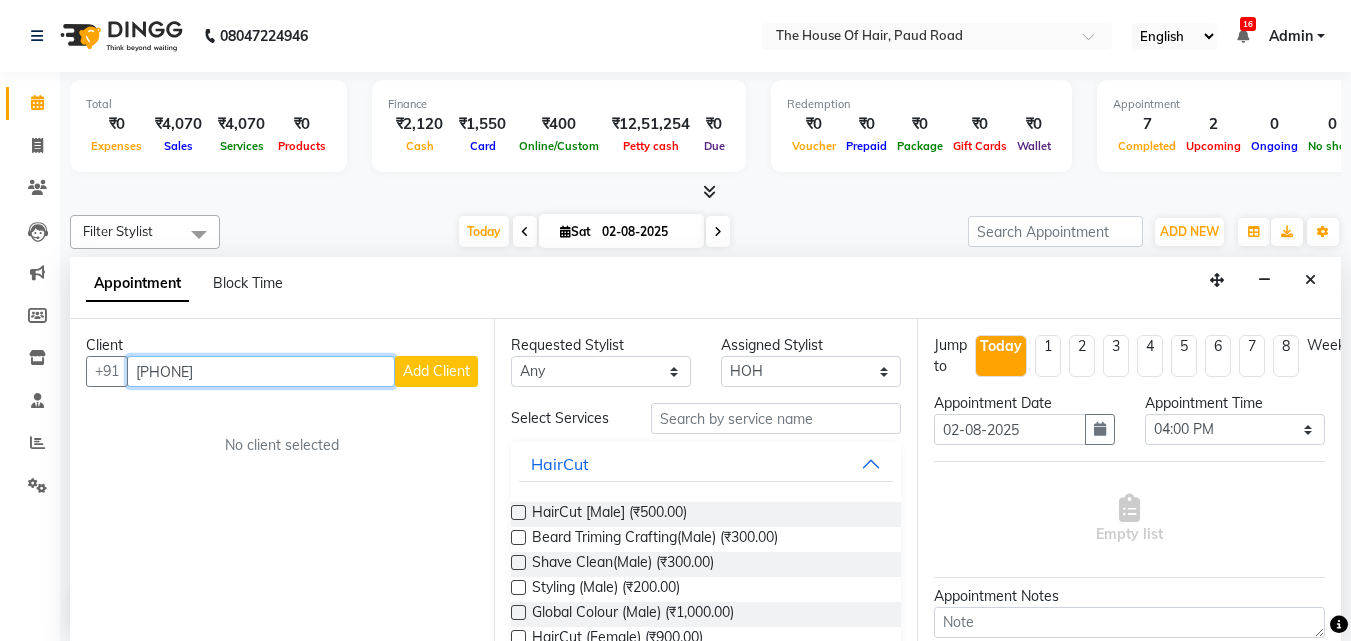 type on "9604982240" 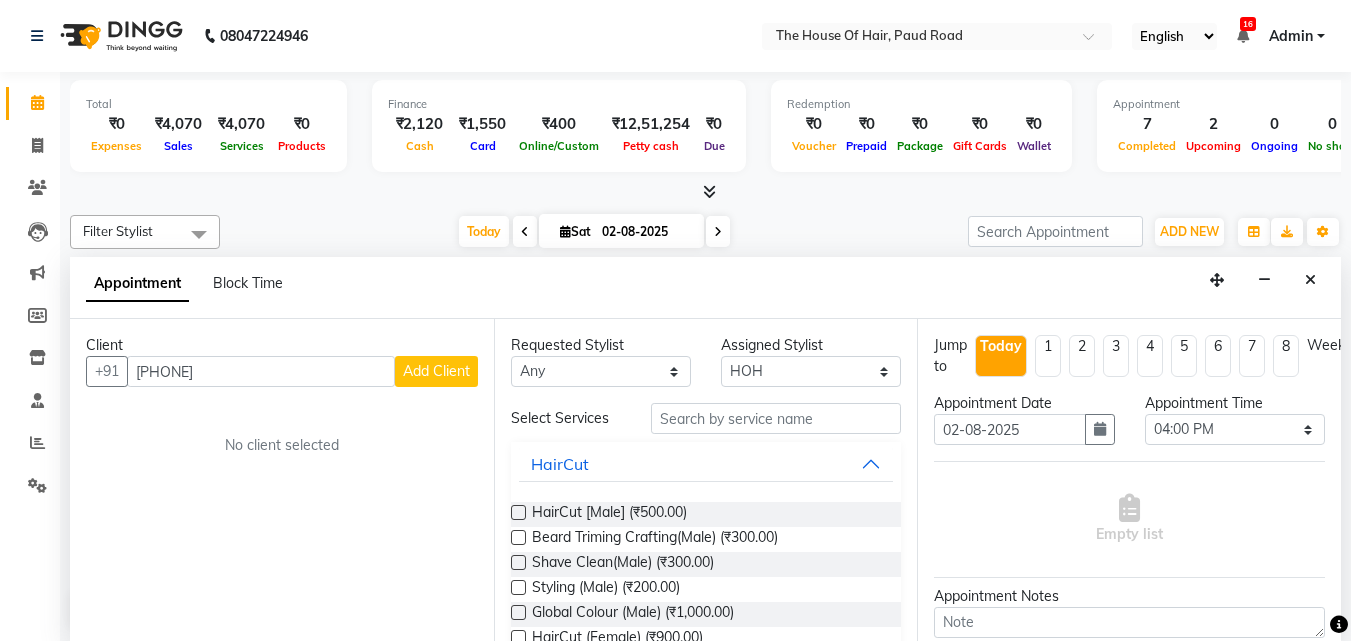 click on "Add Client" at bounding box center (436, 371) 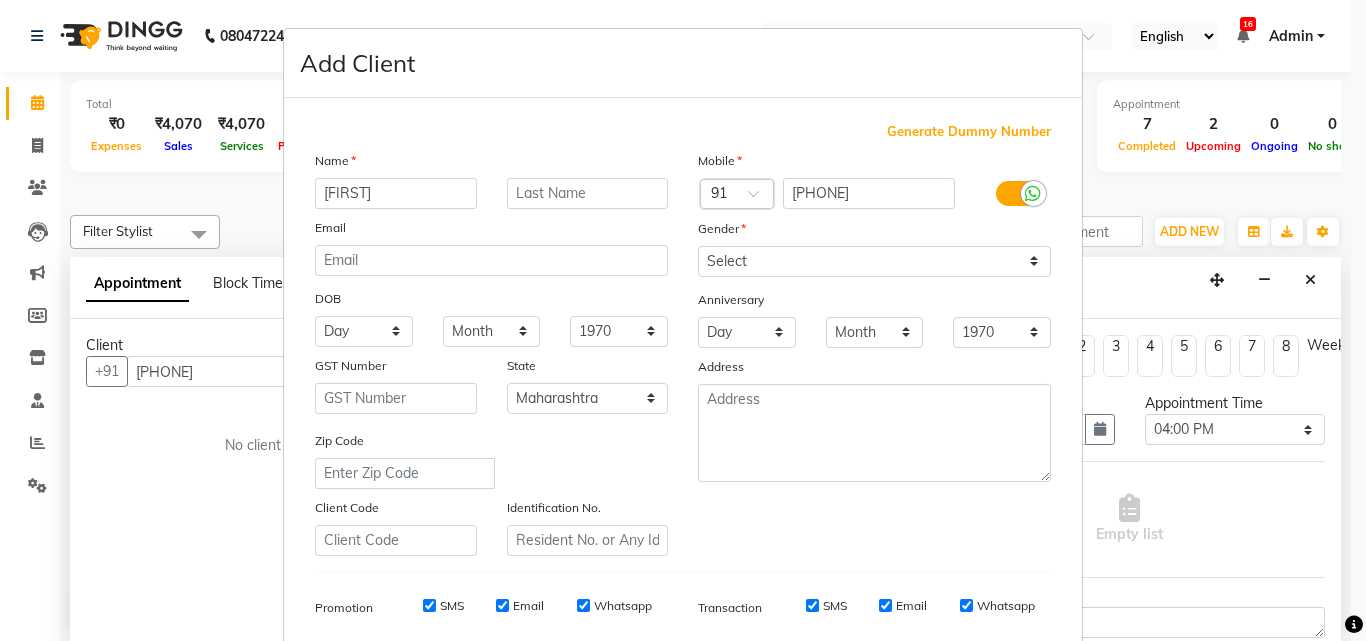 type on "SHIVRAJ" 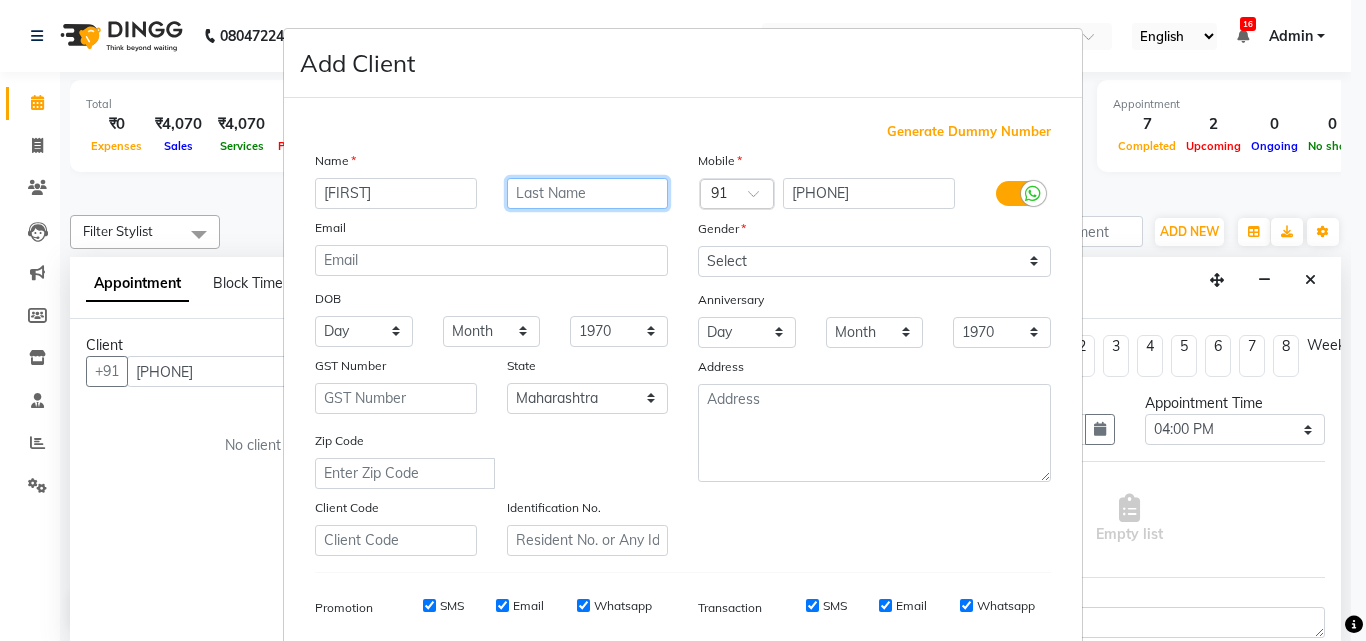 click at bounding box center (588, 193) 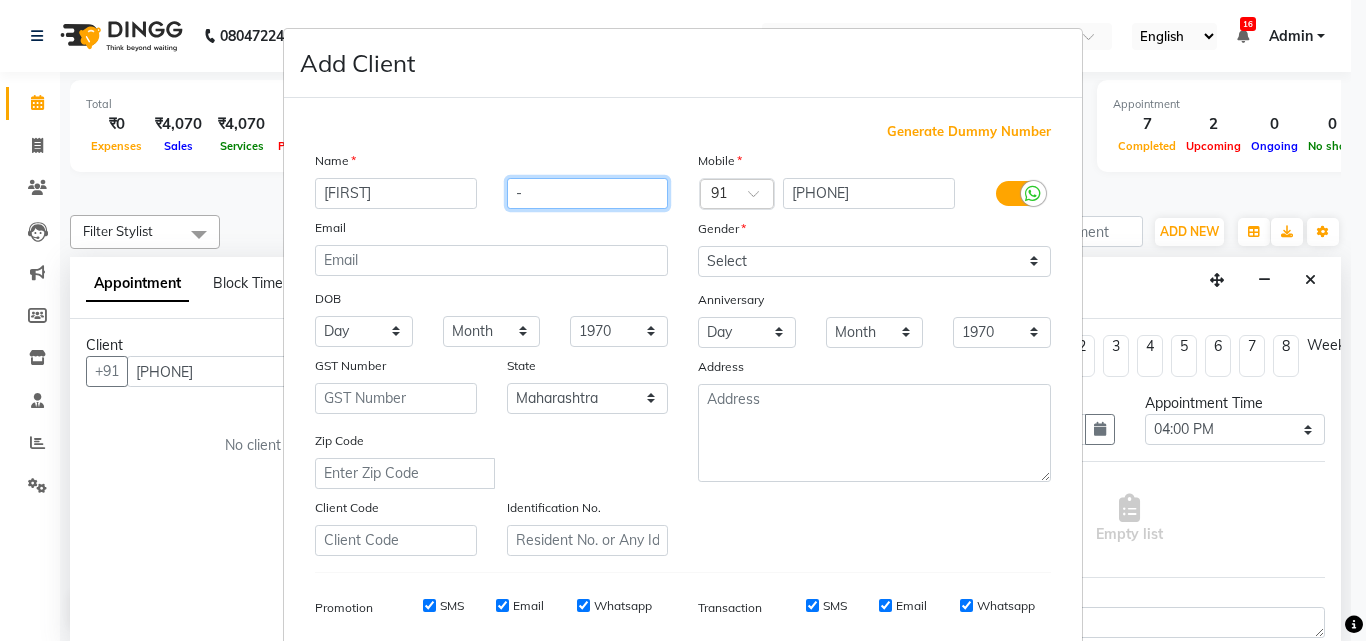 type on "-" 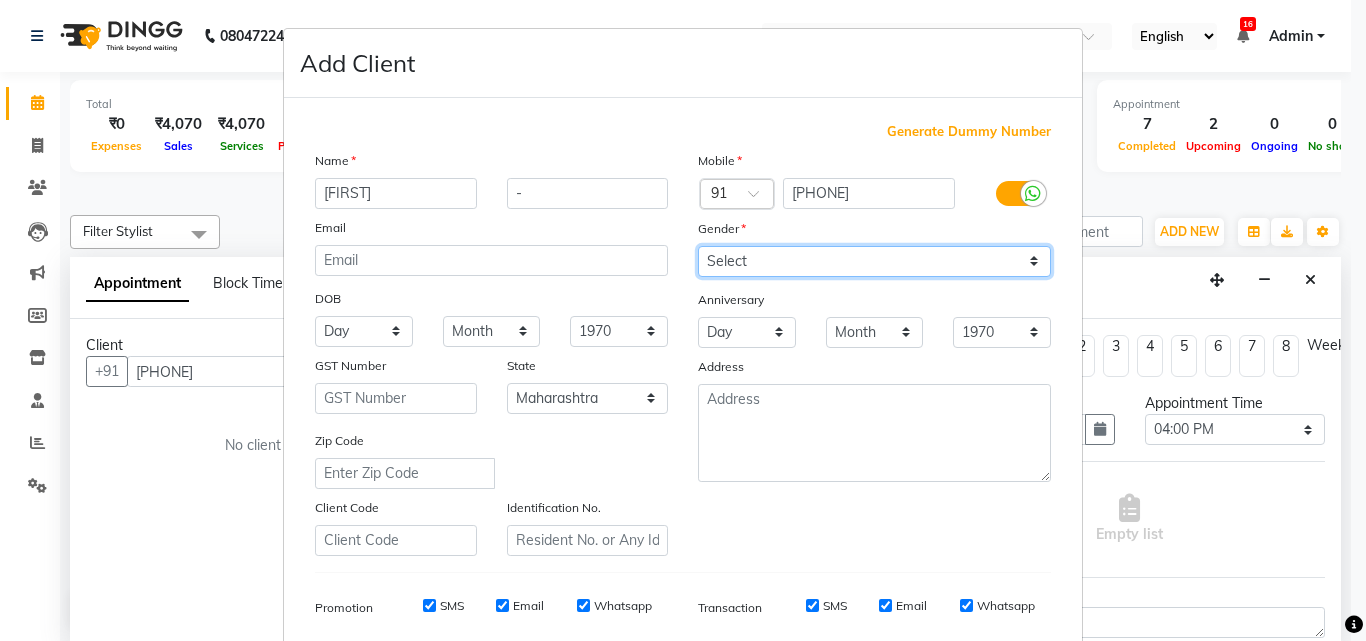 click on "Select Male Female Other Prefer Not To Say" at bounding box center [874, 261] 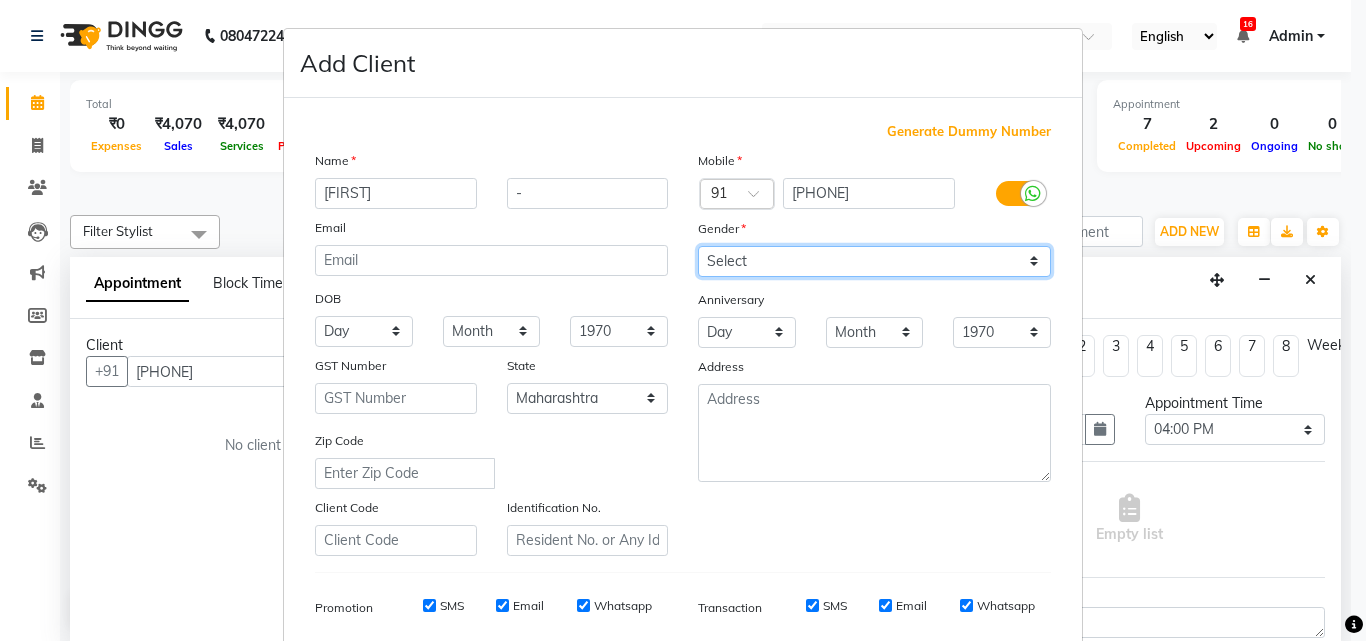select on "male" 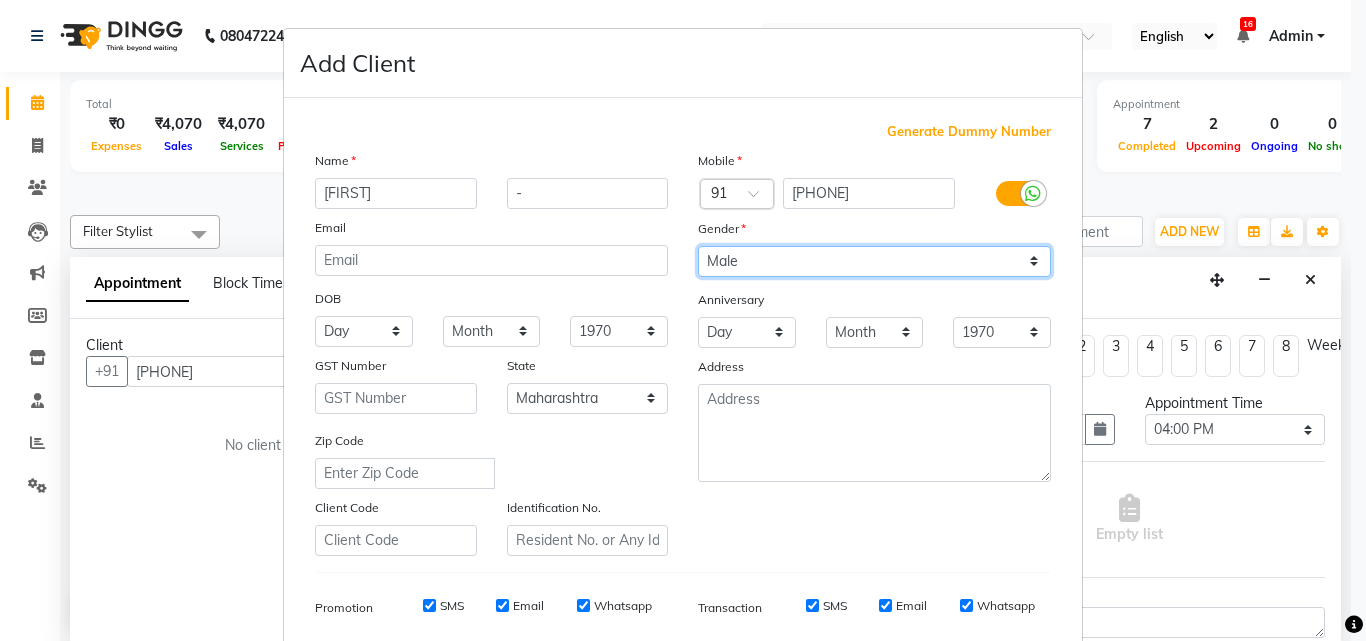 click on "Select Male Female Other Prefer Not To Say" at bounding box center [874, 261] 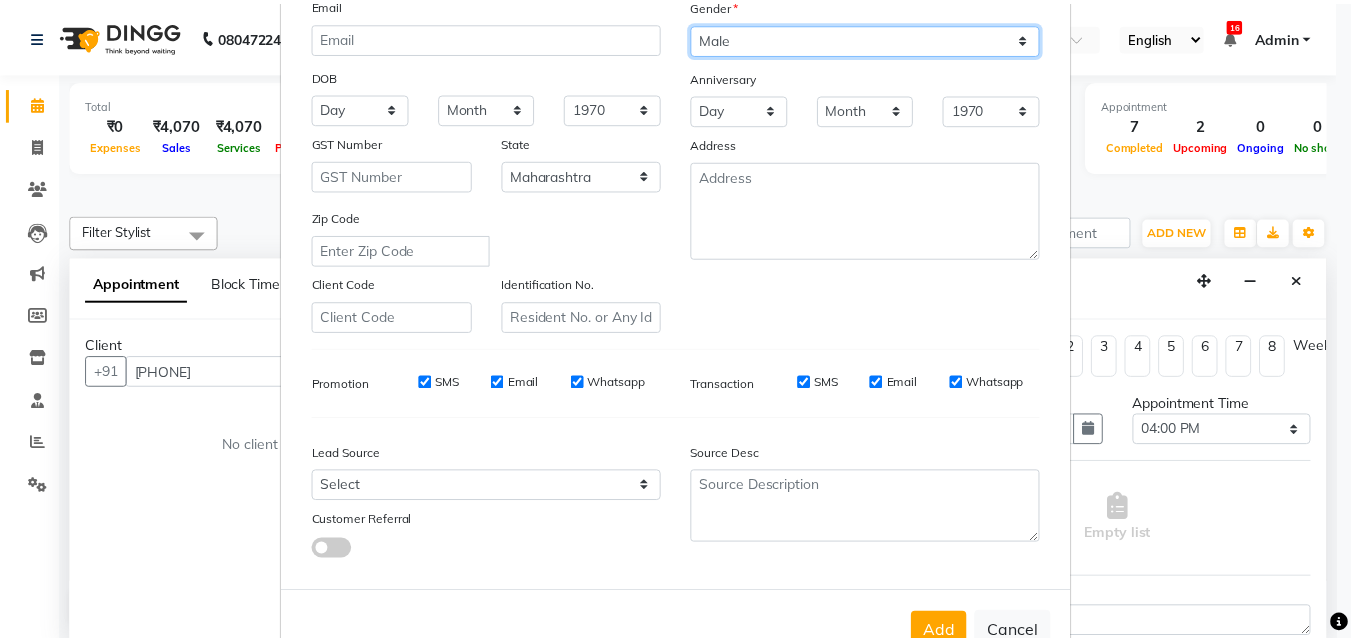 scroll, scrollTop: 282, scrollLeft: 0, axis: vertical 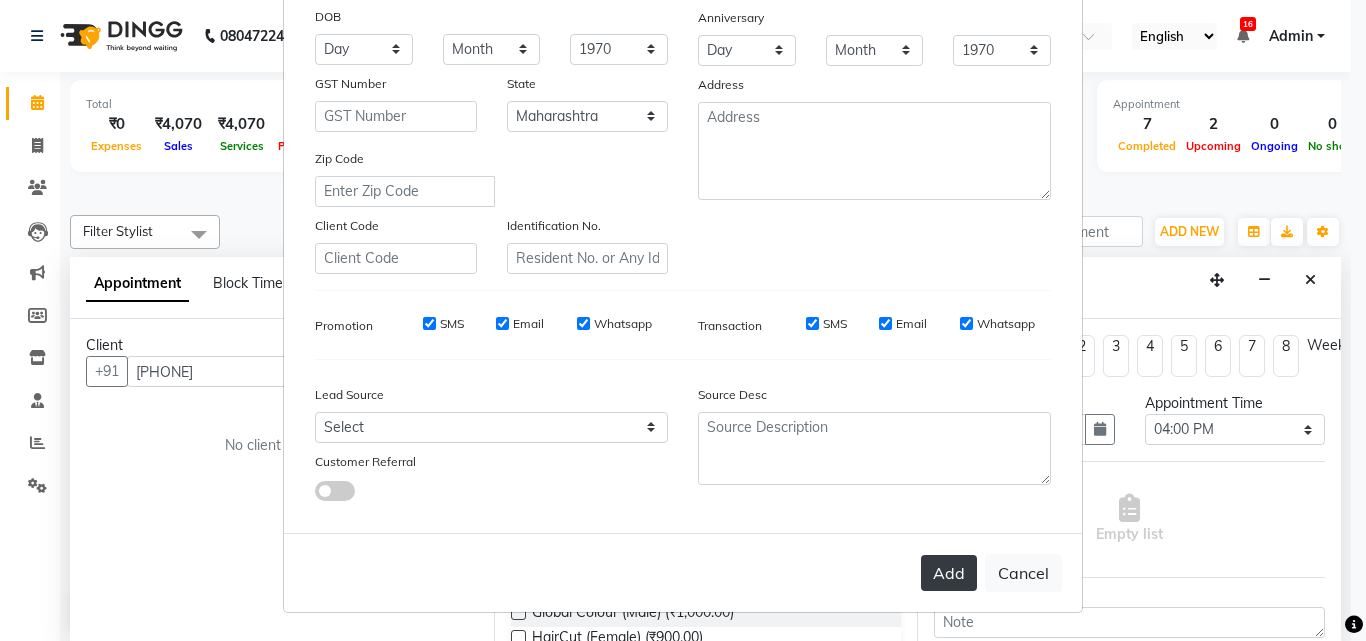 click on "Add" at bounding box center [949, 573] 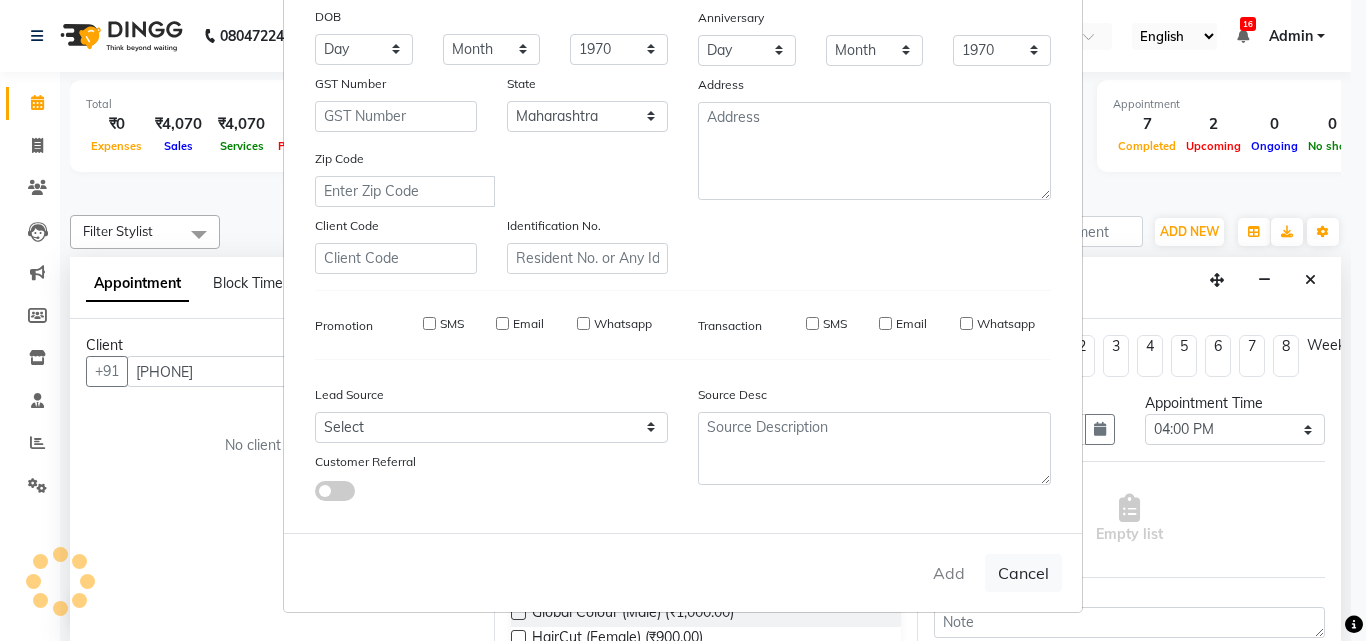 type 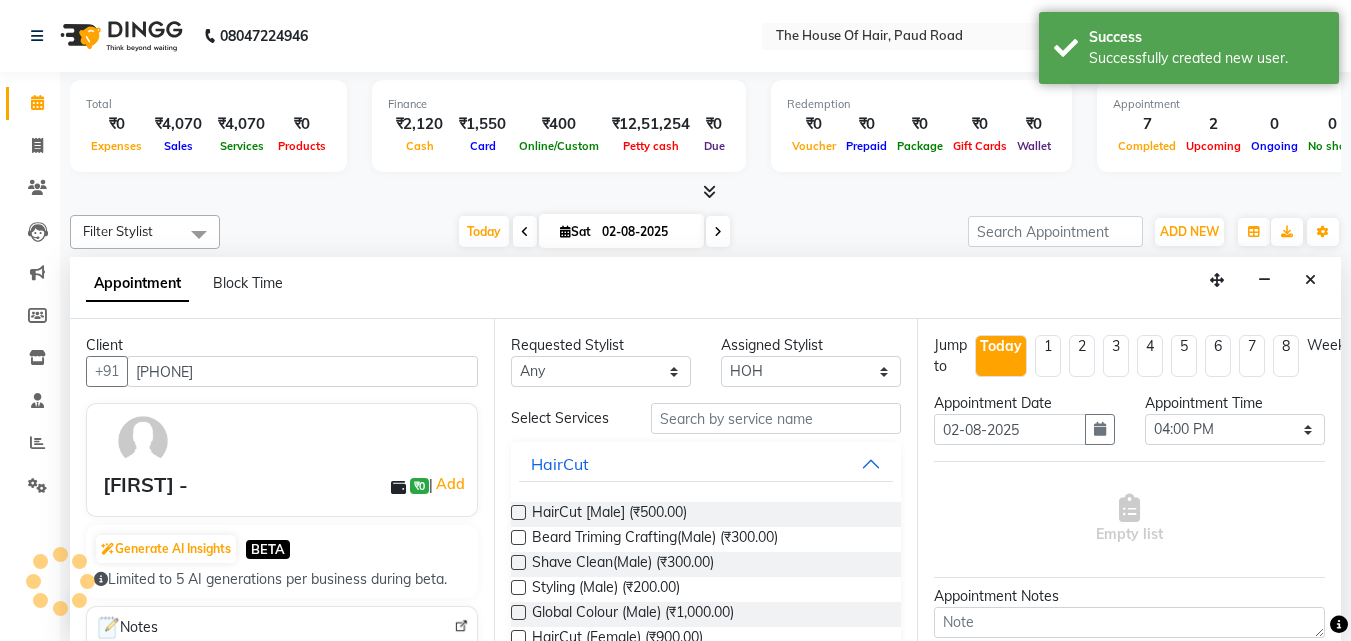 scroll, scrollTop: 1, scrollLeft: 0, axis: vertical 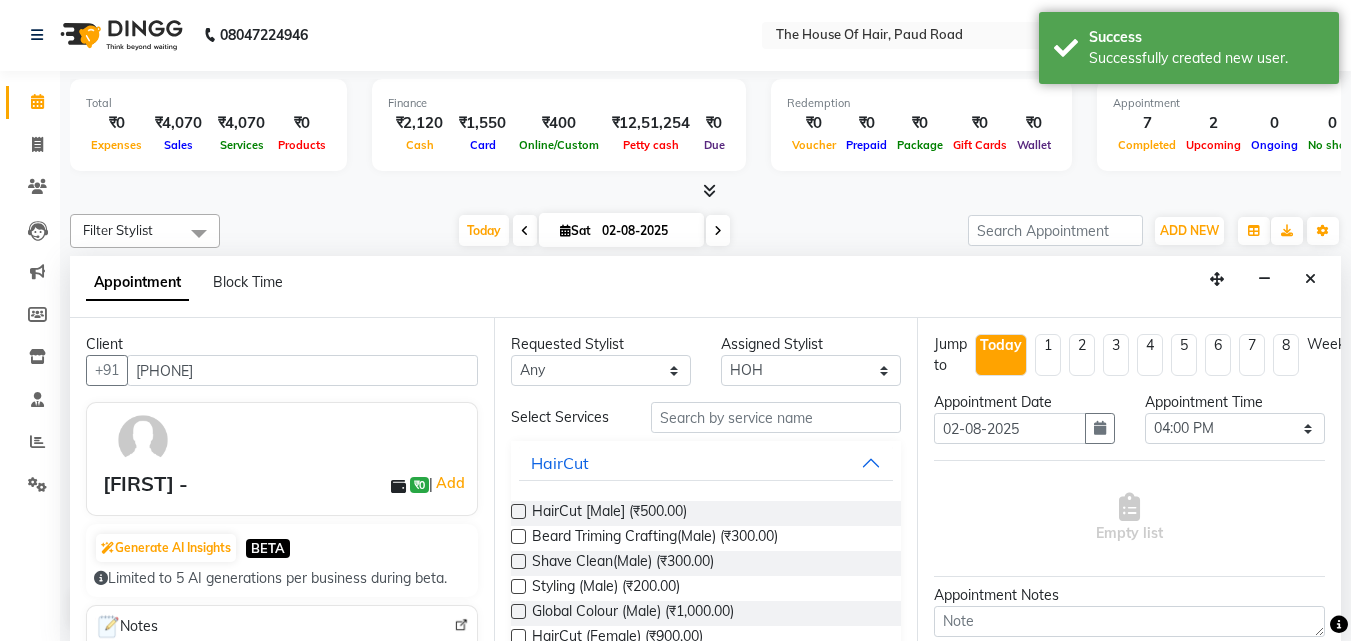 click at bounding box center [518, 536] 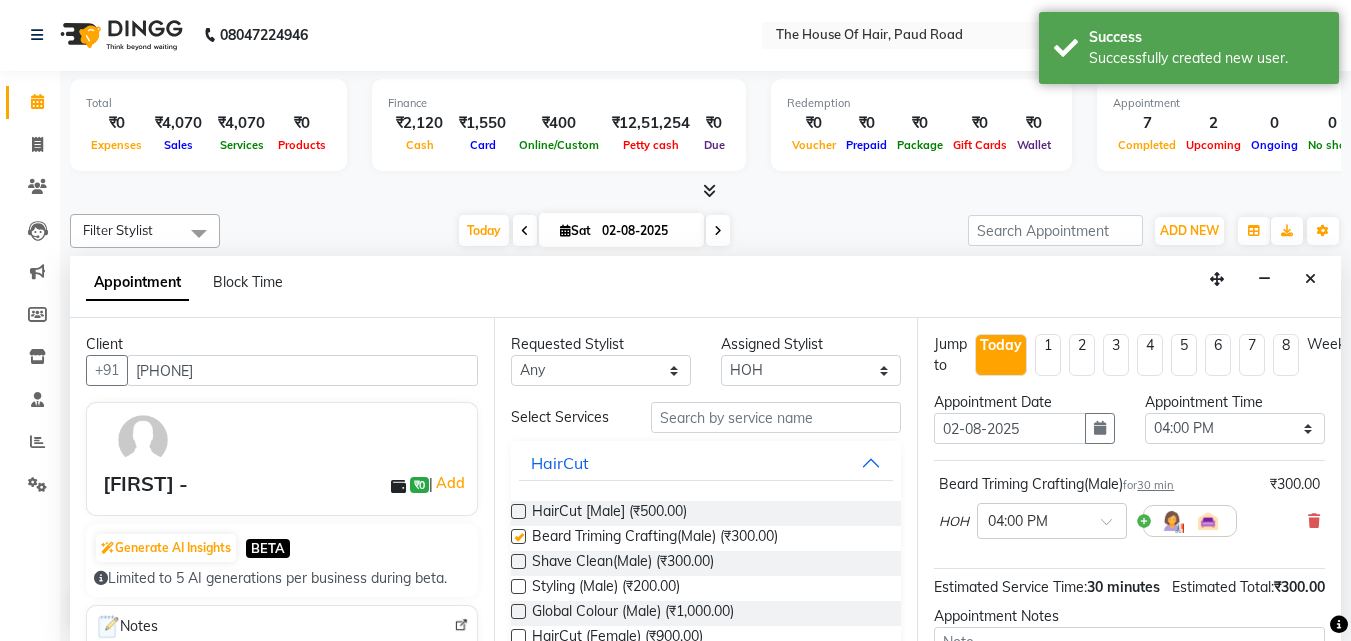 checkbox on "false" 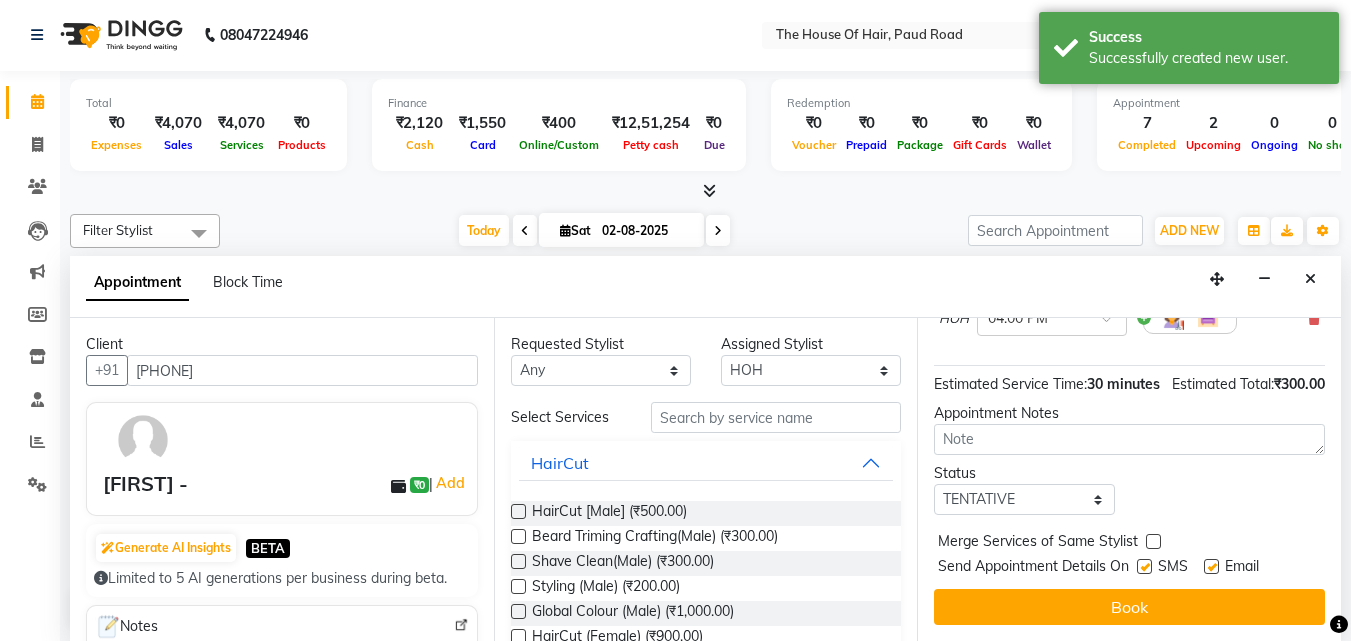 scroll, scrollTop: 239, scrollLeft: 0, axis: vertical 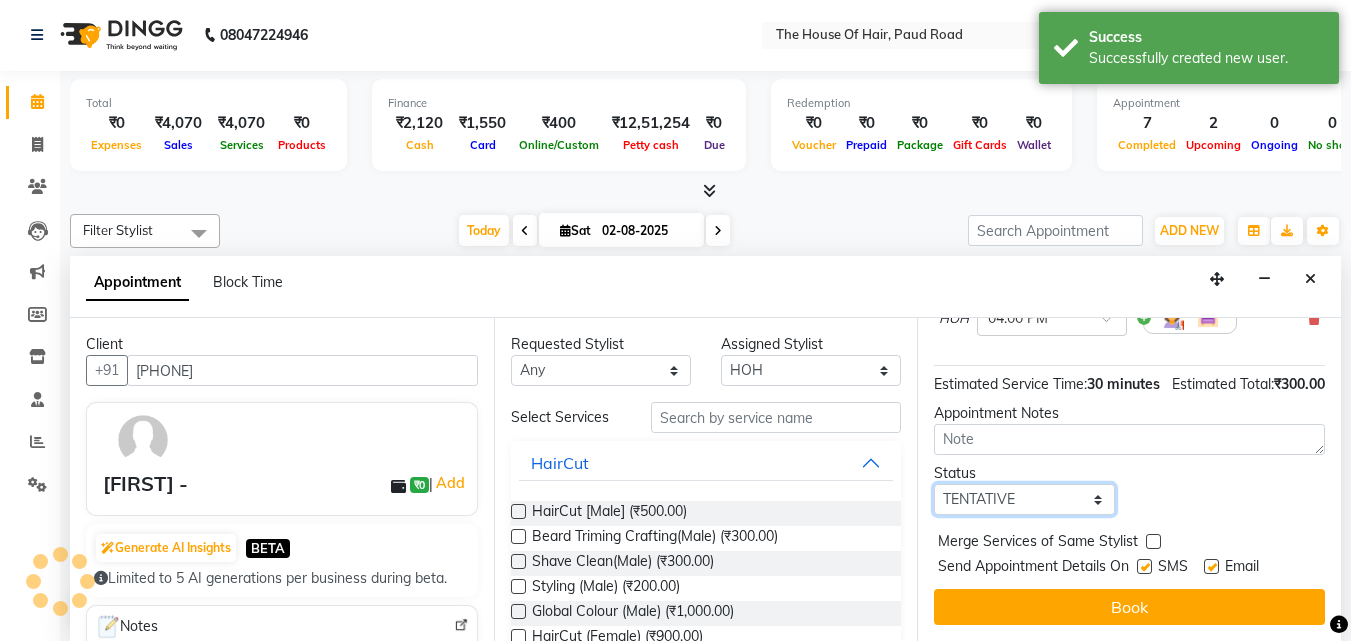 click on "Select TENTATIVE CONFIRM CHECK-IN UPCOMING" at bounding box center (1024, 499) 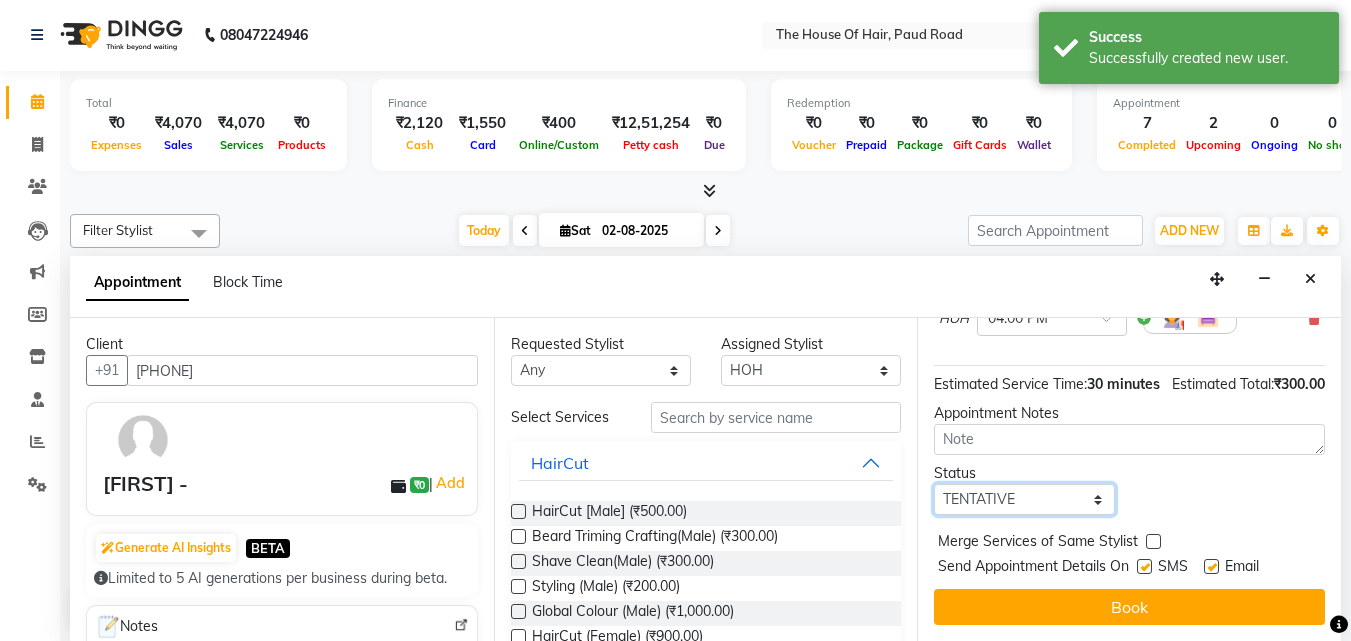 select on "upcoming" 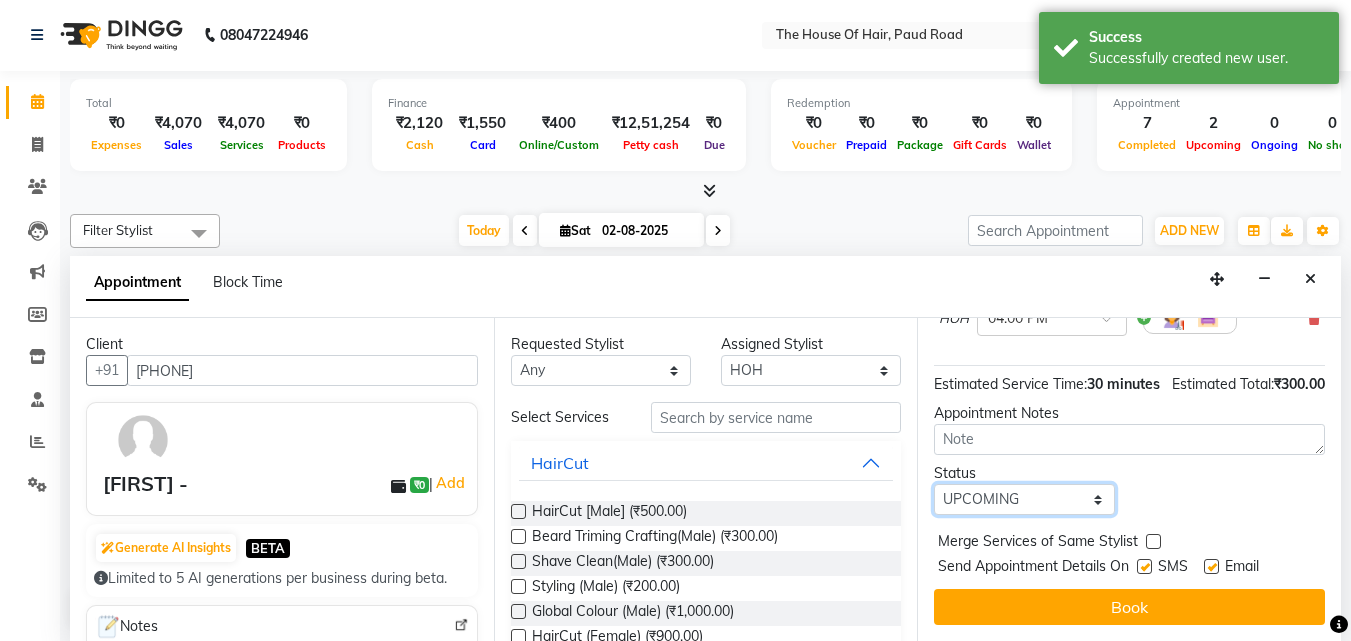 click on "Select TENTATIVE CONFIRM CHECK-IN UPCOMING" at bounding box center [1024, 499] 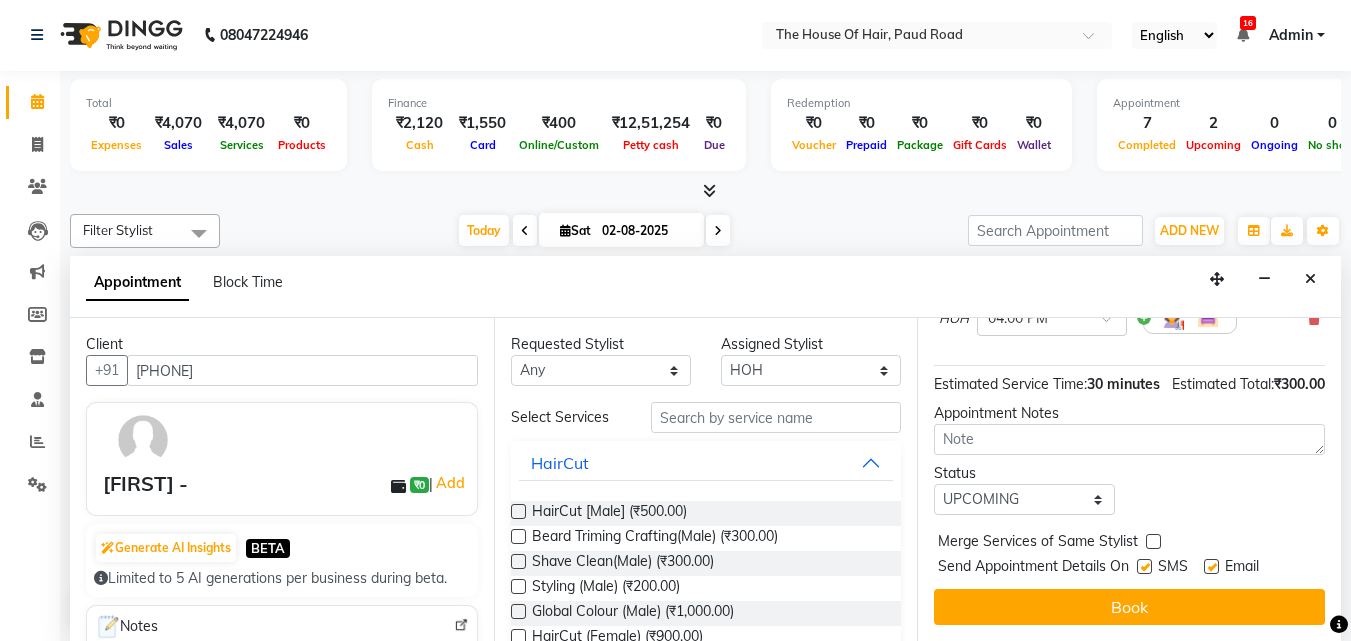 click at bounding box center (1153, 541) 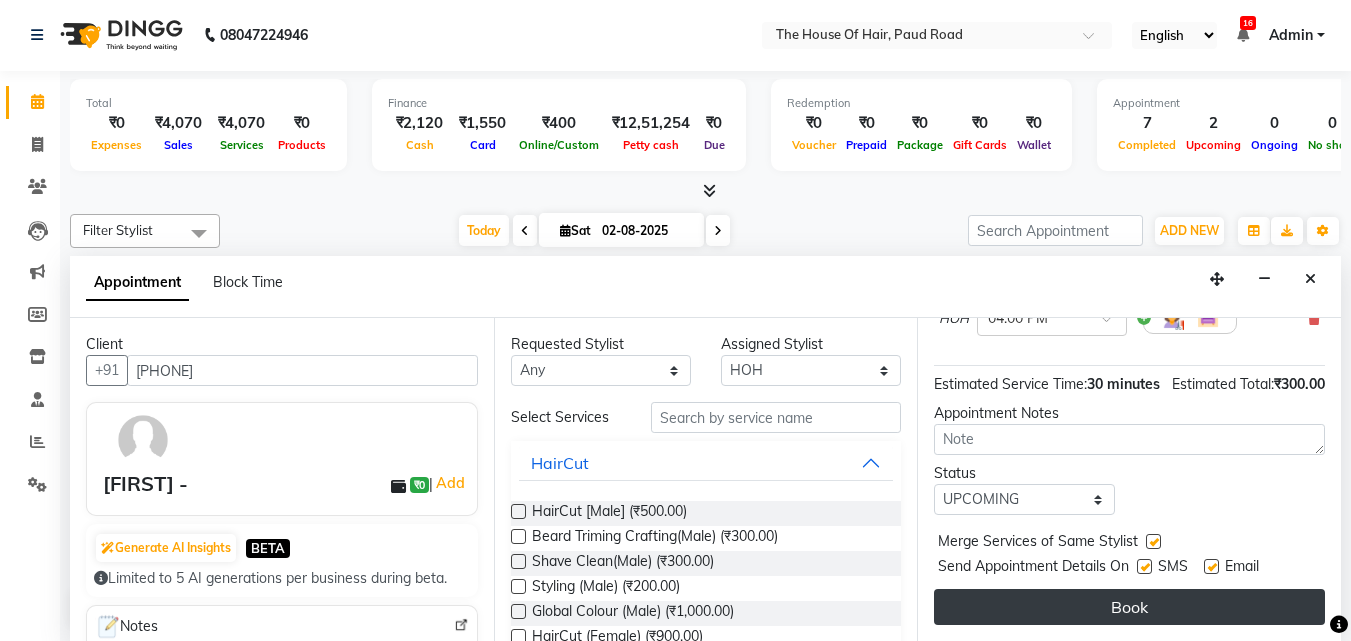 click on "Book" at bounding box center (1129, 607) 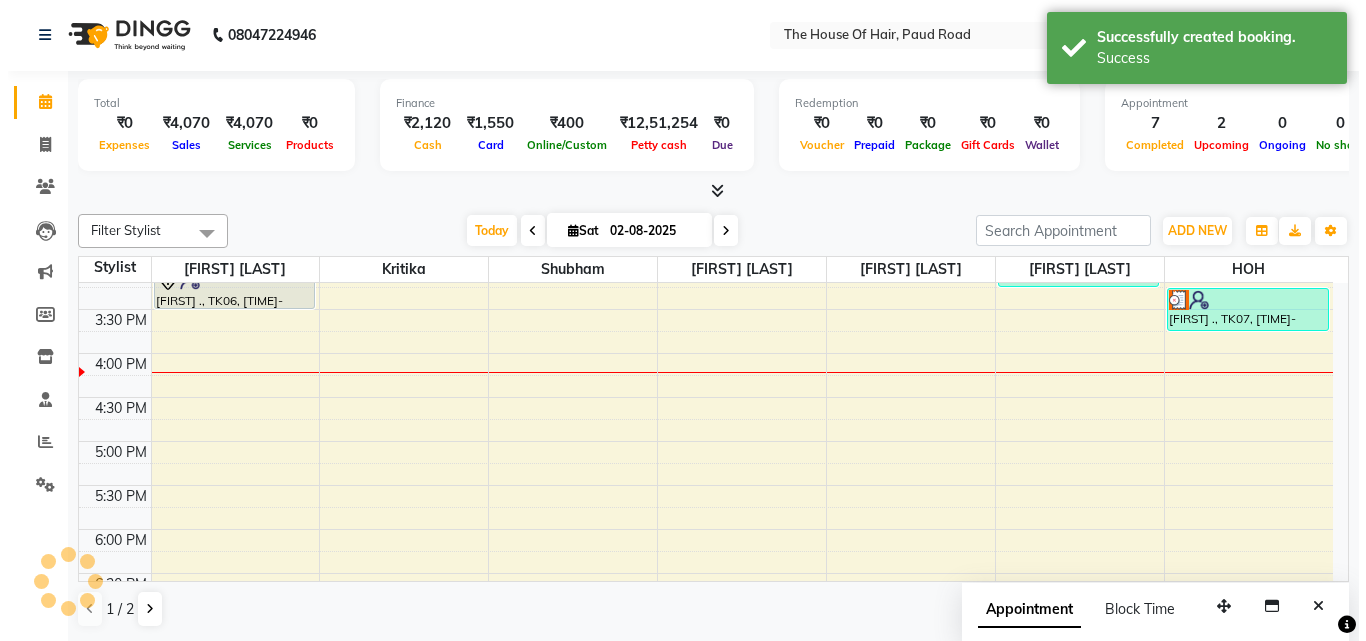 scroll, scrollTop: 0, scrollLeft: 0, axis: both 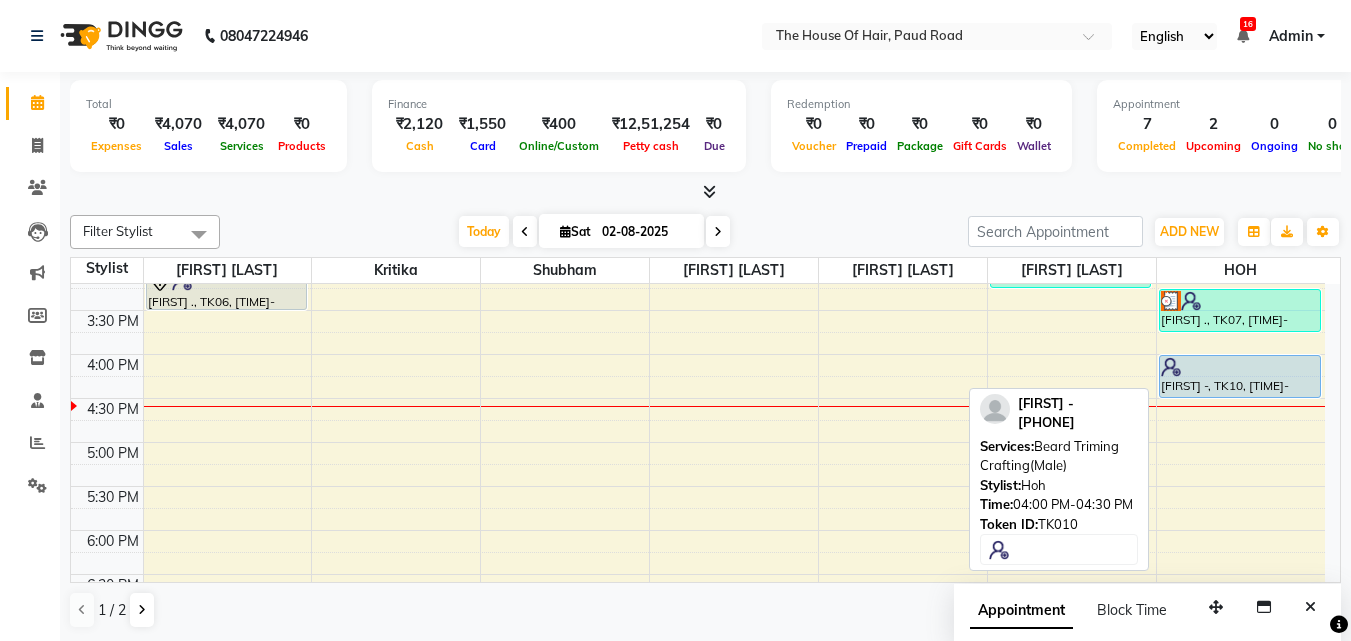 click at bounding box center [1240, 397] 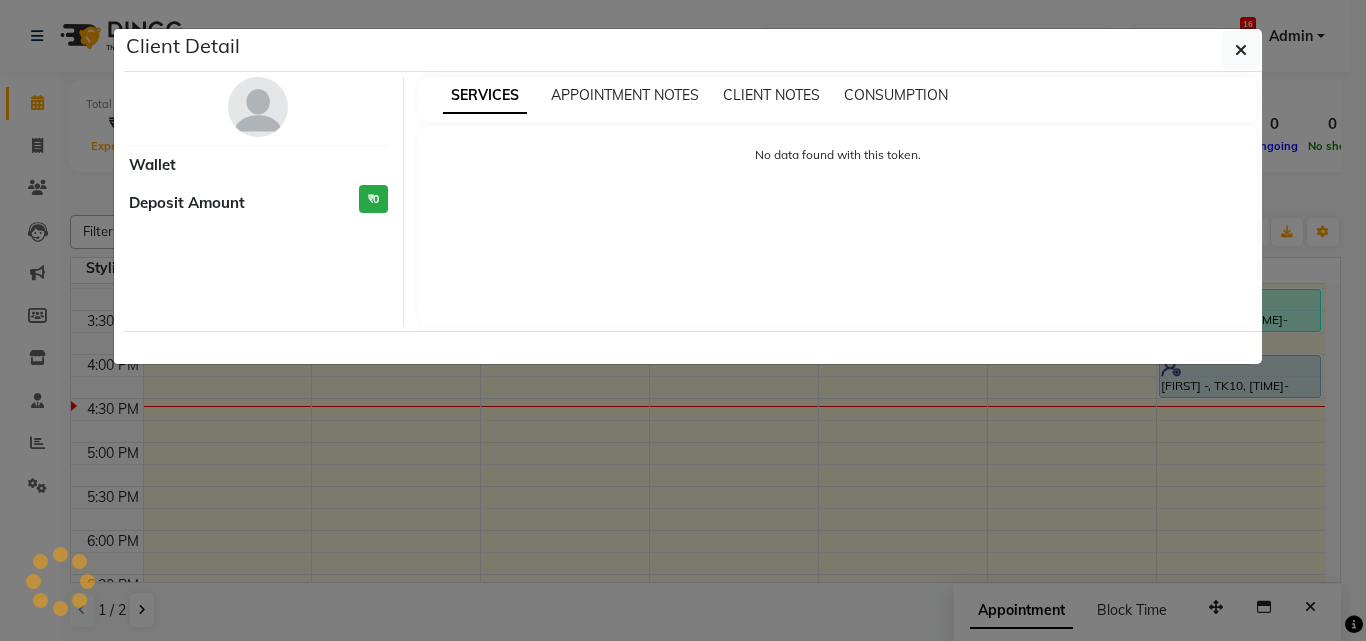 select on "5" 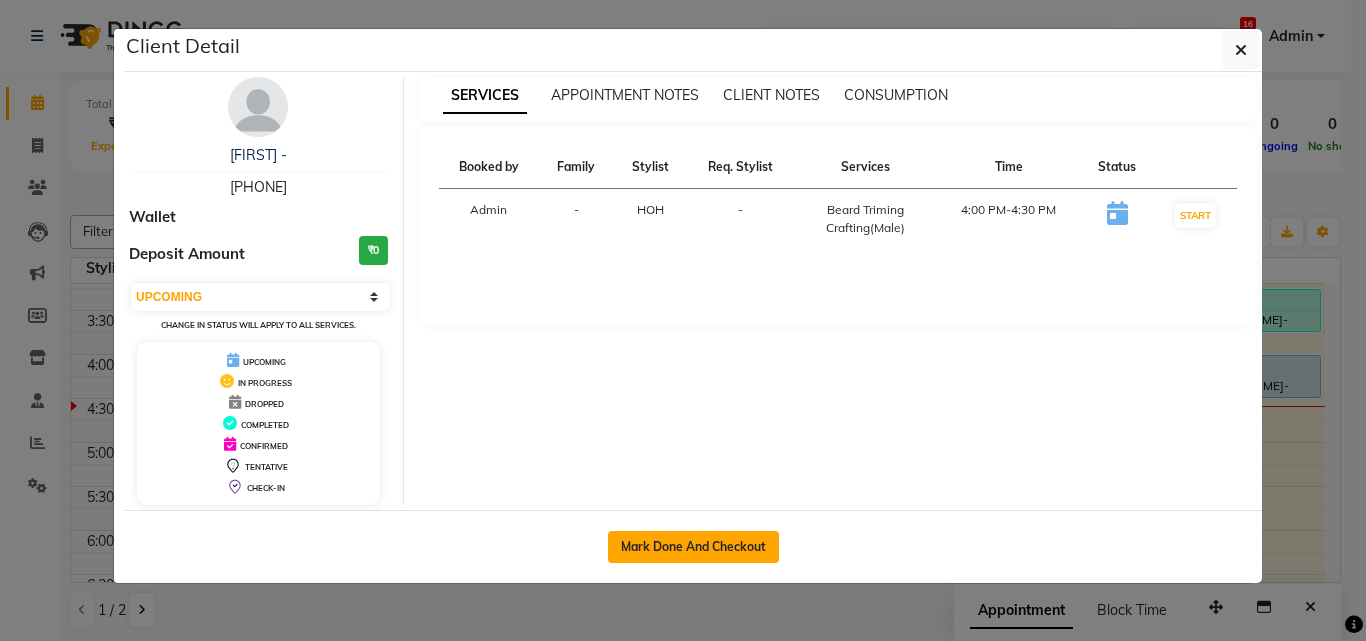 click on "Mark Done And Checkout" 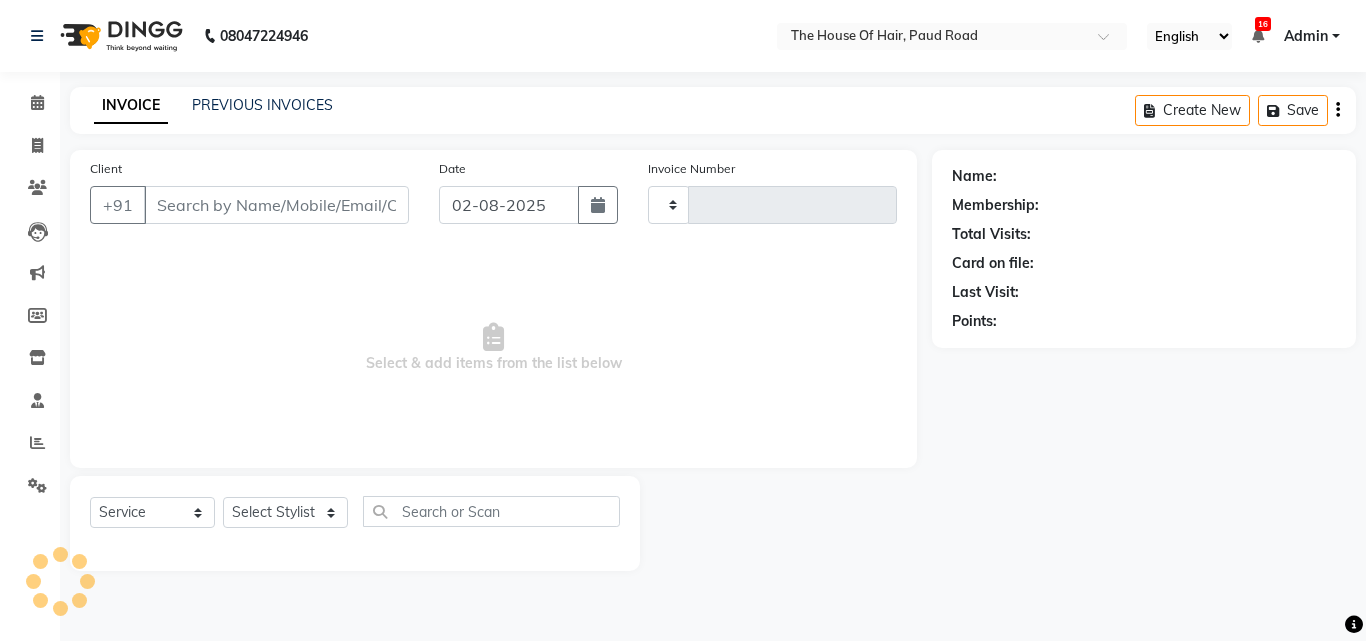 type on "1452" 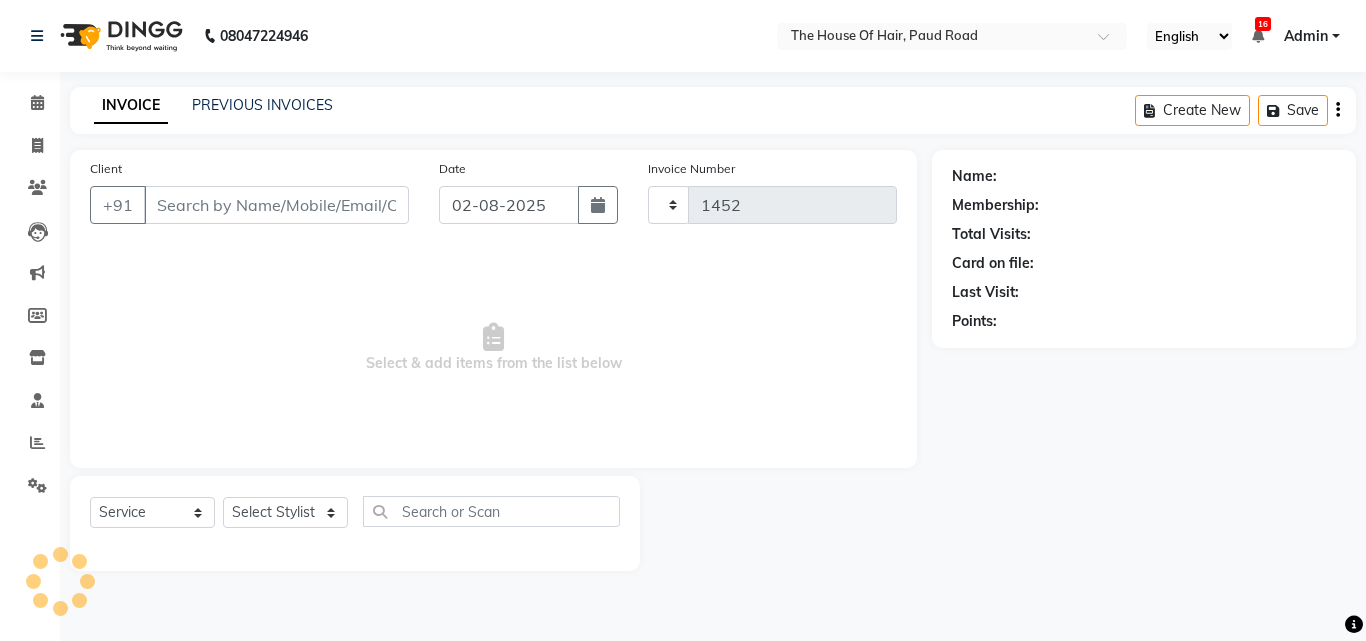 select on "5992" 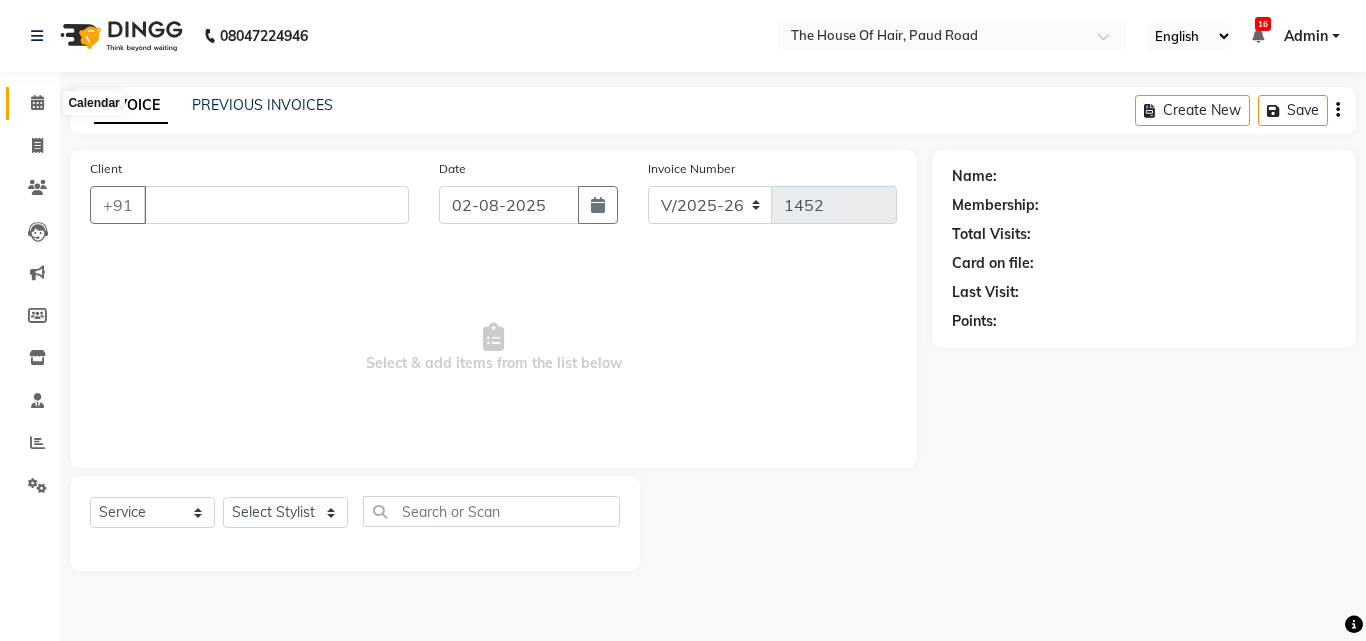 type 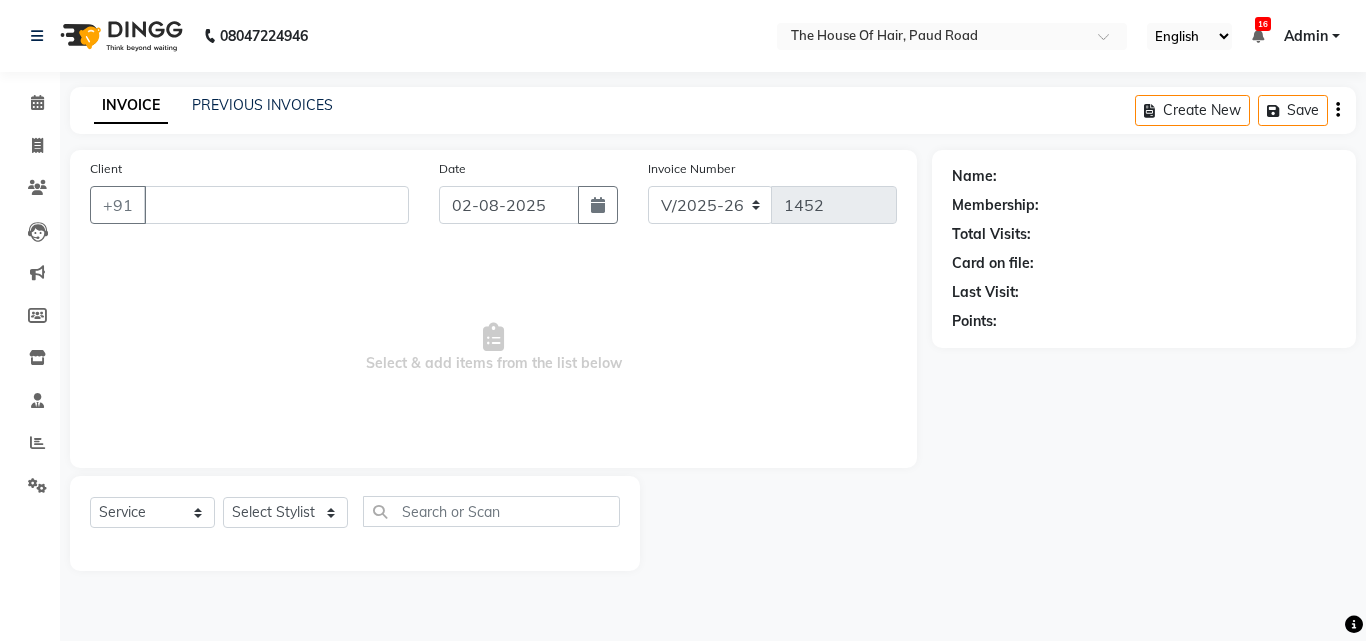 click on "Select & add items from the list below" at bounding box center (493, 348) 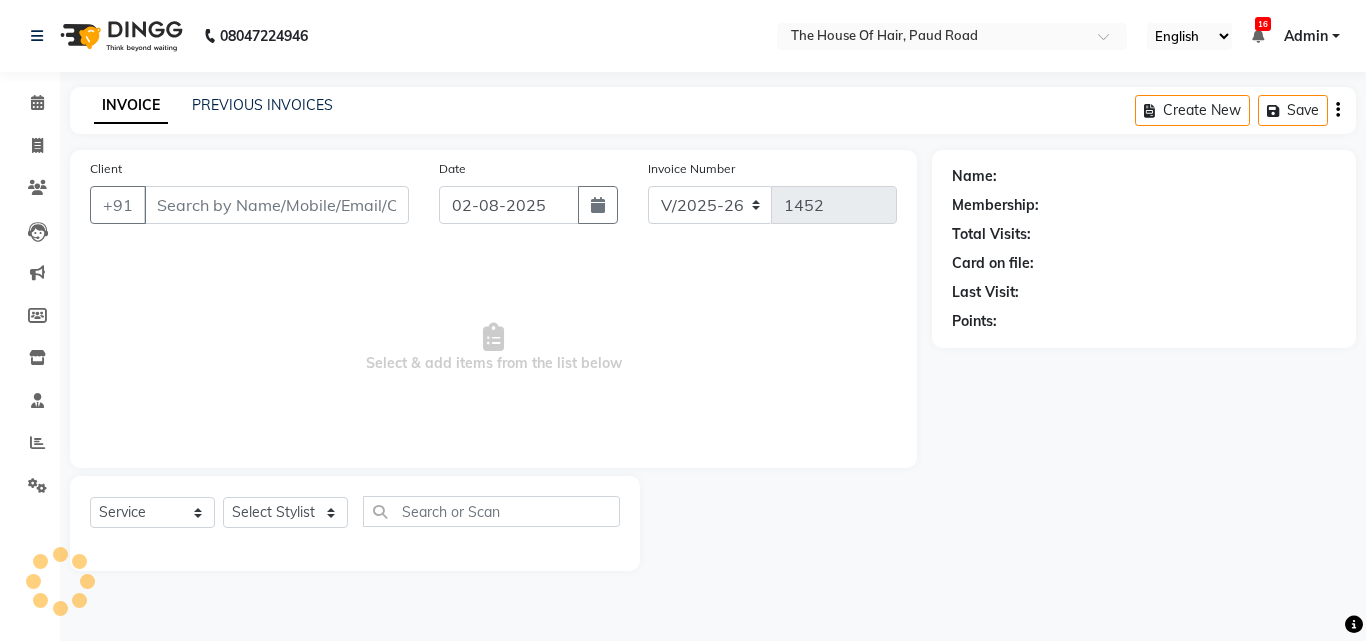 select on "5992" 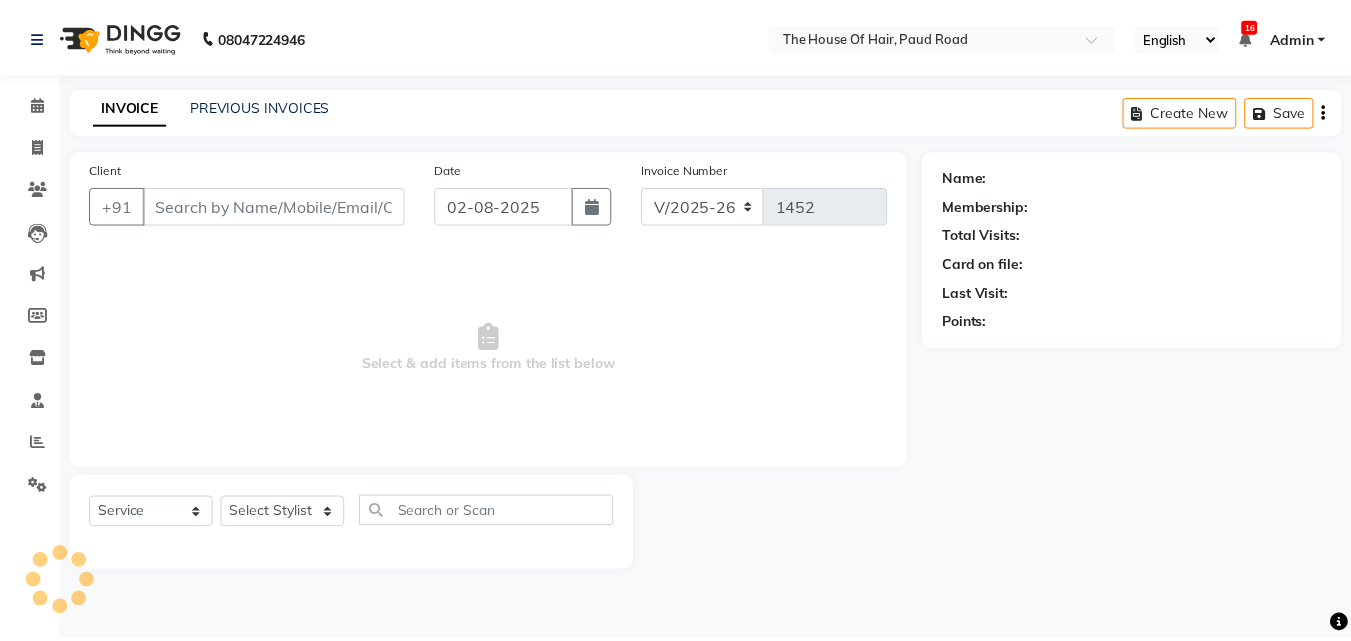 scroll, scrollTop: 0, scrollLeft: 0, axis: both 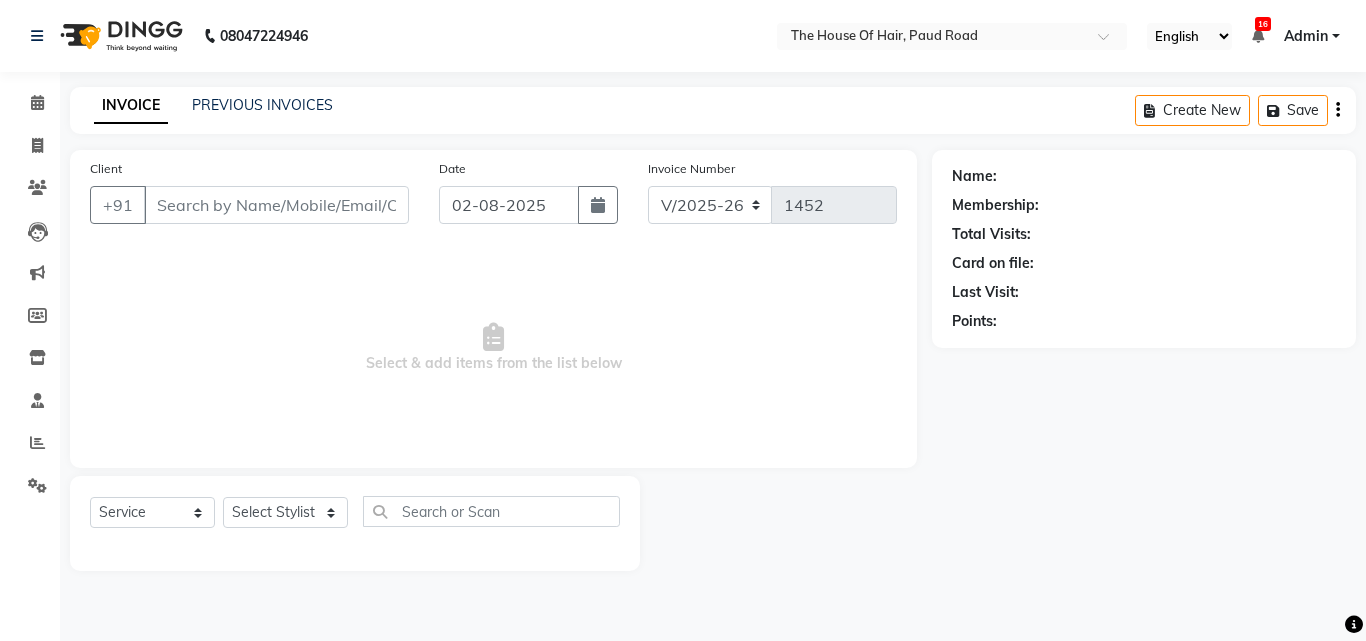 type on "[PHONE]" 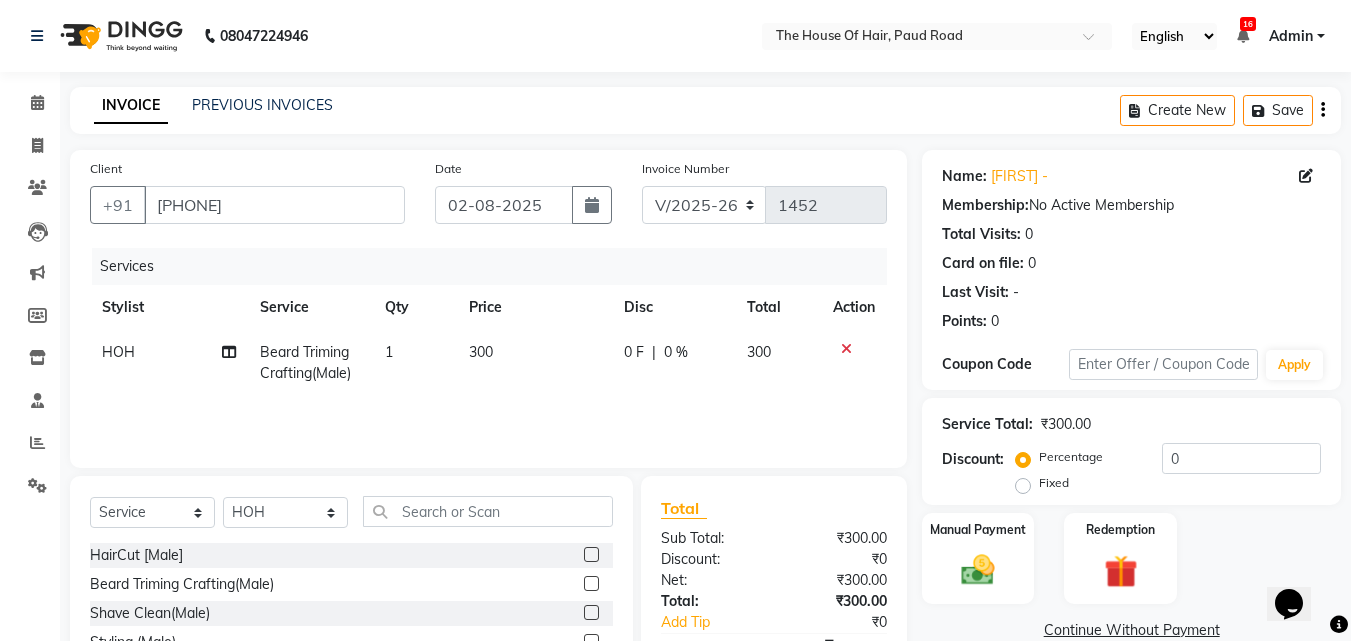scroll, scrollTop: 0, scrollLeft: 0, axis: both 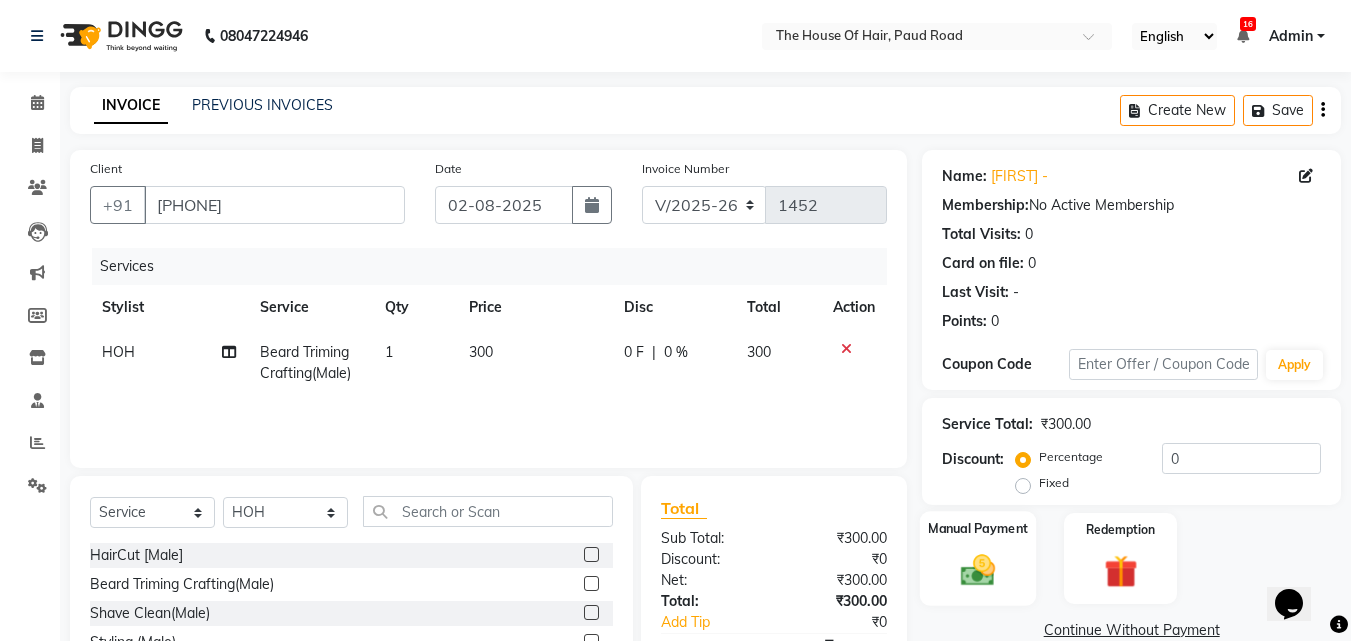 click on "Manual Payment" 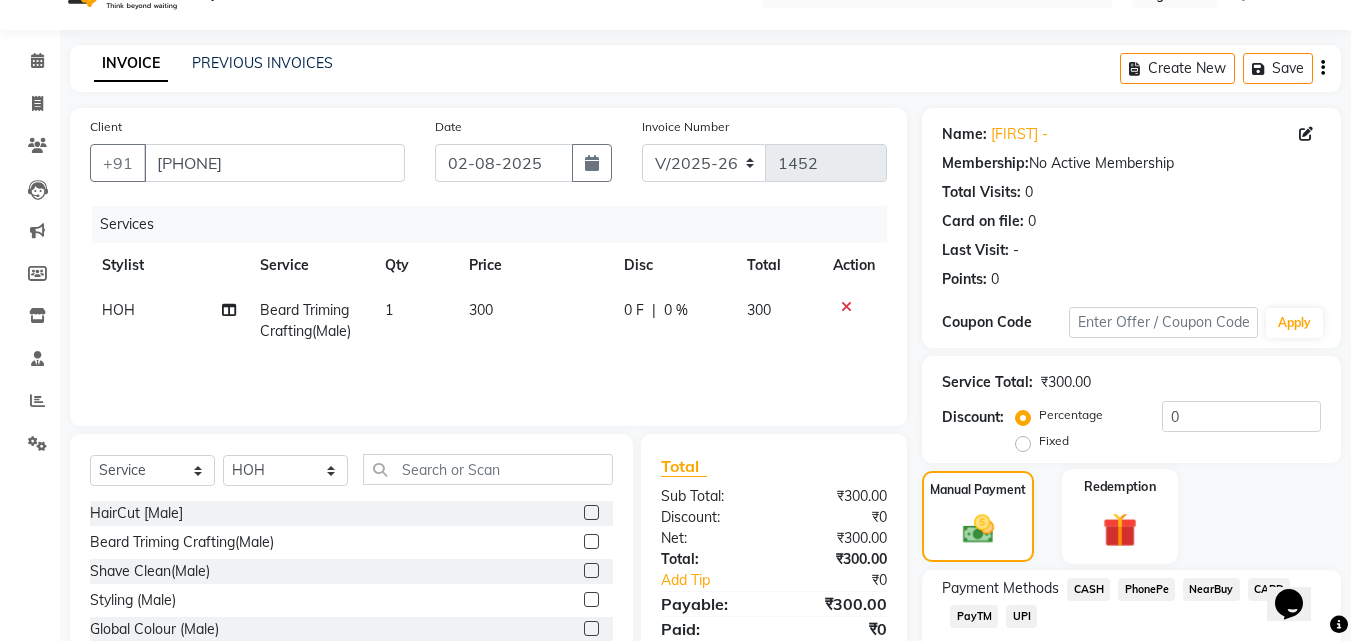 scroll, scrollTop: 162, scrollLeft: 0, axis: vertical 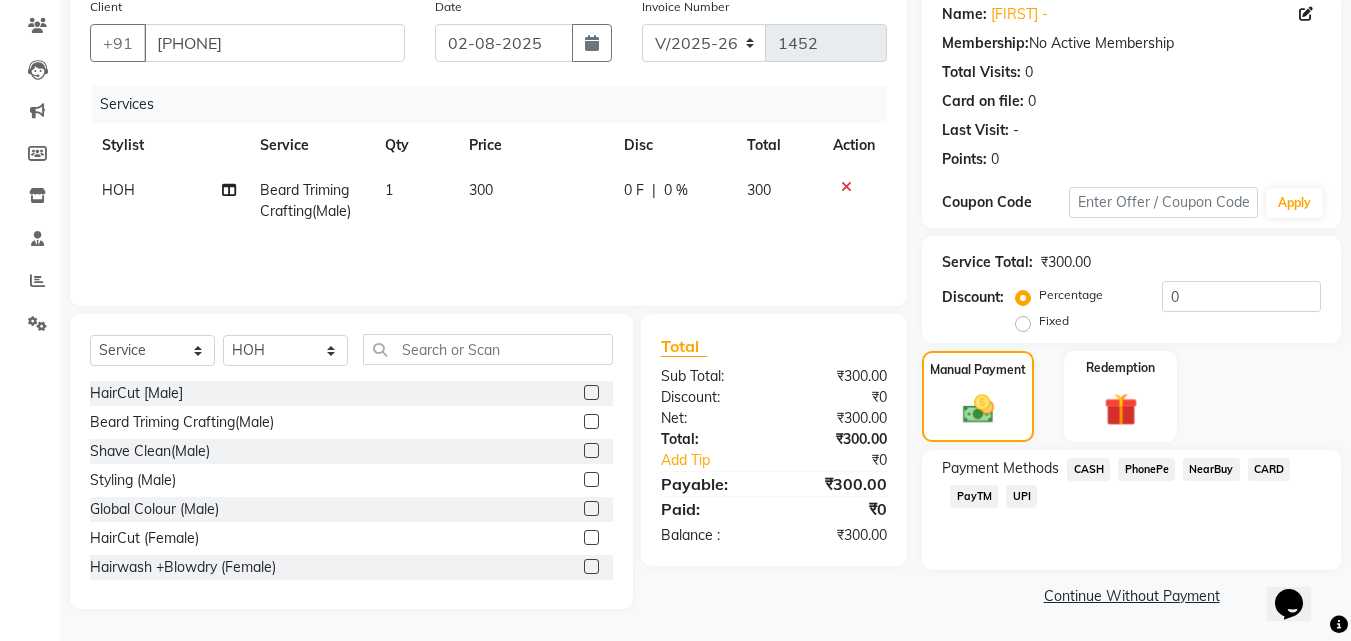click on "UPI" 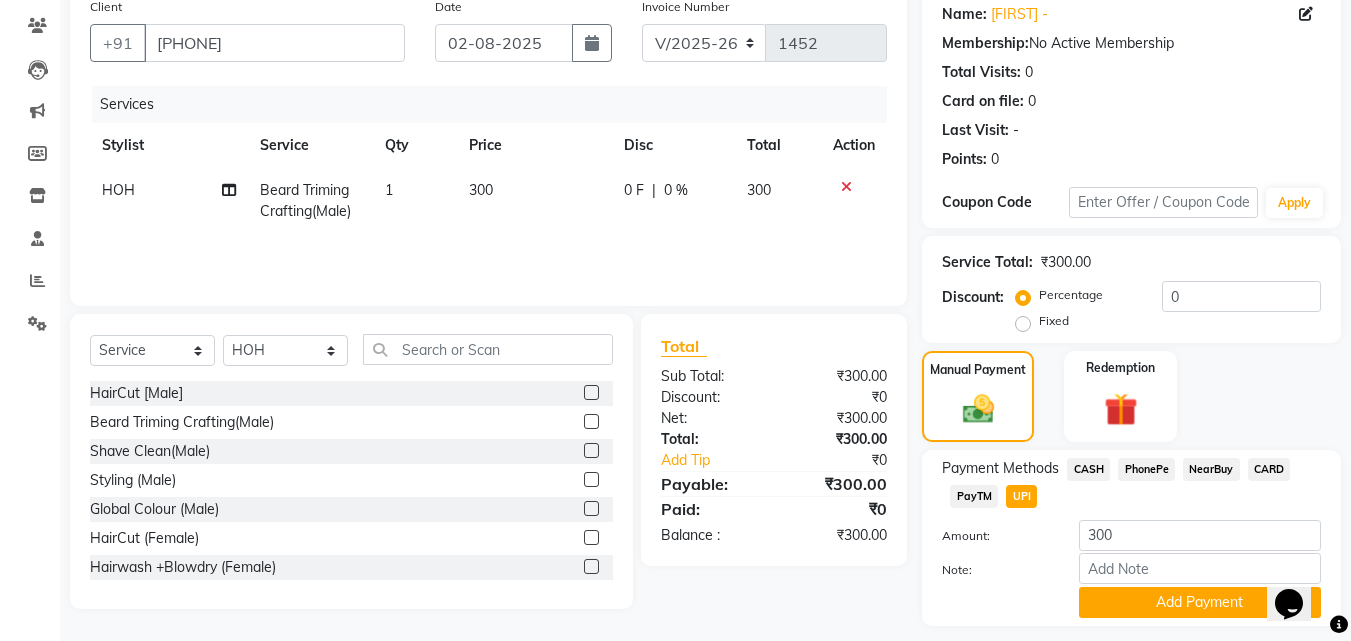 scroll, scrollTop: 218, scrollLeft: 0, axis: vertical 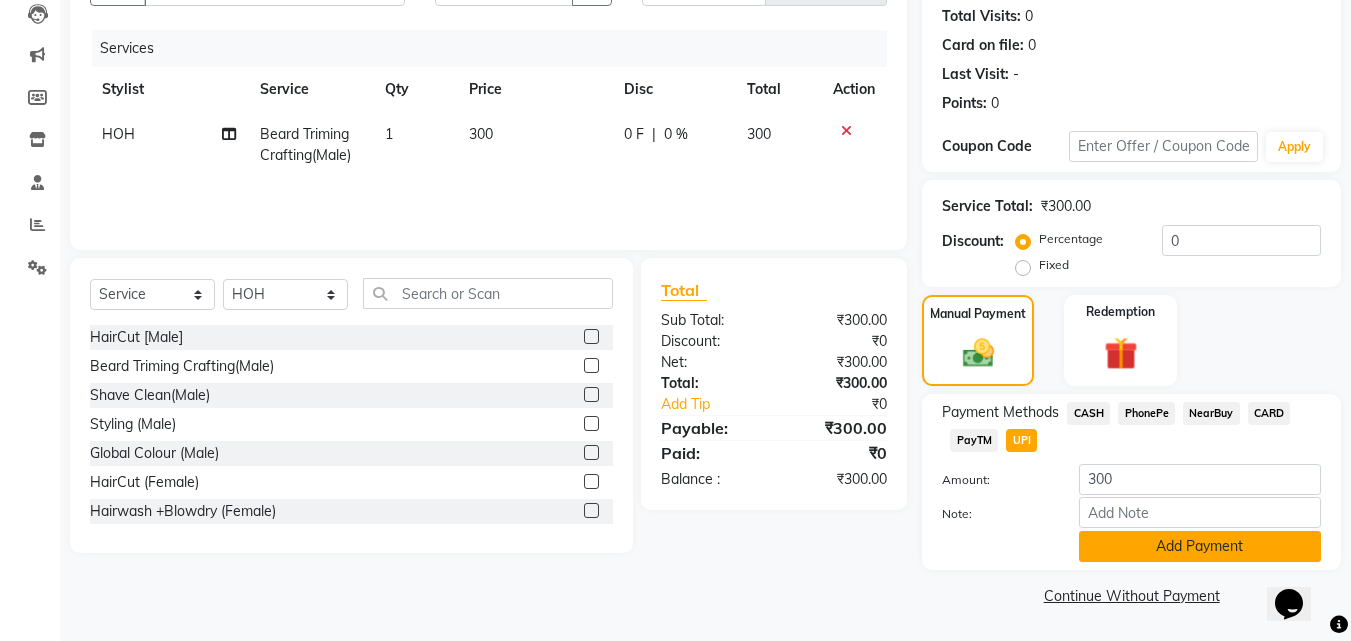 click on "Add Payment" 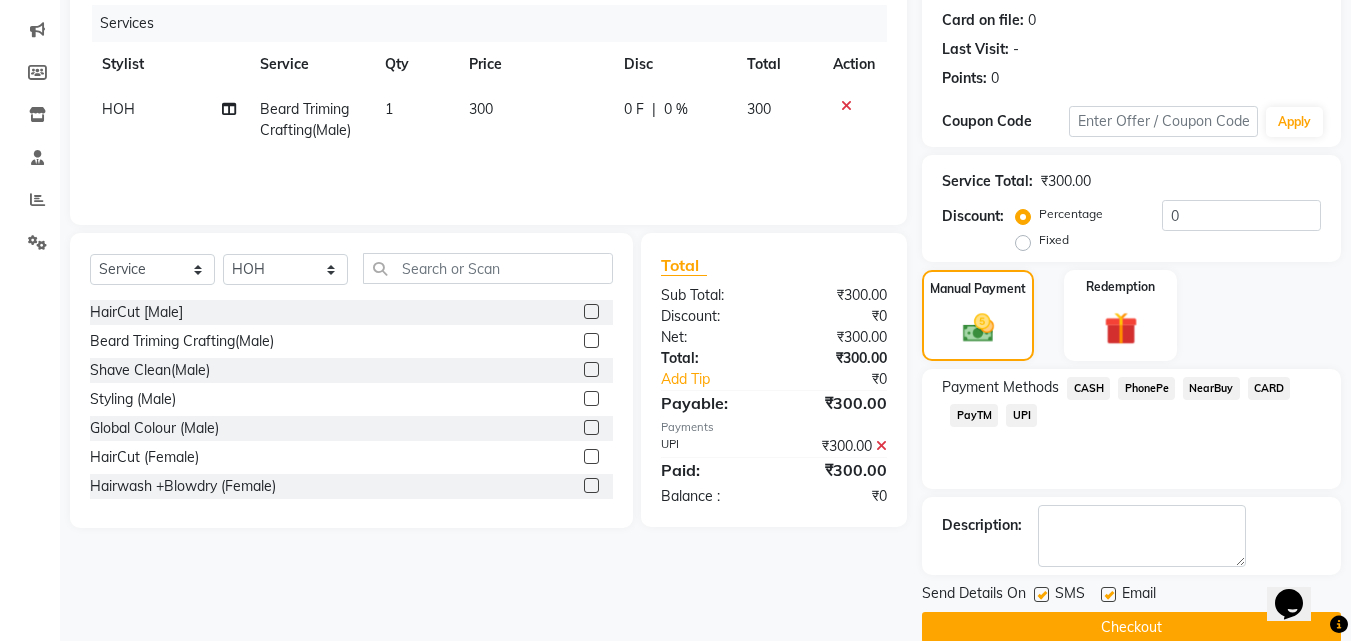 scroll, scrollTop: 275, scrollLeft: 0, axis: vertical 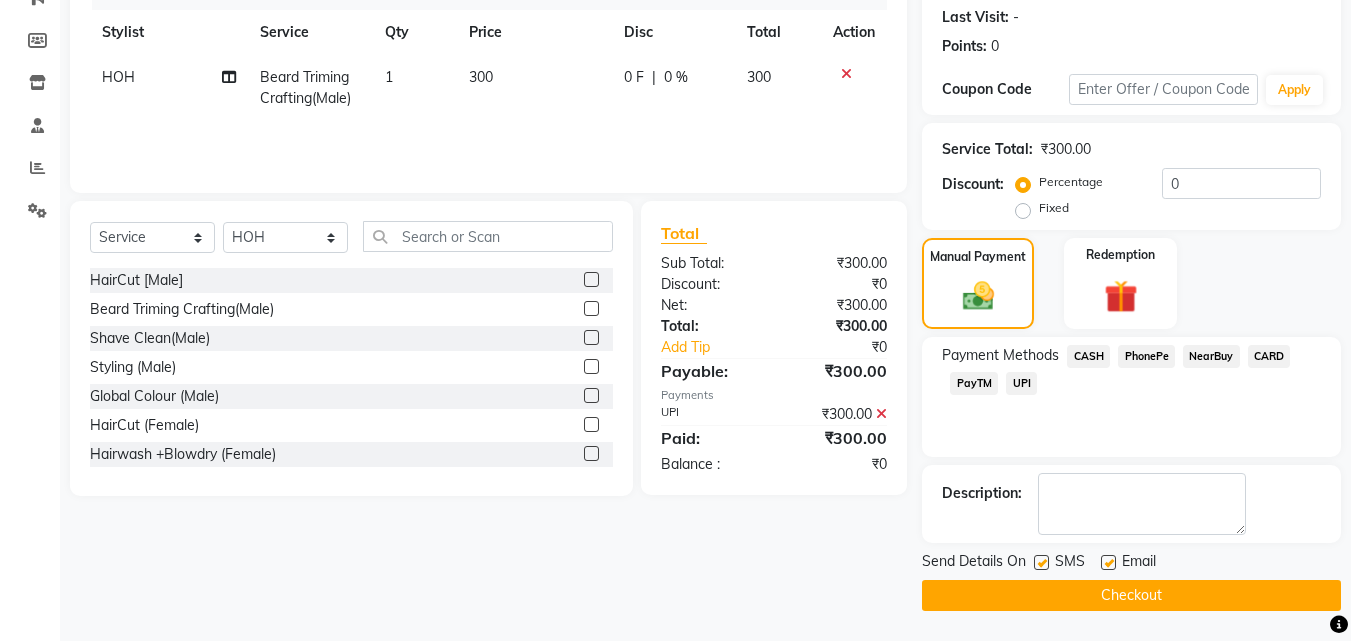 click on "Checkout" 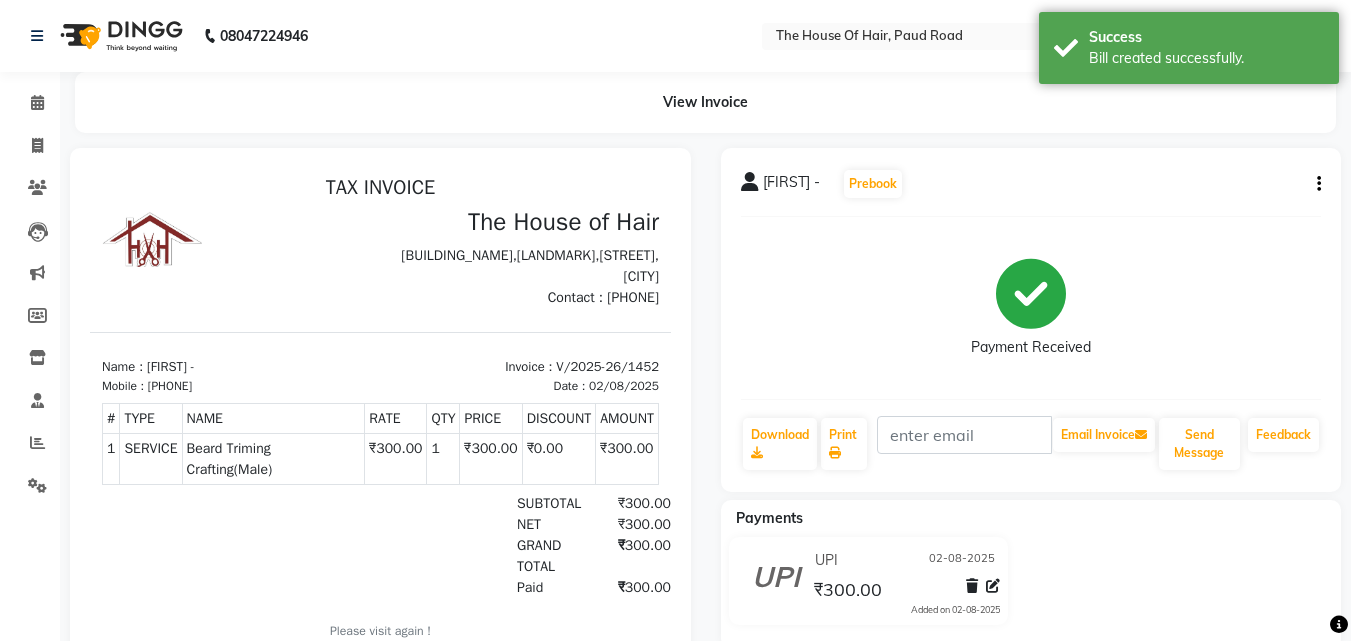 scroll, scrollTop: 0, scrollLeft: 0, axis: both 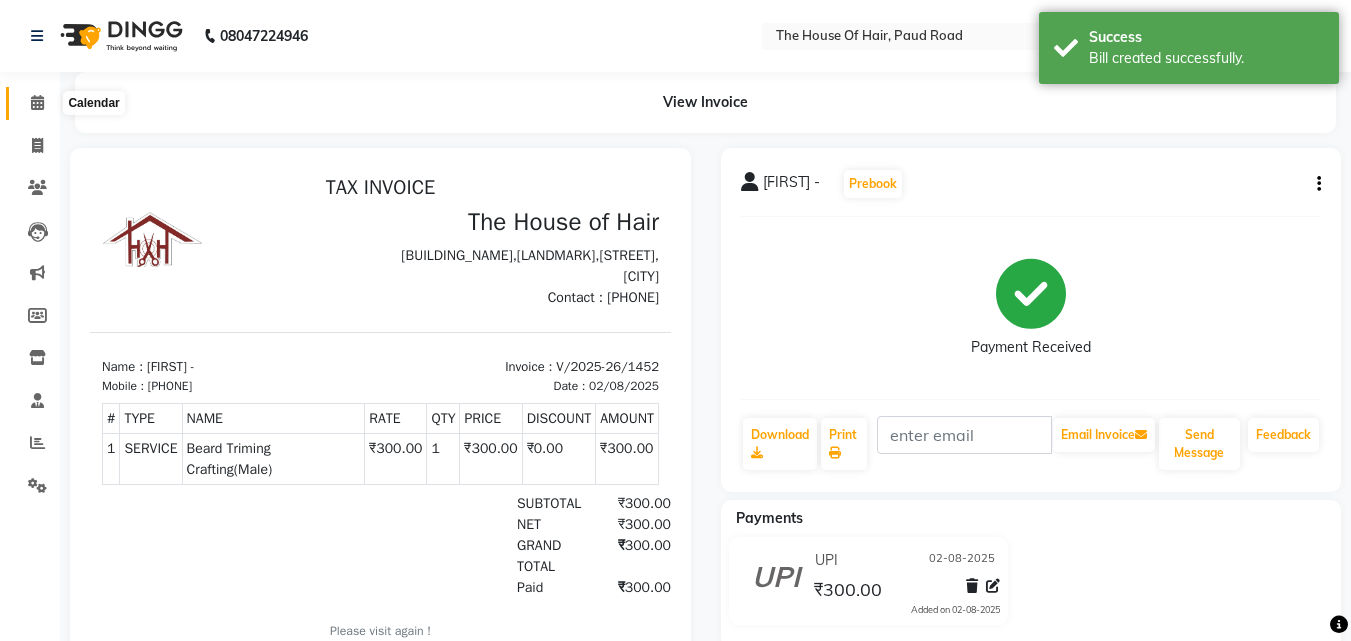 click 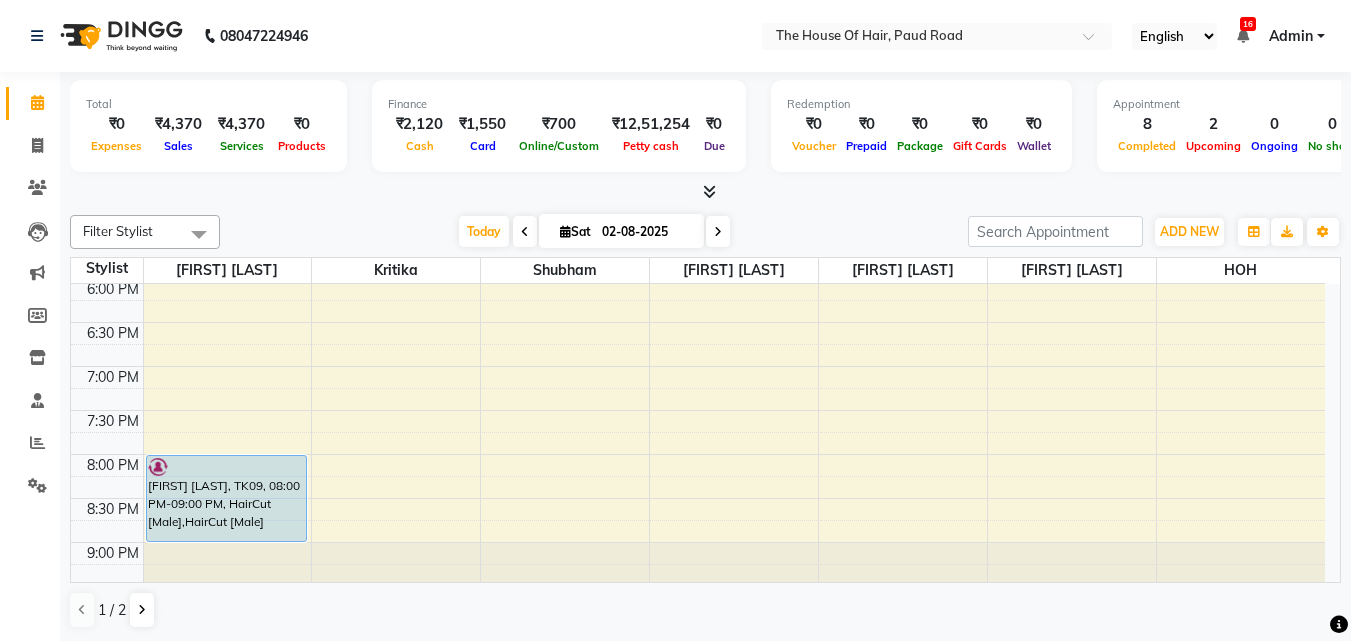 scroll, scrollTop: 933, scrollLeft: 0, axis: vertical 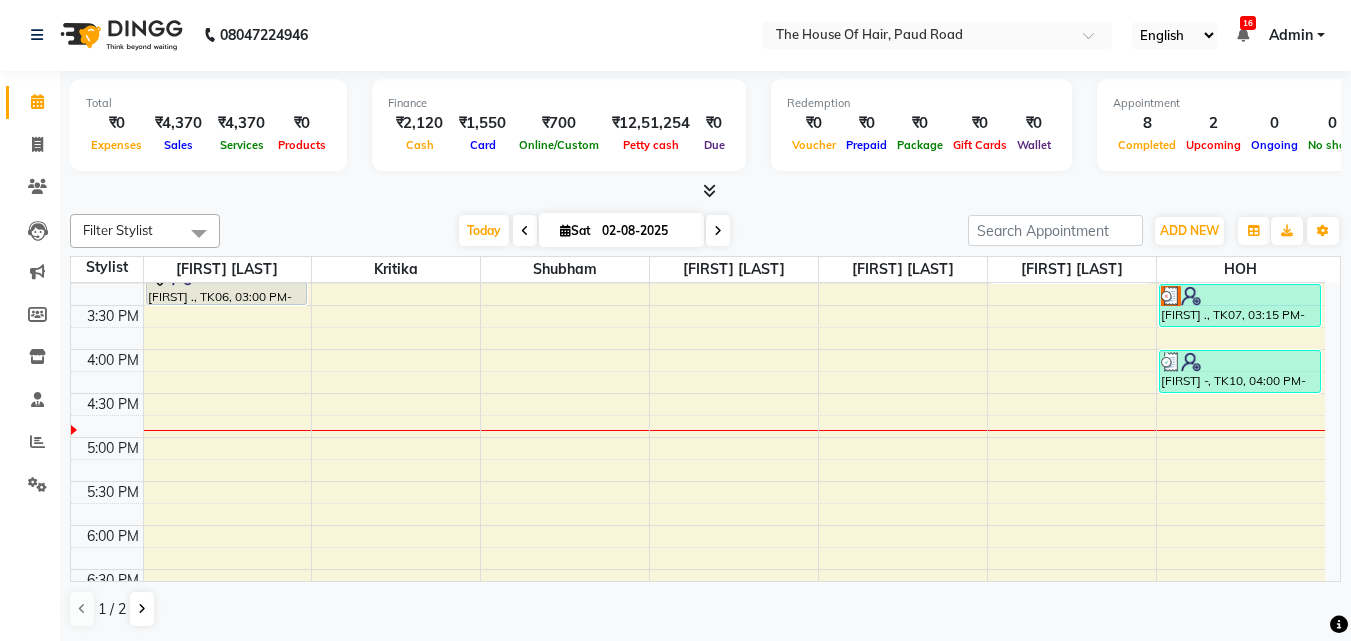 click on "8:00 AM 8:30 AM 9:00 AM 9:30 AM 10:00 AM 10:30 AM 11:00 AM 11:30 AM 12:00 PM 12:30 PM 1:00 PM 1:30 PM 2:00 PM 2:30 PM 3:00 PM 3:30 PM 4:00 PM 4:30 PM 5:00 PM 5:30 PM 6:00 PM 6:30 PM 7:00 PM 7:30 PM 8:00 PM 8:30 PM 9:00 PM 9:30 PM     Sayali Sejwalkar, TK01, 11:30 AM-12:00 PM, HairCut  [Male]             lalit ., TK06, 03:00 PM-03:30 PM, HairCut  [Male]     Vipul Tathawade, TK09, 08:00 PM-09:00 PM, HairCut  [Male],HairCut  [Male]     shruti ., TK04, 11:30 AM-12:00 PM, Hairwash+Paddle Dry (Female)     snehil ., TK05, 12:00 PM-01:00 PM, Global Colour (Male)     Snehal Marathe, TK03, 11:15 AM-11:55 AM, EYEBROW,Upper lip (Regular),Upper lip (Regular)     p Deshpande, TK08, 01:15 PM-03:15 PM, PEDICURE  REGULAR,MANICURE REGULAR     sumedh ., TK02, 11:30 AM-12:00 PM, HairCut  [Male]     Arundhati ., TK07, 03:15 PM-03:45 PM, HairCut  [Male]     SHIVRAJ -, TK10, 04:00 PM-04:30 PM, Beard Triming Crafting(Male)" at bounding box center (698, 261) 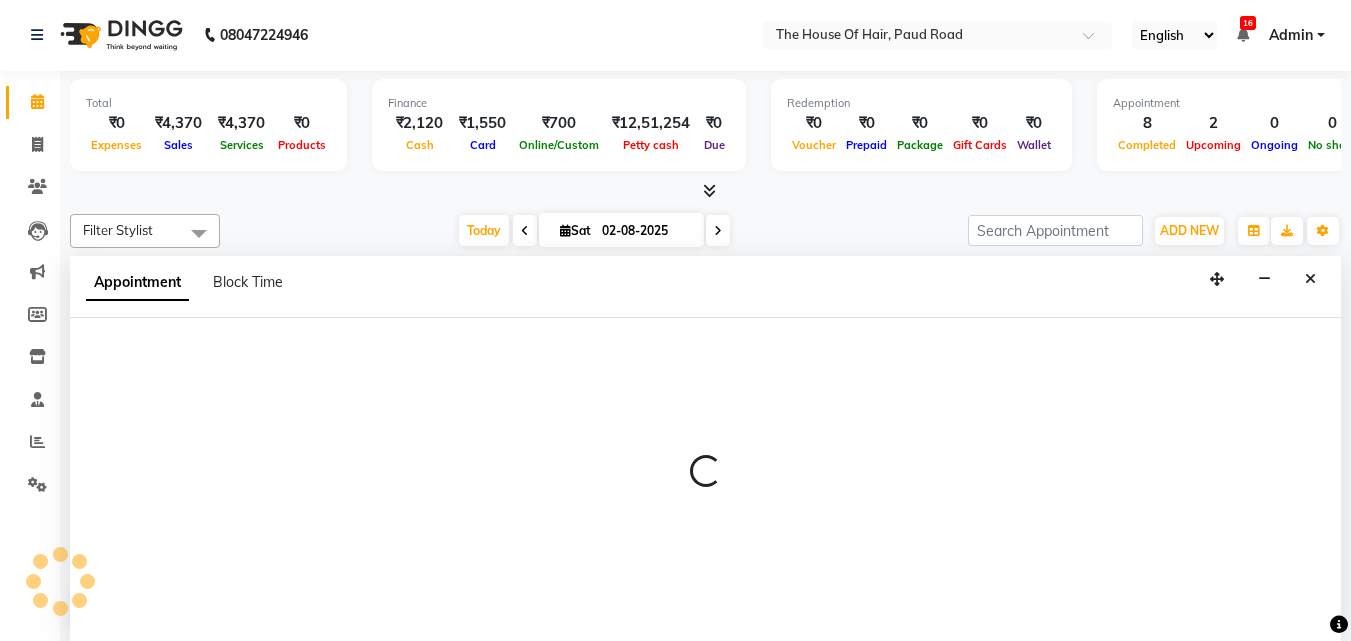select on "42824" 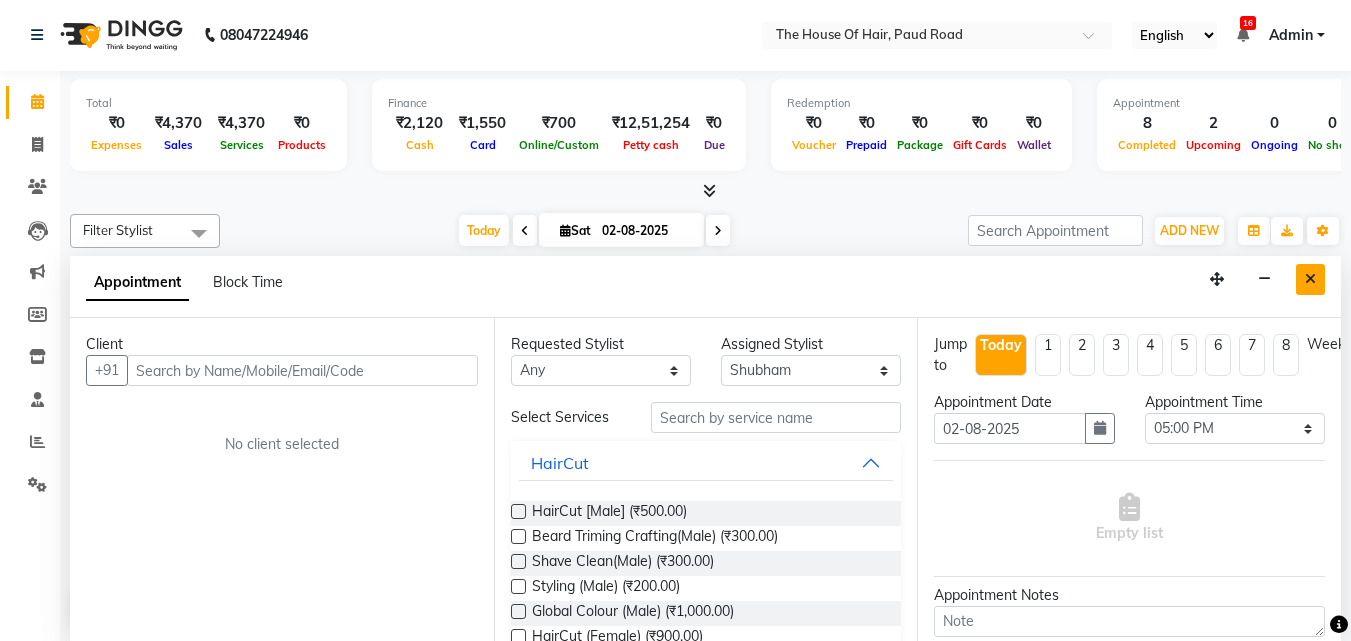 click at bounding box center (1310, 279) 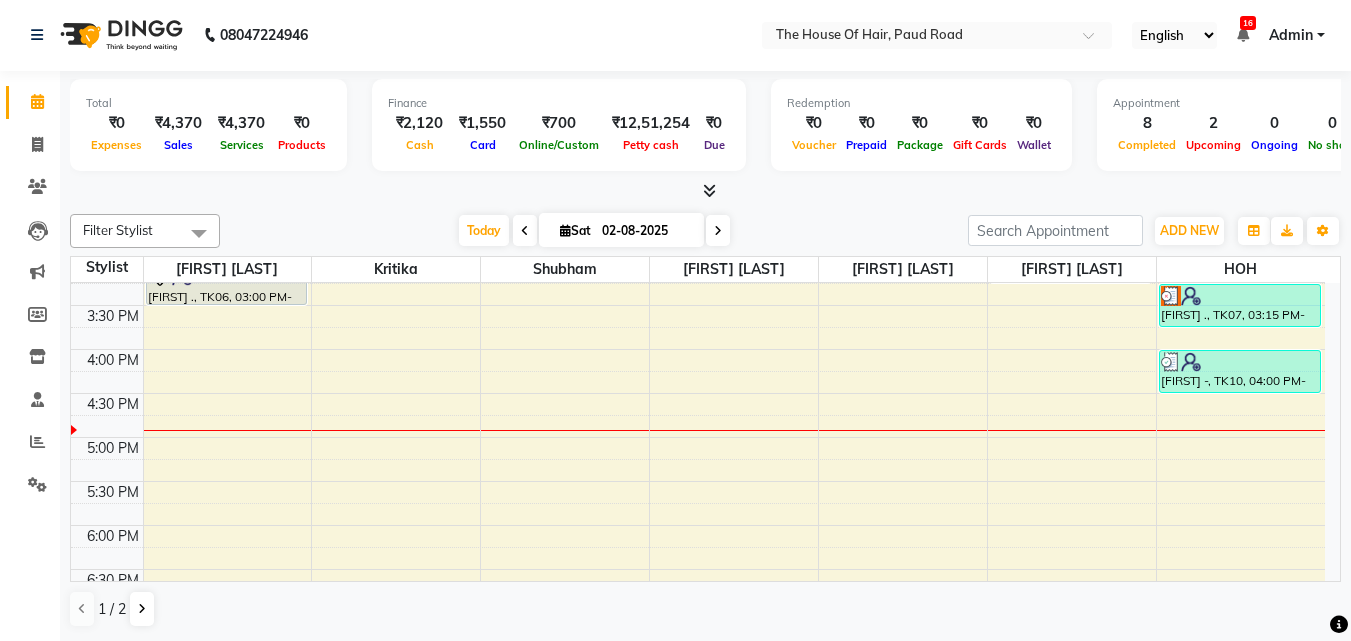 click on "8:00 AM 8:30 AM 9:00 AM 9:30 AM 10:00 AM 10:30 AM 11:00 AM 11:30 AM 12:00 PM 12:30 PM 1:00 PM 1:30 PM 2:00 PM 2:30 PM 3:00 PM 3:30 PM 4:00 PM 4:30 PM 5:00 PM 5:30 PM 6:00 PM 6:30 PM 7:00 PM 7:30 PM 8:00 PM 8:30 PM 9:00 PM 9:30 PM     Sayali Sejwalkar, TK01, 11:30 AM-12:00 PM, HairCut  [Male]             lalit ., TK06, 03:00 PM-03:30 PM, HairCut  [Male]     Vipul Tathawade, TK09, 08:00 PM-09:00 PM, HairCut  [Male],HairCut  [Male]     shruti ., TK04, 11:30 AM-12:00 PM, Hairwash+Paddle Dry (Female)     snehil ., TK05, 12:00 PM-01:00 PM, Global Colour (Male)     Snehal Marathe, TK03, 11:15 AM-11:55 AM, EYEBROW,Upper lip (Regular),Upper lip (Regular)     p Deshpande, TK08, 01:15 PM-03:15 PM, PEDICURE  REGULAR,MANICURE REGULAR     sumedh ., TK02, 11:30 AM-12:00 PM, HairCut  [Male]     Arundhati ., TK07, 03:15 PM-03:45 PM, HairCut  [Male]     SHIVRAJ -, TK10, 04:00 PM-04:30 PM, Beard Triming Crafting(Male)" at bounding box center [698, 261] 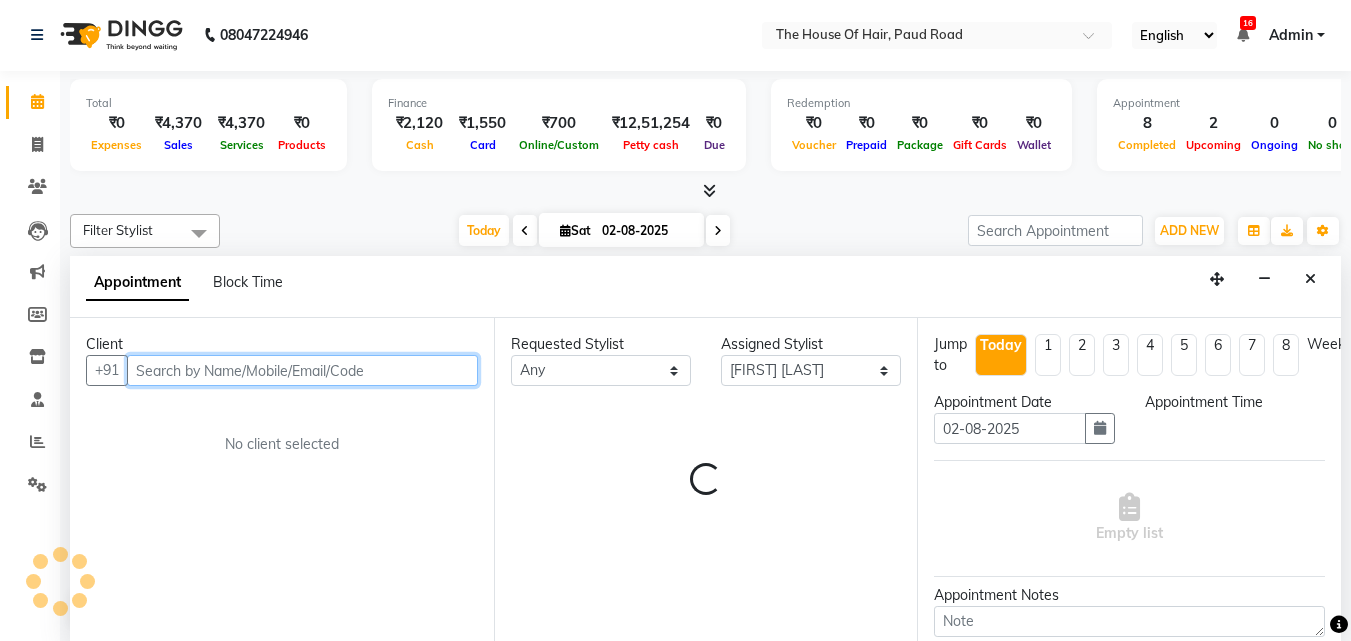 select on "1020" 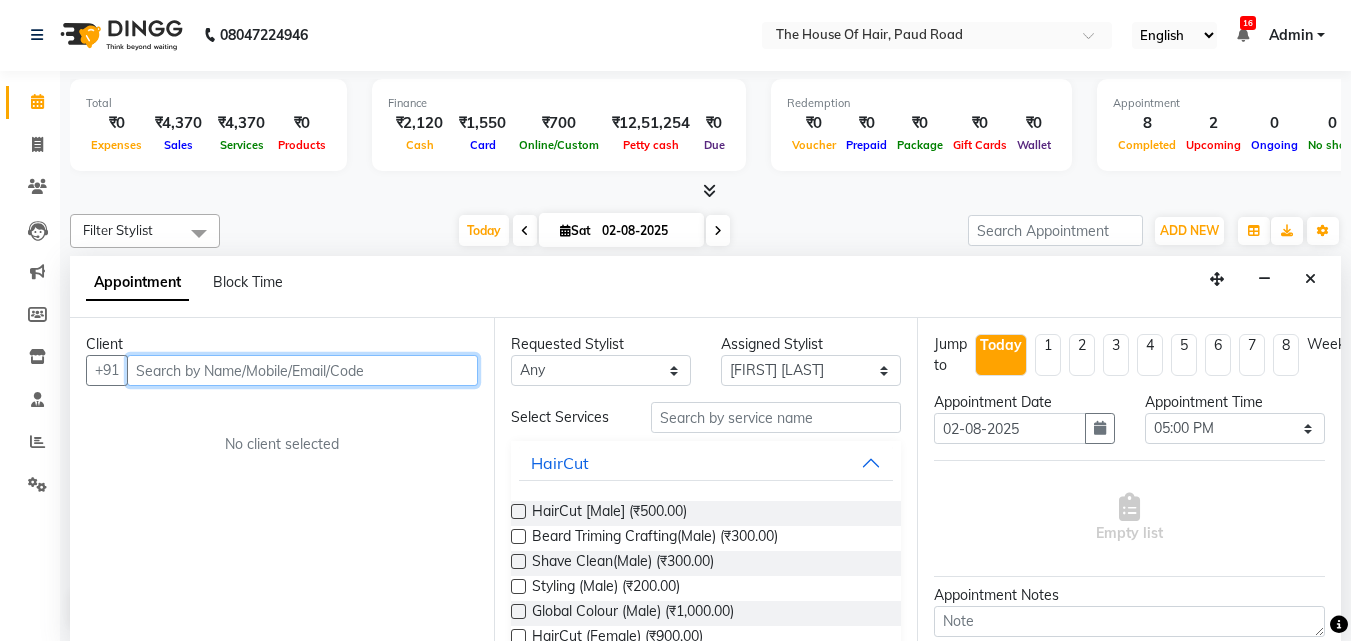 click at bounding box center [302, 370] 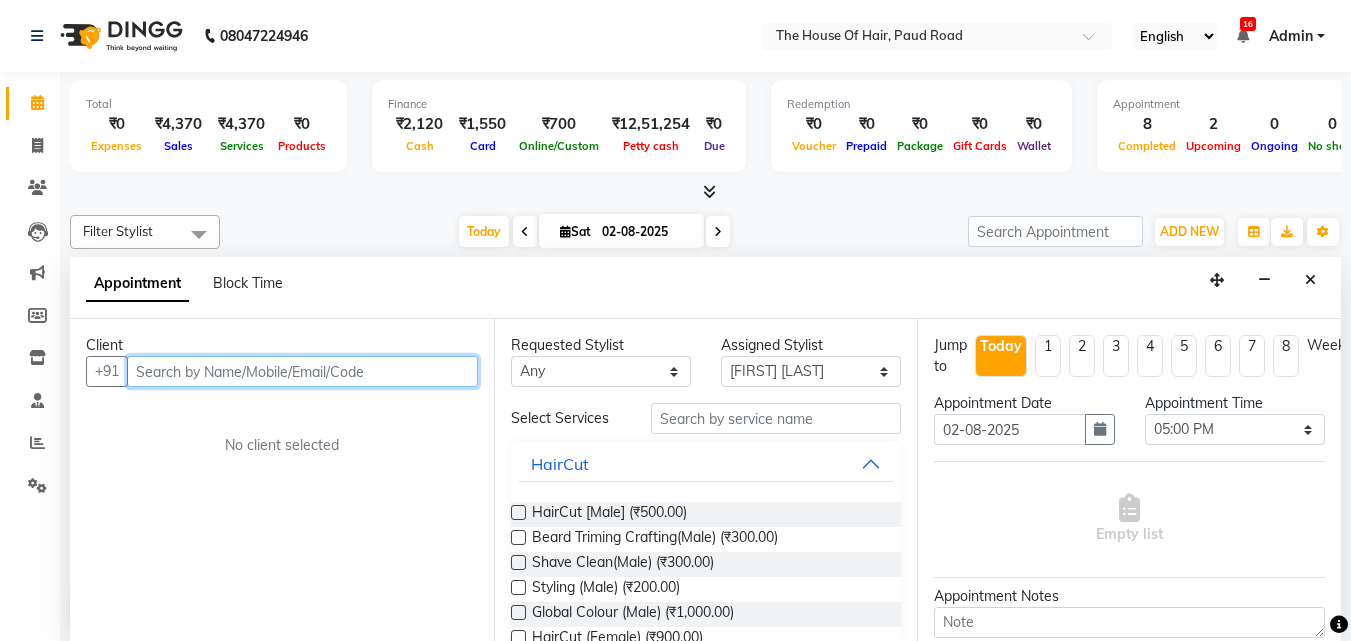 type on "3" 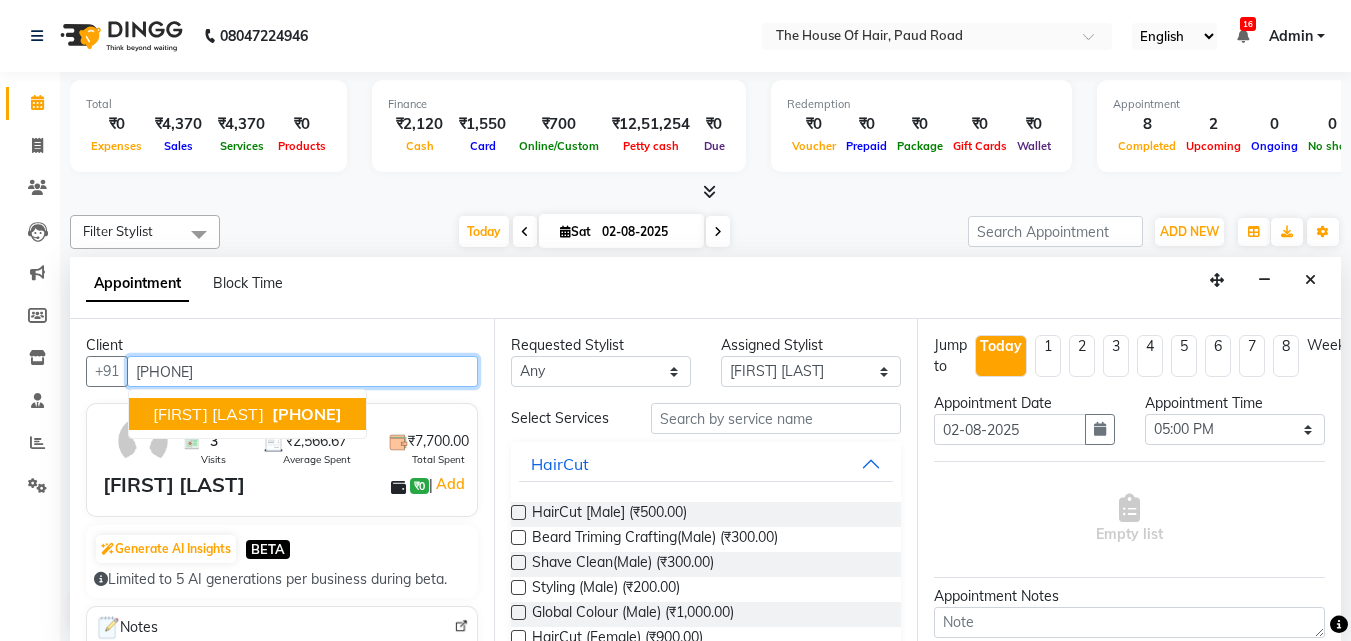 click on "9923393939" at bounding box center [307, 414] 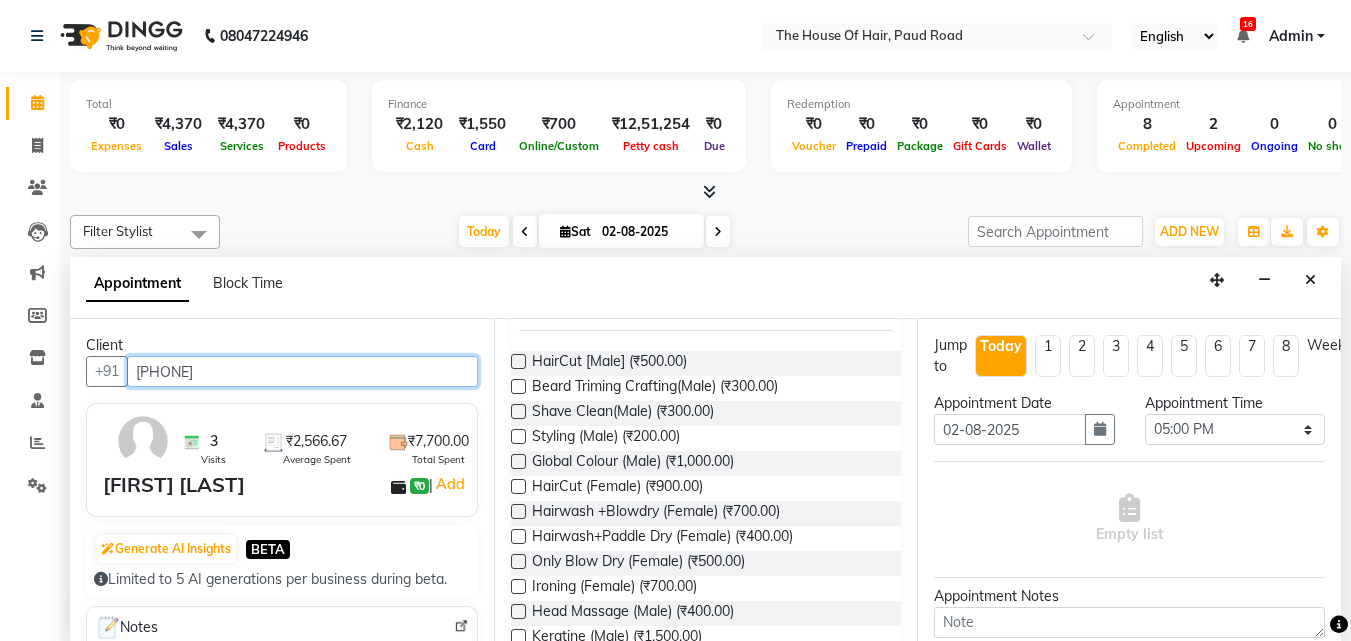 scroll, scrollTop: 160, scrollLeft: 0, axis: vertical 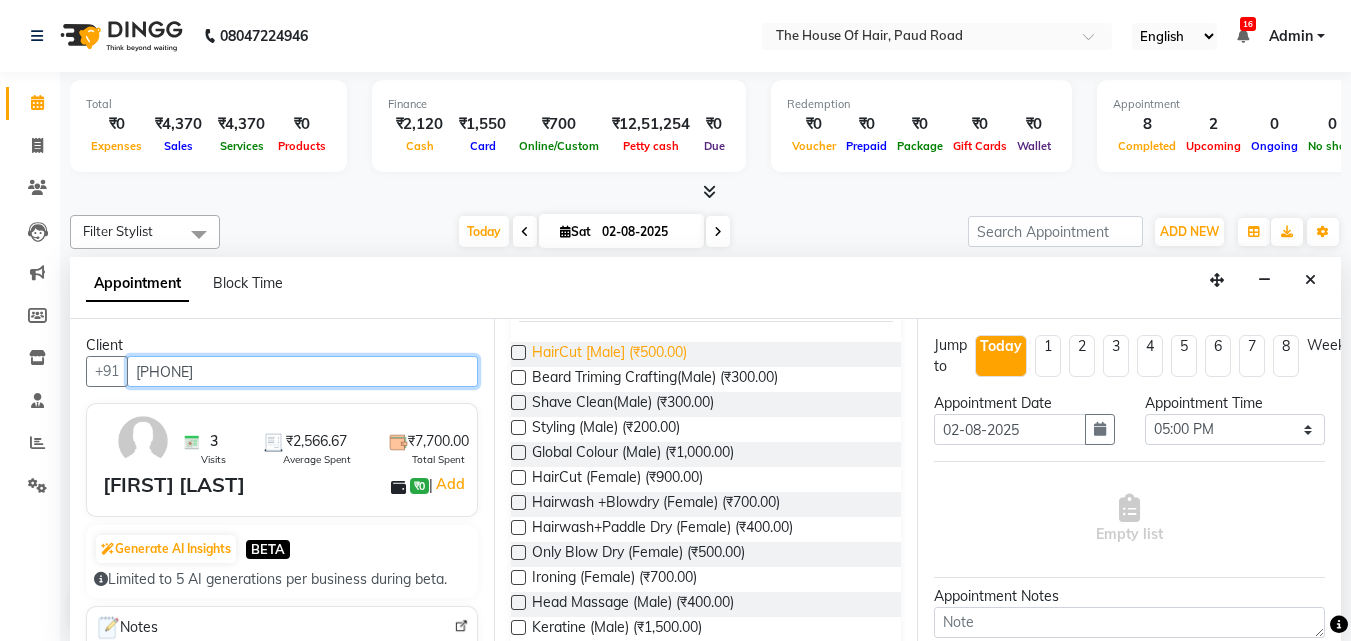 type on "9923393939" 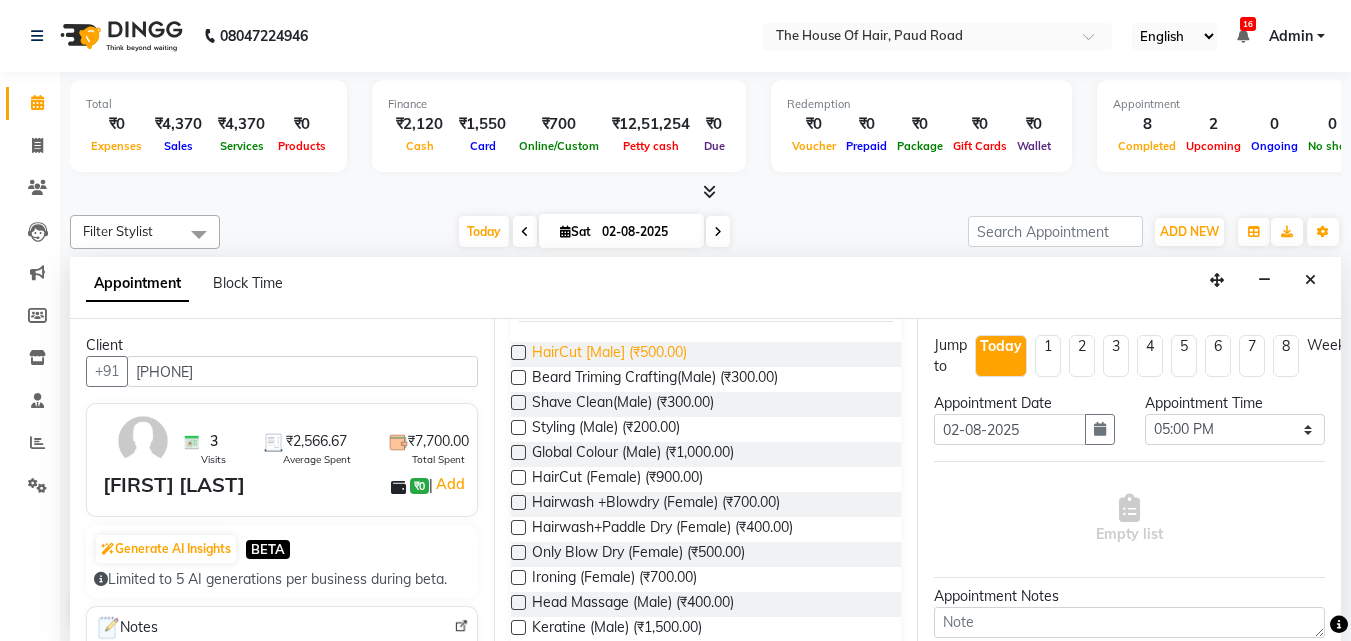 click on "HairCut  [Male] (₹500.00)" at bounding box center (609, 354) 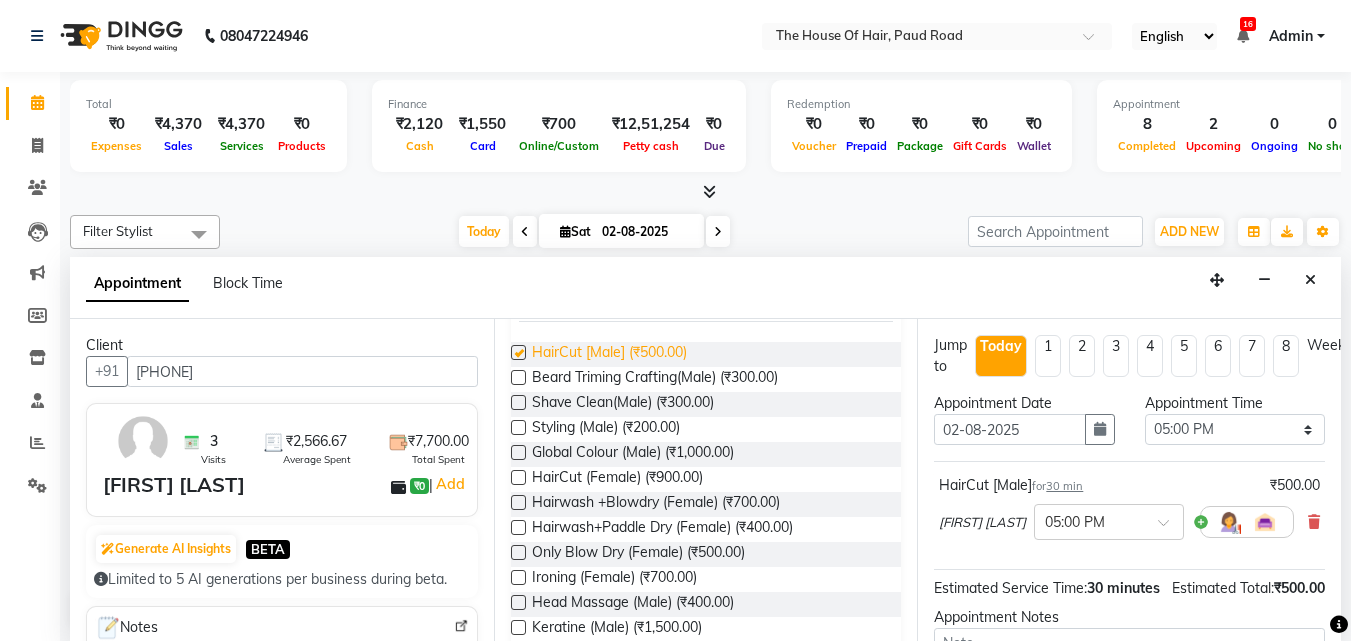 checkbox on "false" 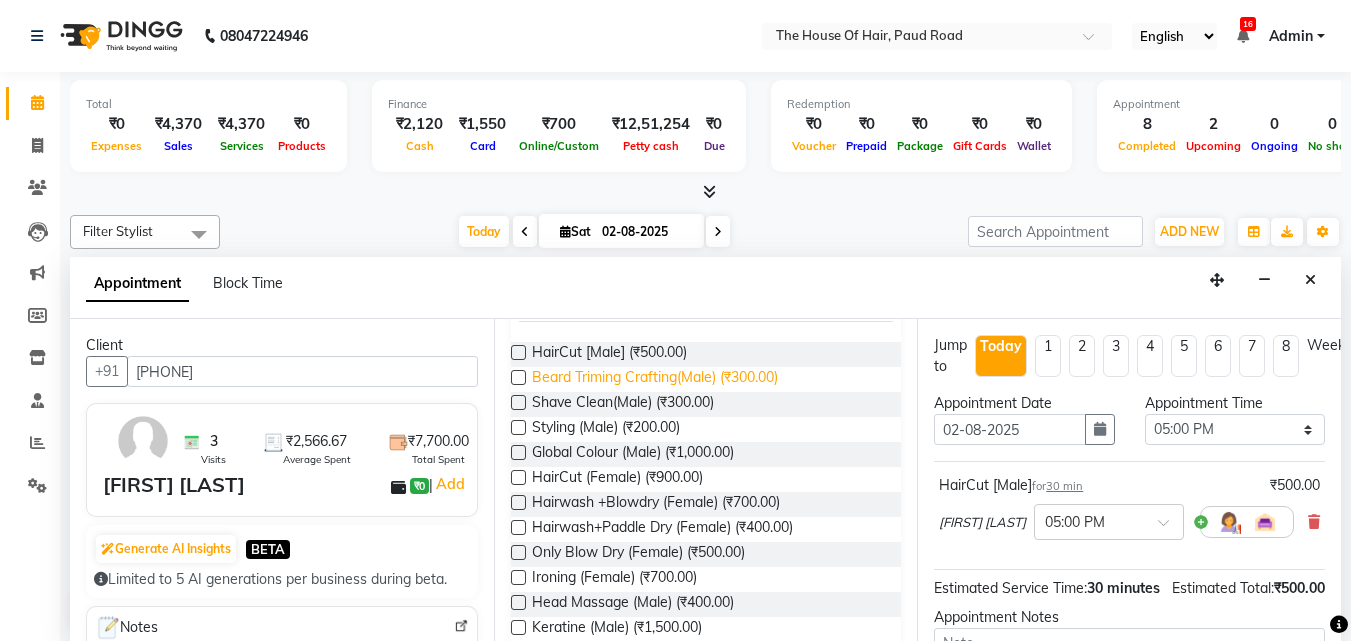 click on "Beard Triming Crafting(Male) (₹300.00)" at bounding box center [655, 379] 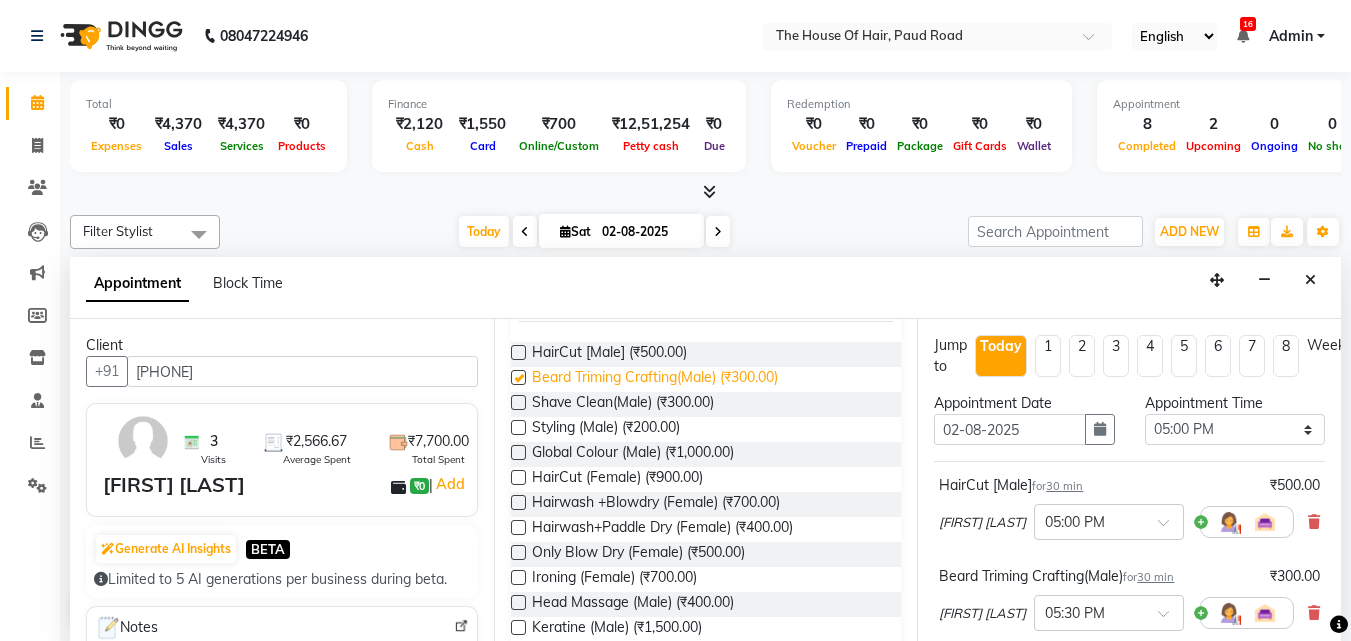 checkbox on "false" 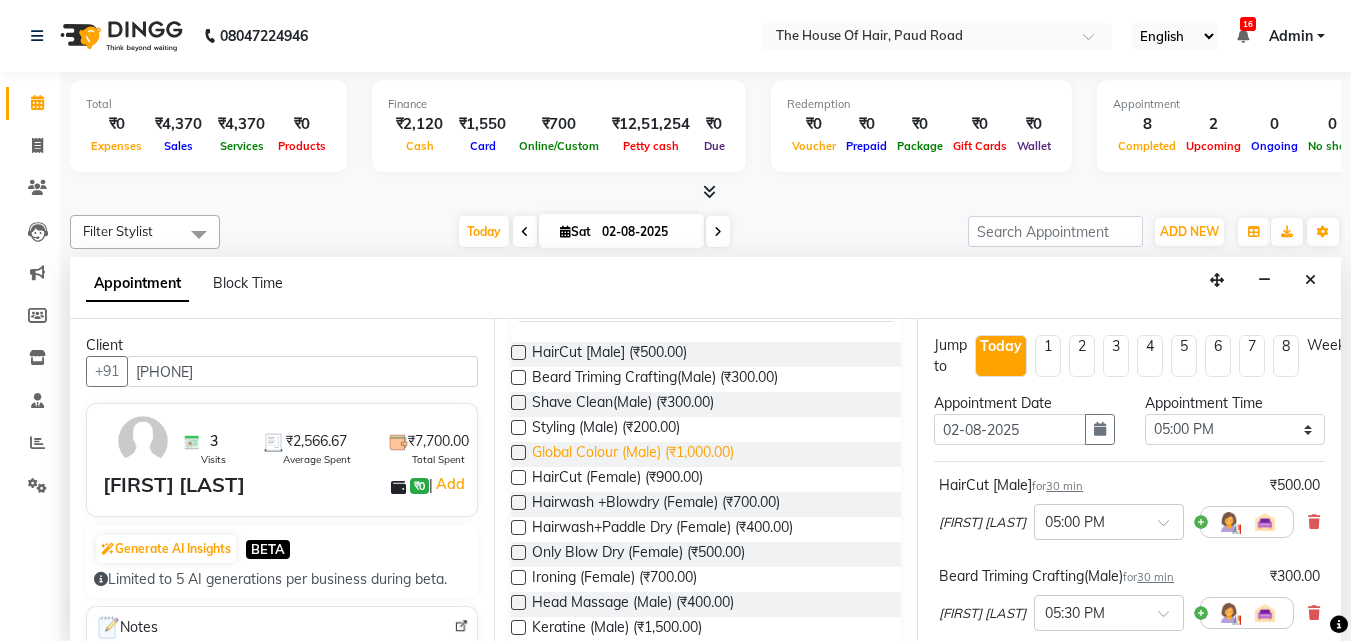 click on "Global Colour (Male) (₹1,000.00)" at bounding box center [633, 454] 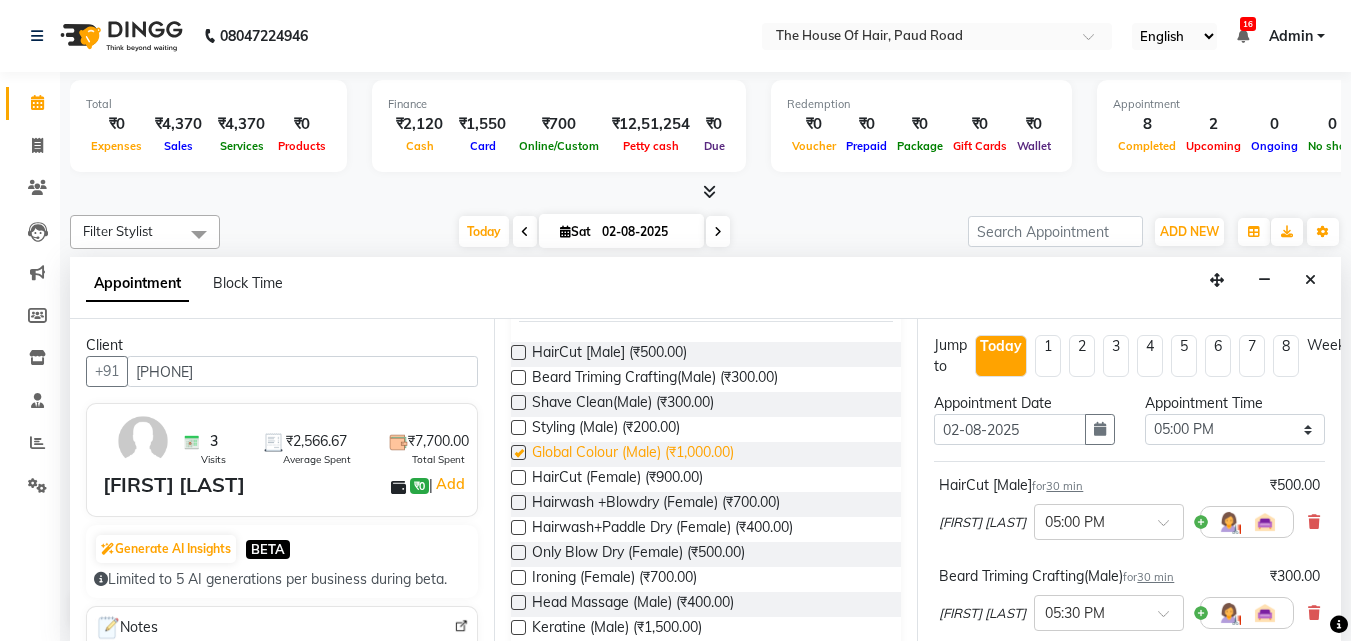 checkbox on "false" 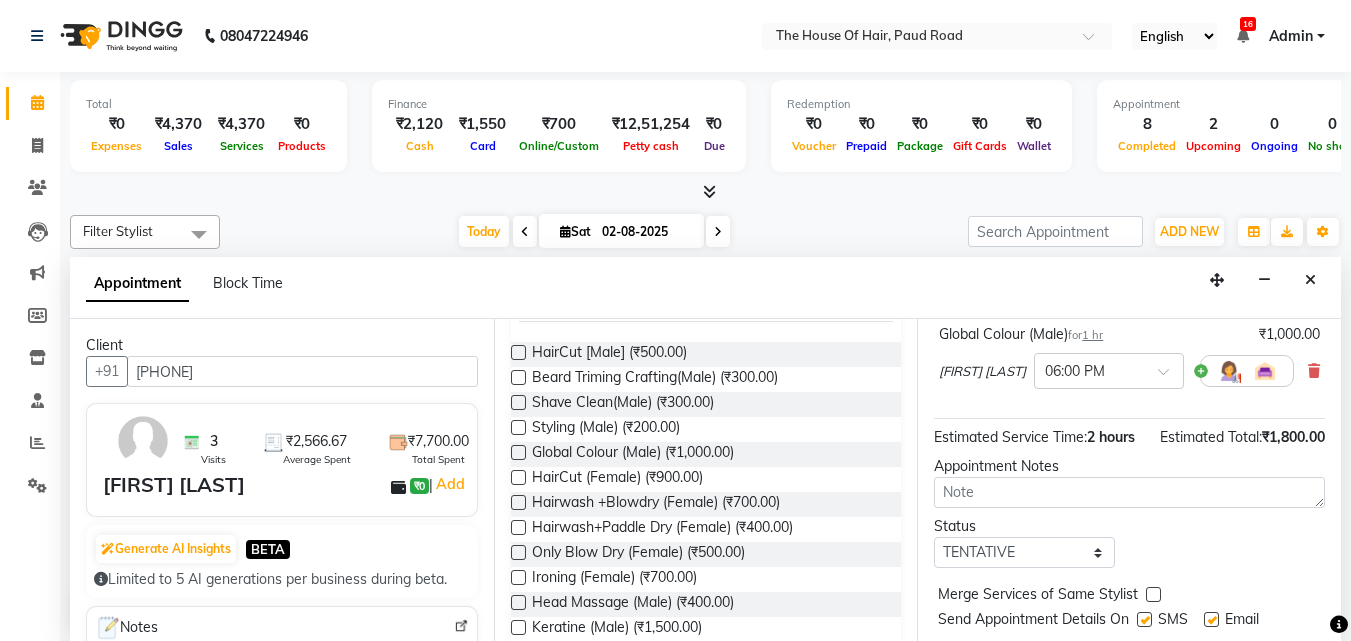 scroll, scrollTop: 335, scrollLeft: 0, axis: vertical 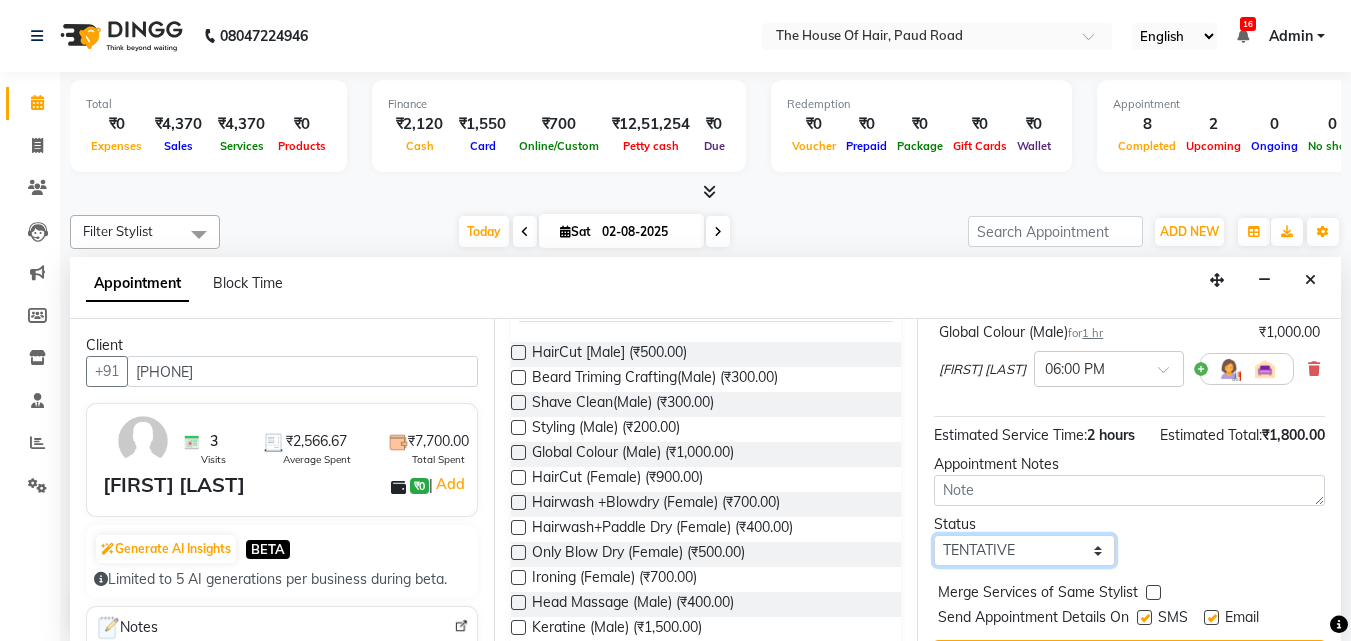 click on "Select TENTATIVE CONFIRM CHECK-IN UPCOMING" at bounding box center (1024, 550) 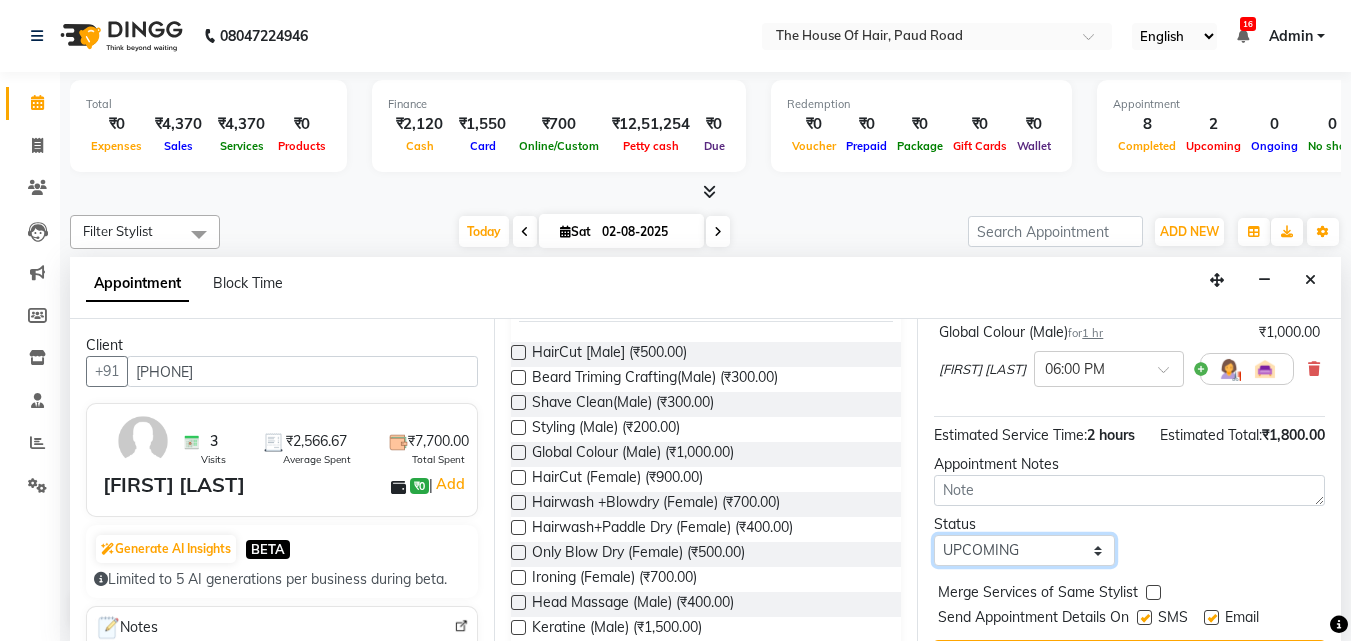 click on "Select TENTATIVE CONFIRM CHECK-IN UPCOMING" at bounding box center [1024, 550] 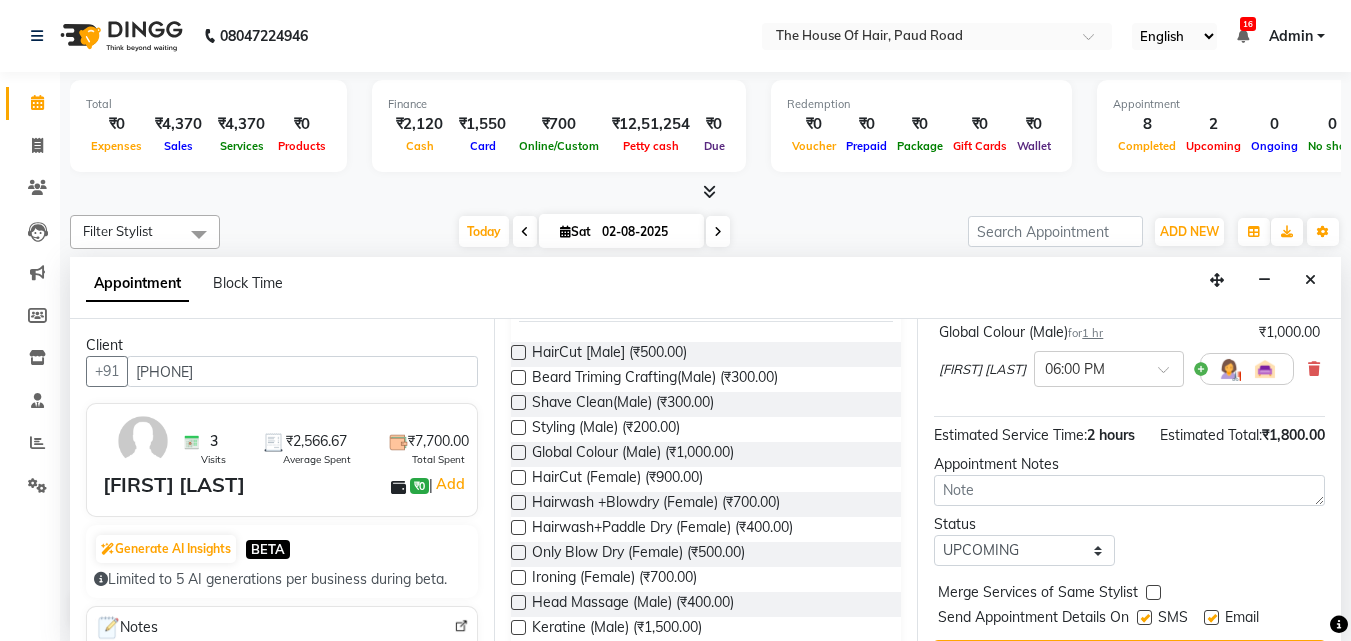 click at bounding box center (1153, 592) 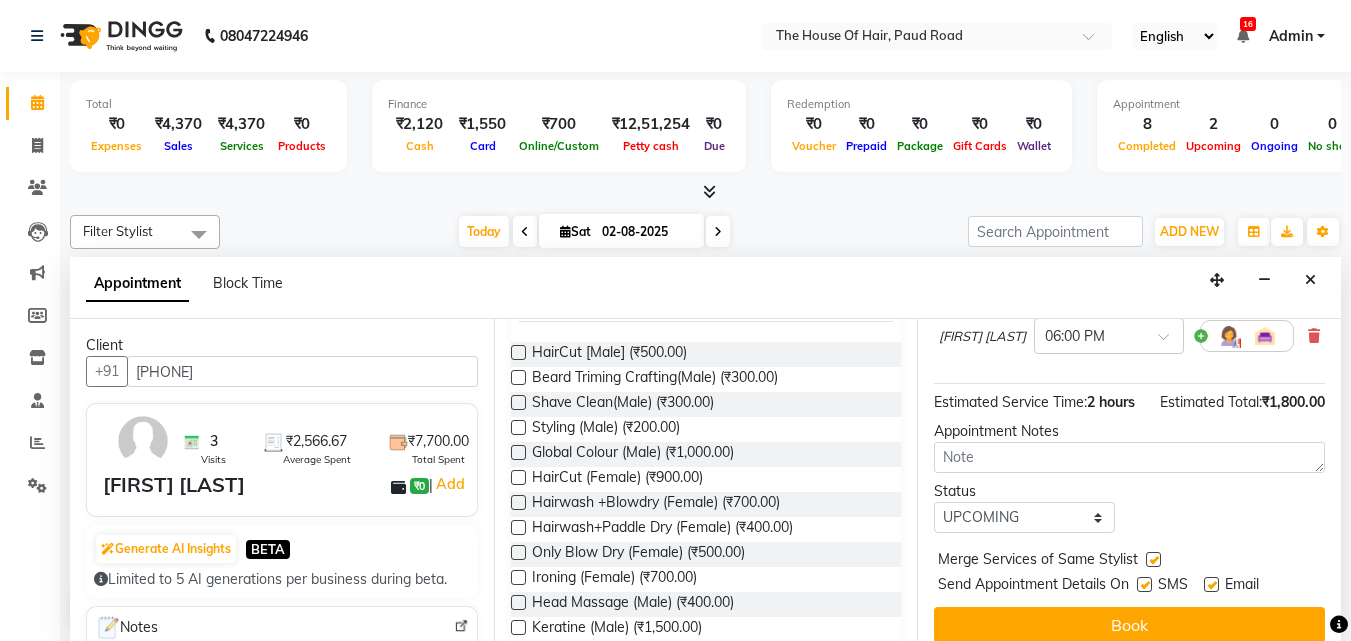 scroll, scrollTop: 421, scrollLeft: 0, axis: vertical 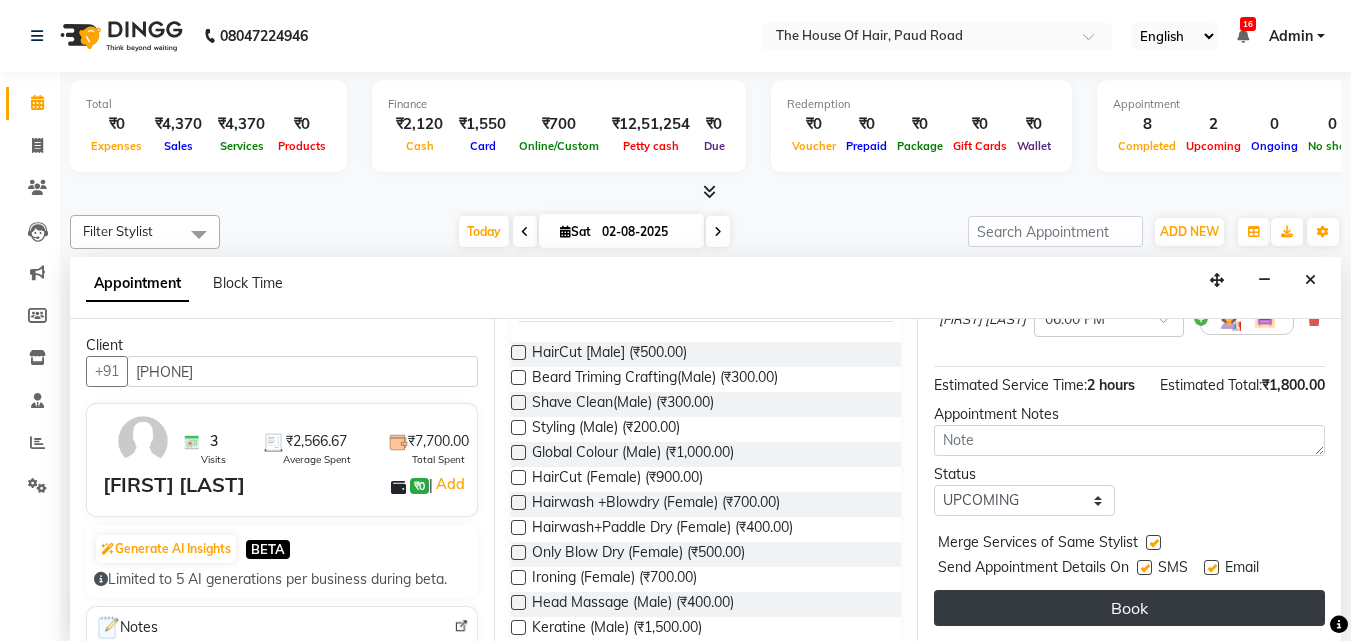 click on "Book" at bounding box center (1129, 608) 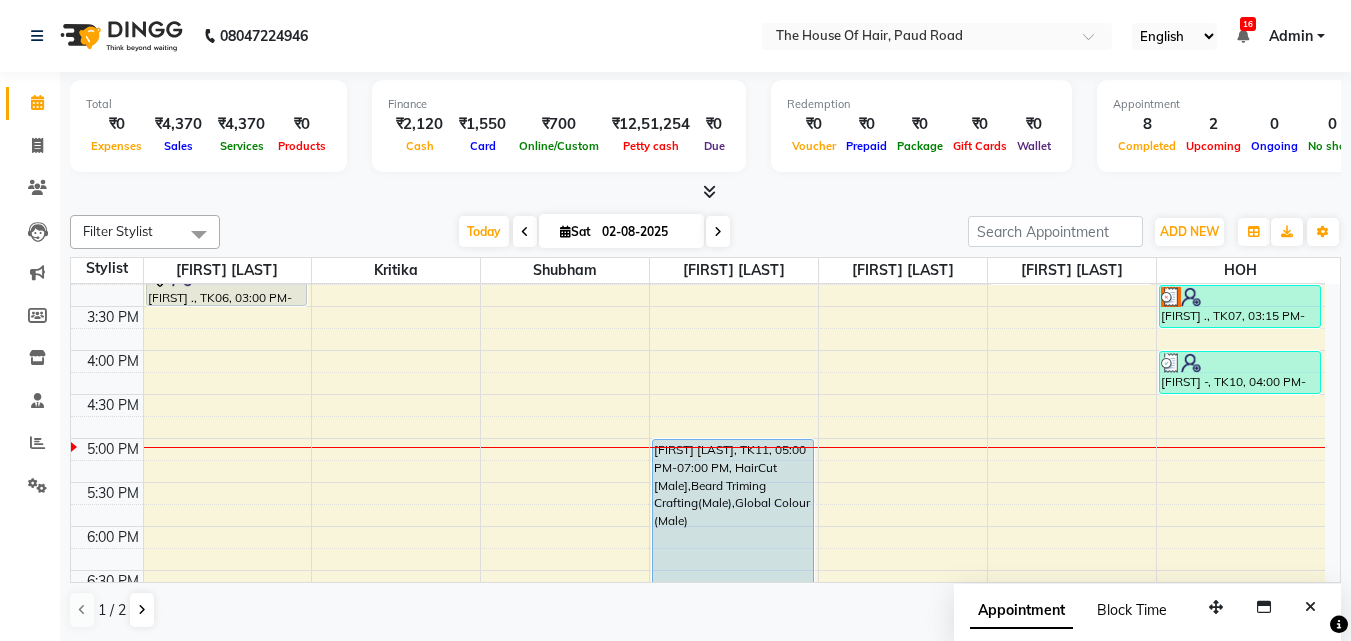 click on "Appointment Block Time" at bounding box center (1080, 614) 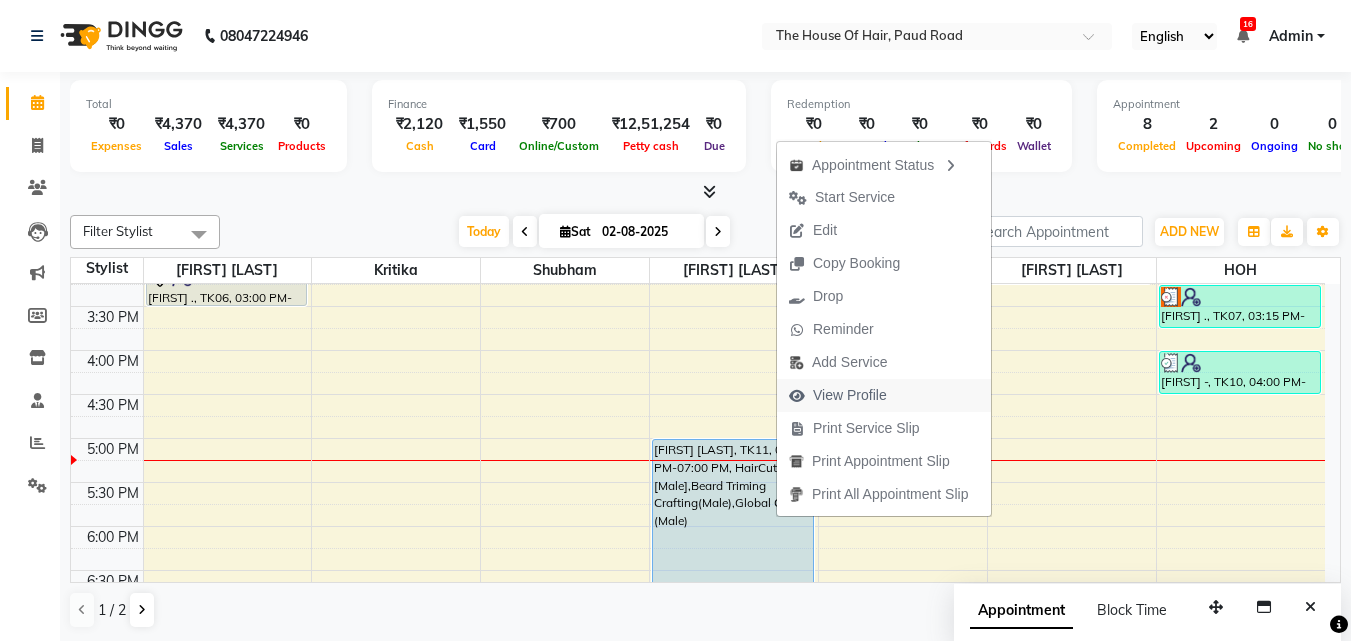click on "View Profile" at bounding box center [850, 395] 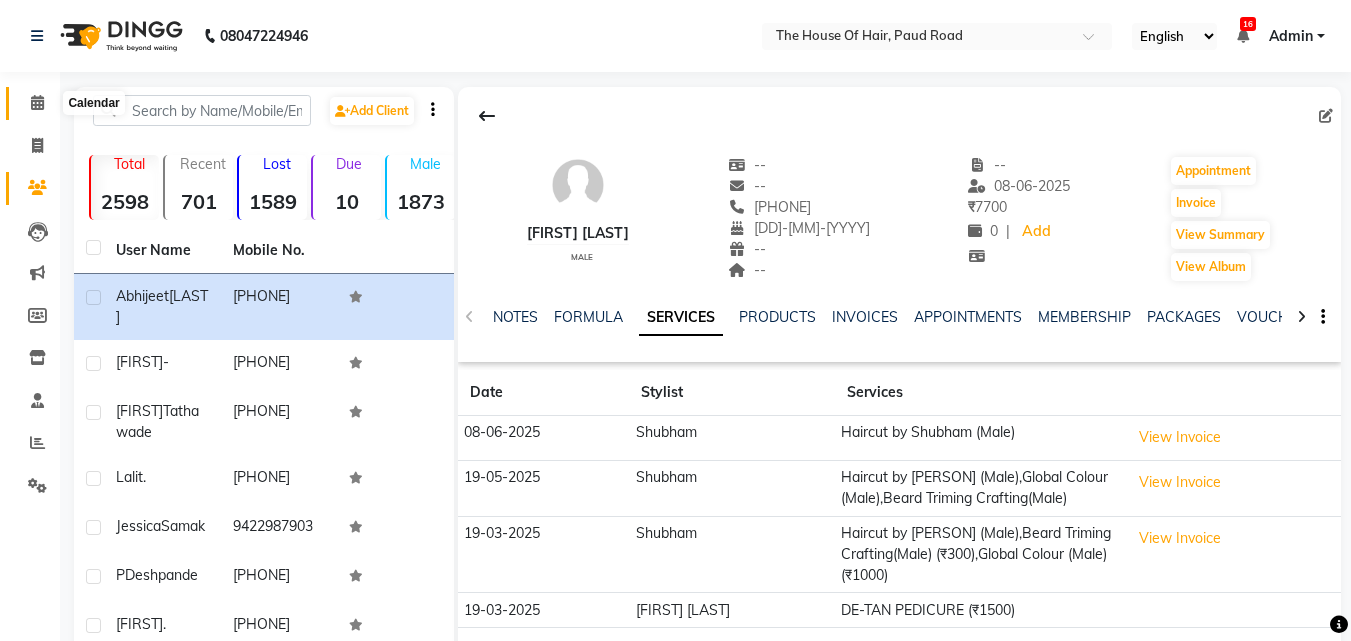 click 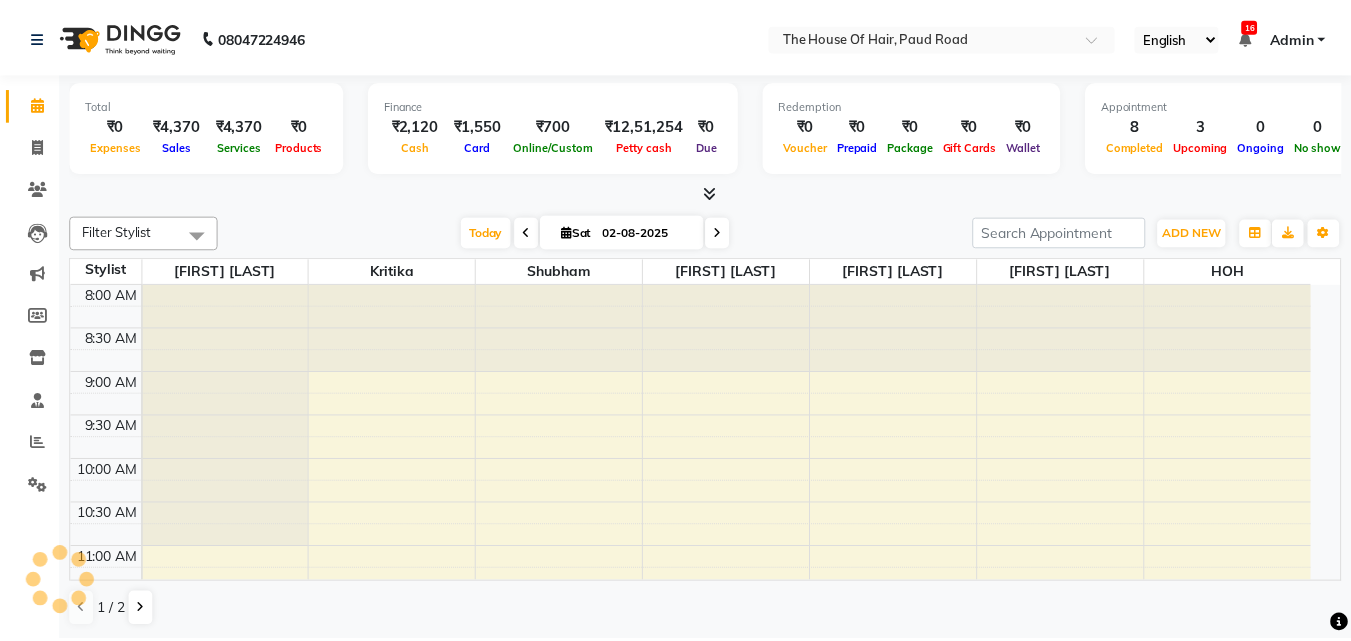 scroll, scrollTop: 793, scrollLeft: 0, axis: vertical 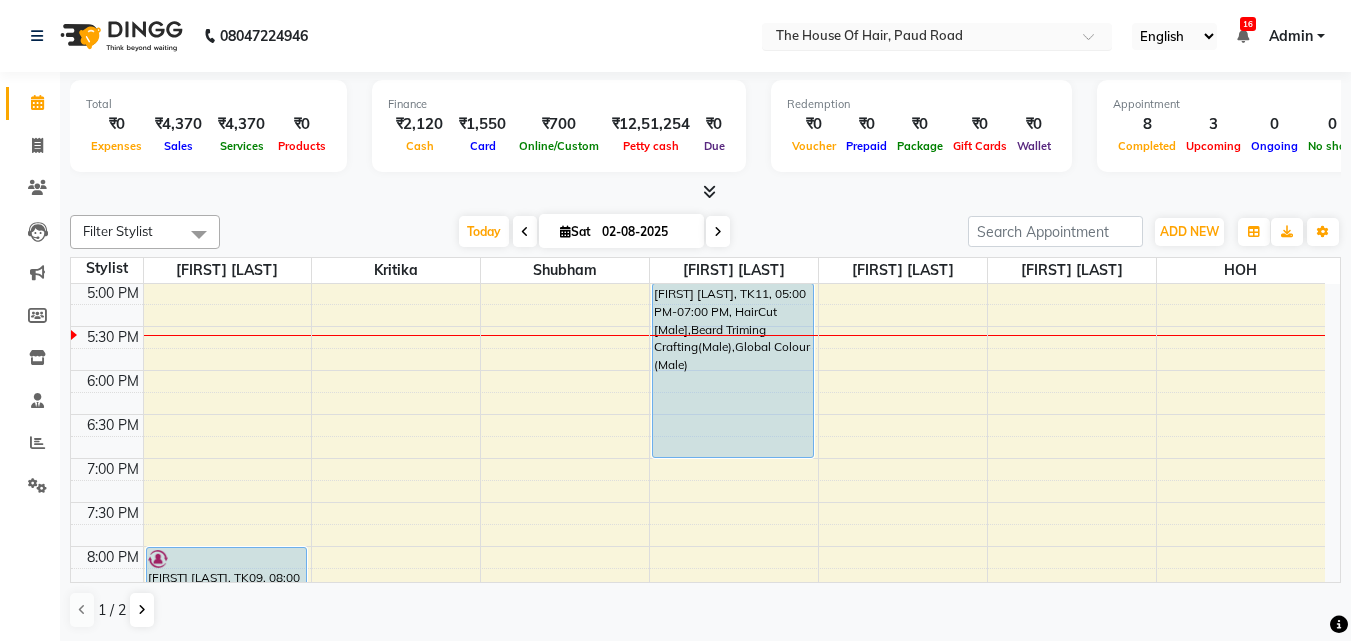 click on "Select Location × The House Of Hair, Paud Road" at bounding box center (937, 36) 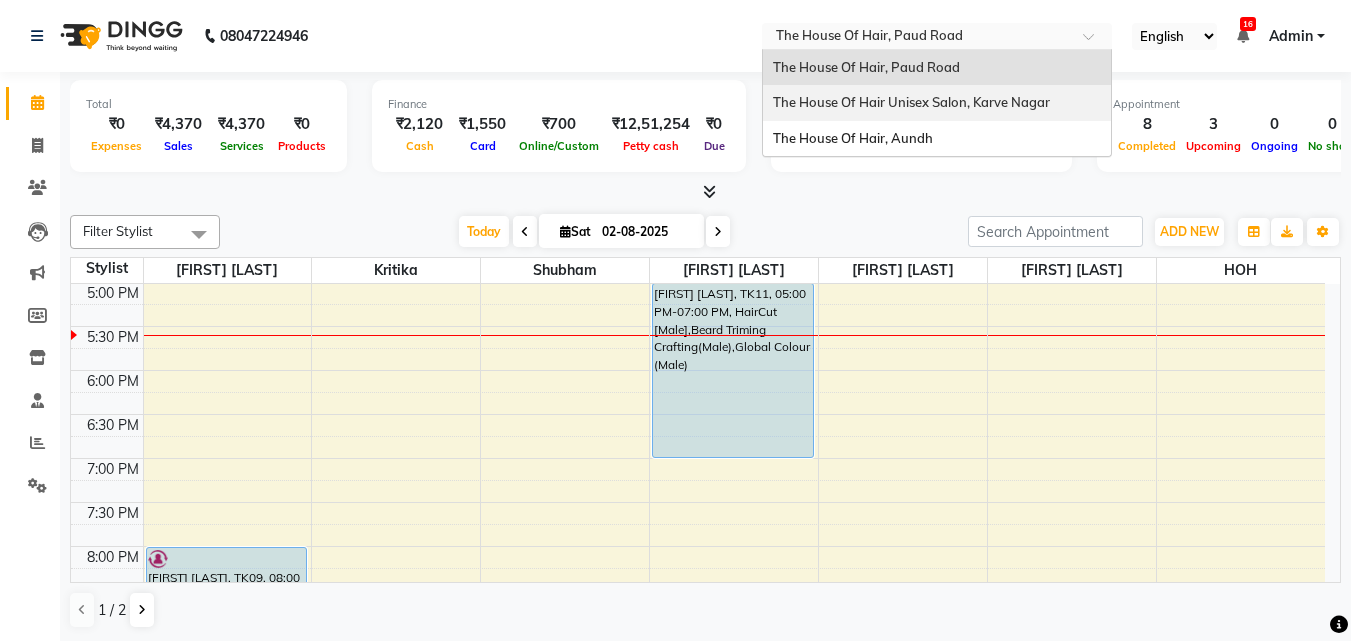 click on "The House Of Hair Unisex Salon, Karve Nagar" at bounding box center (937, 103) 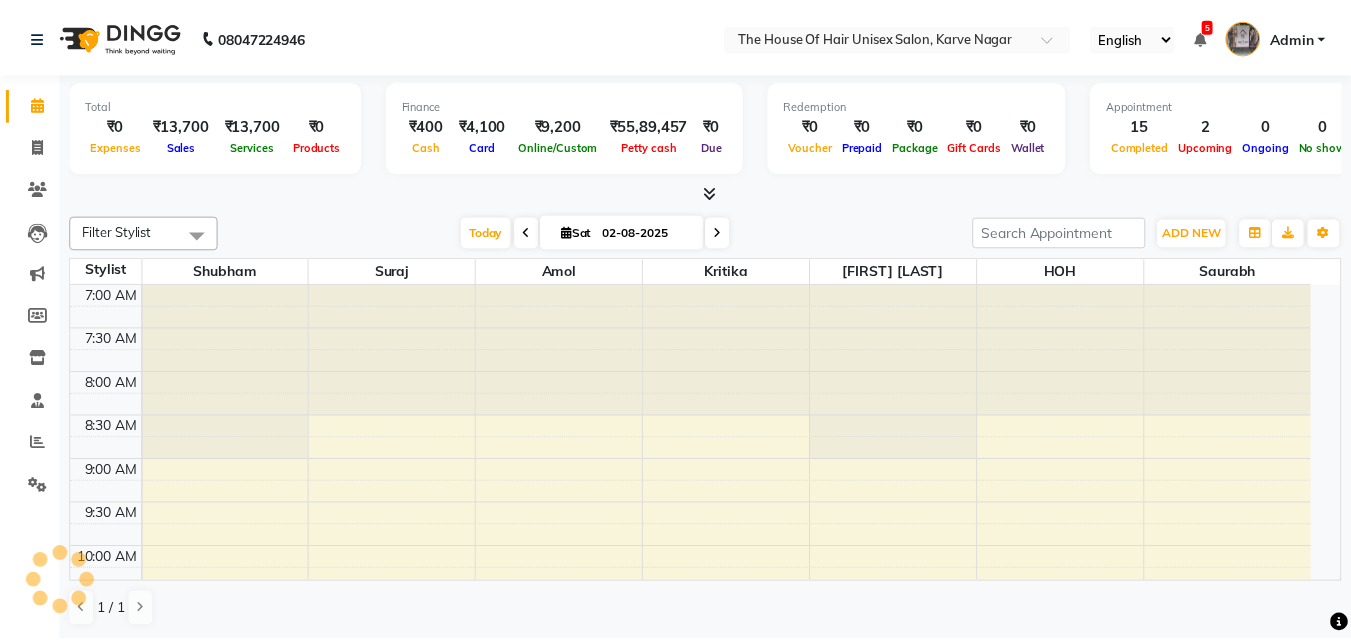 scroll, scrollTop: 0, scrollLeft: 0, axis: both 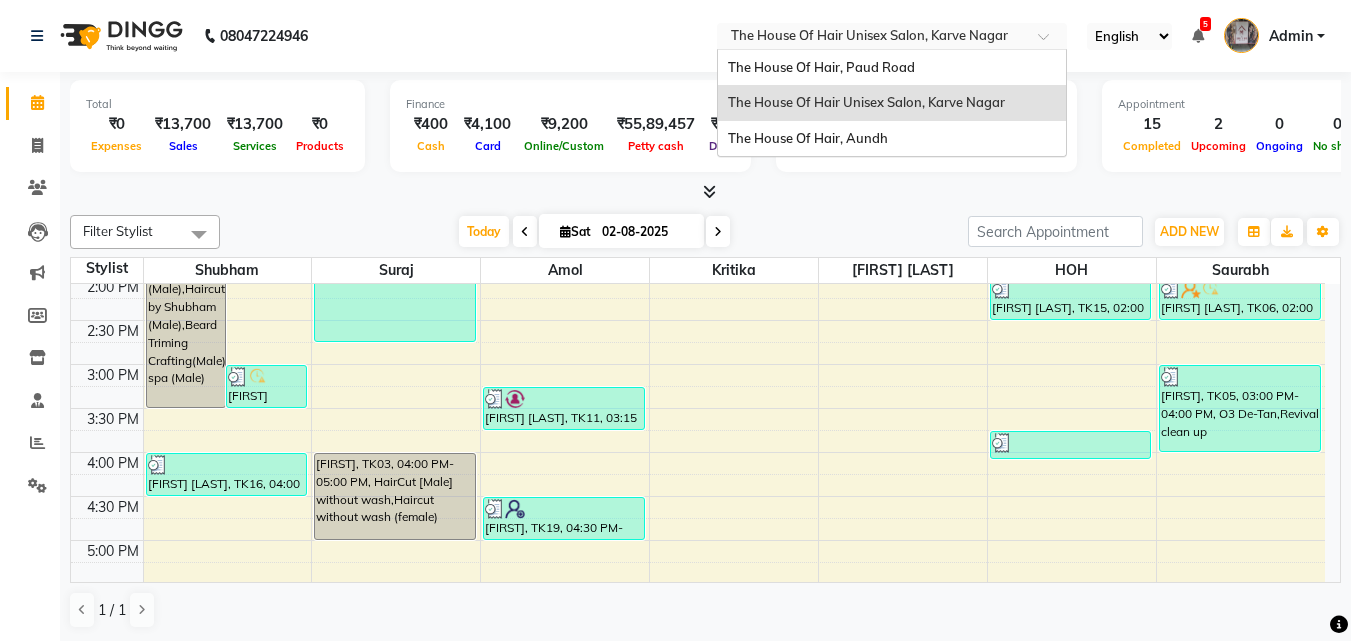 click at bounding box center [872, 38] 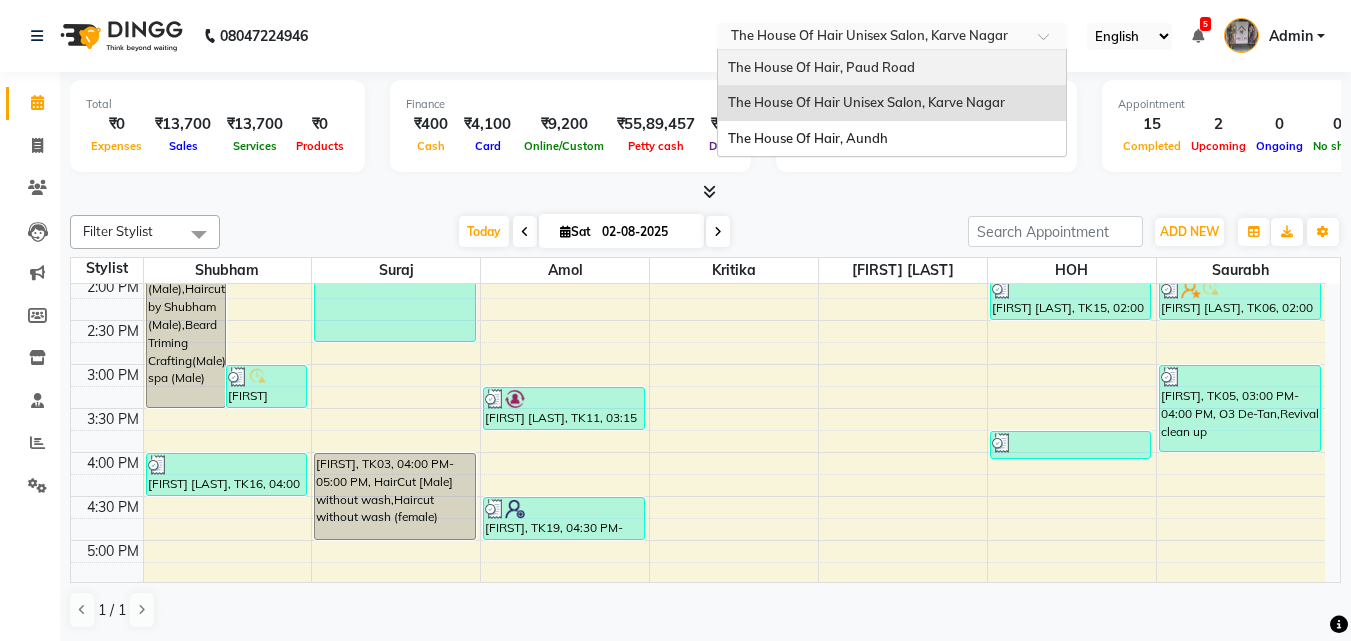 click on "× The House Of Hair Unisex Salon, [AREA]" at bounding box center [869, 36] 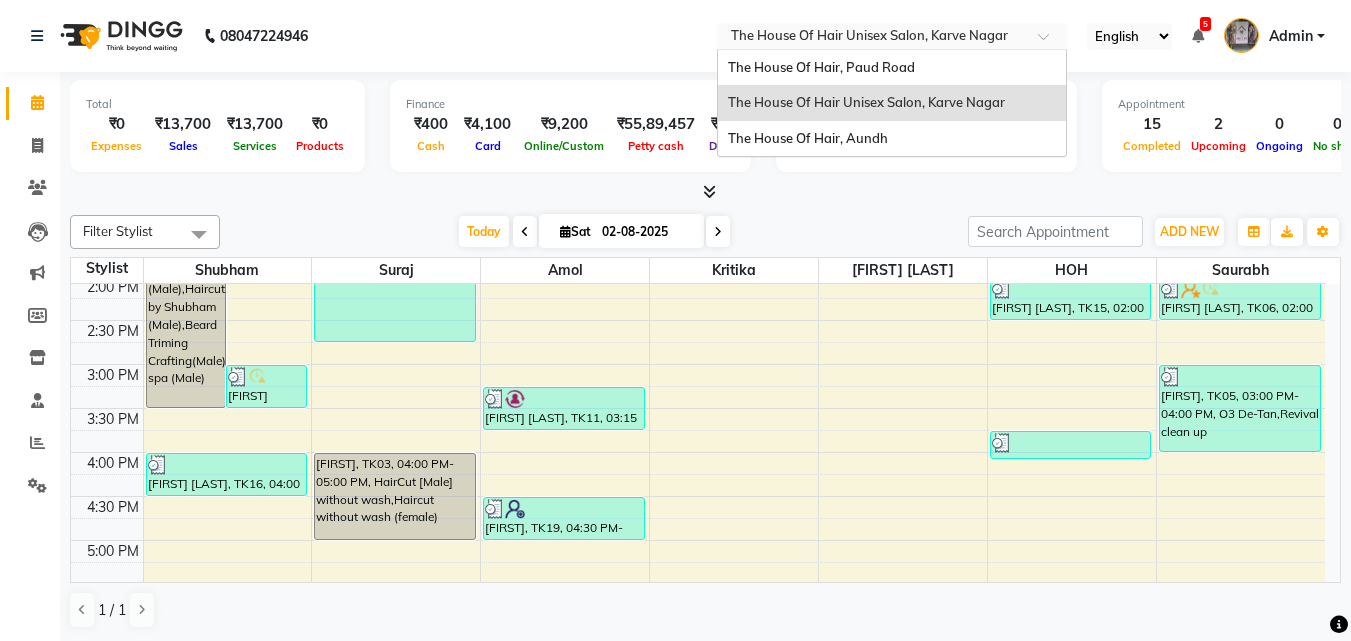 click on "The House Of Hair Unisex Salon, Karve Nagar" at bounding box center [892, 103] 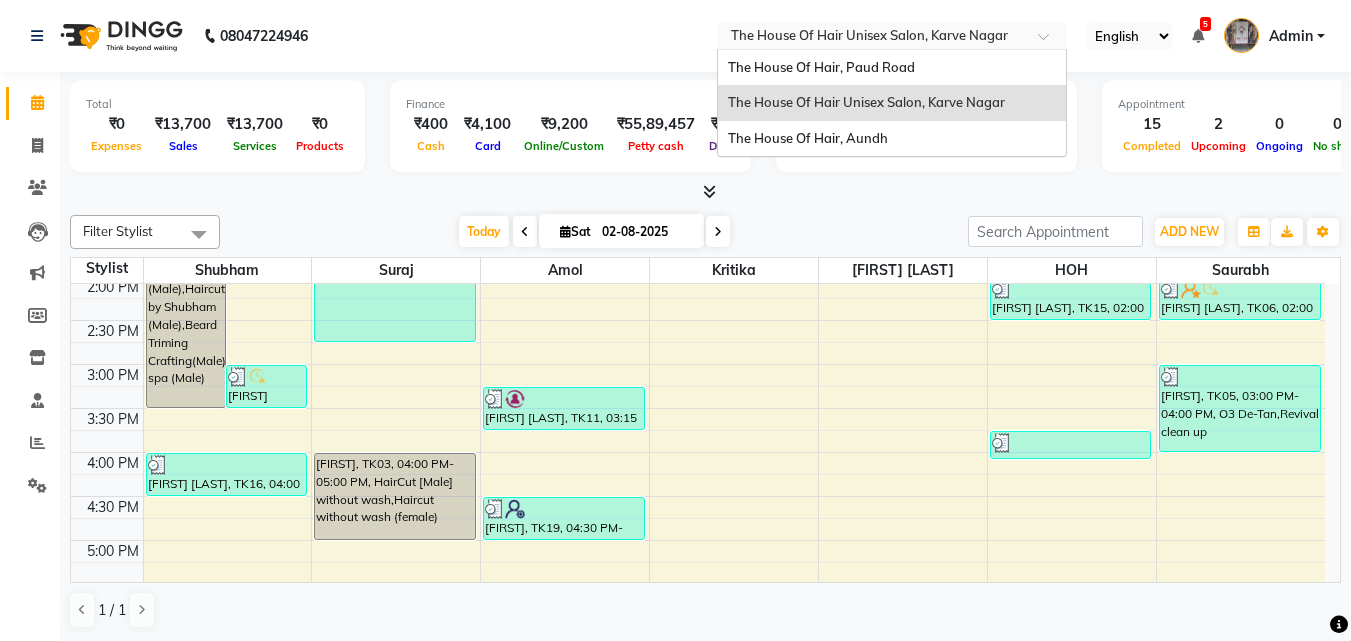click at bounding box center (872, 38) 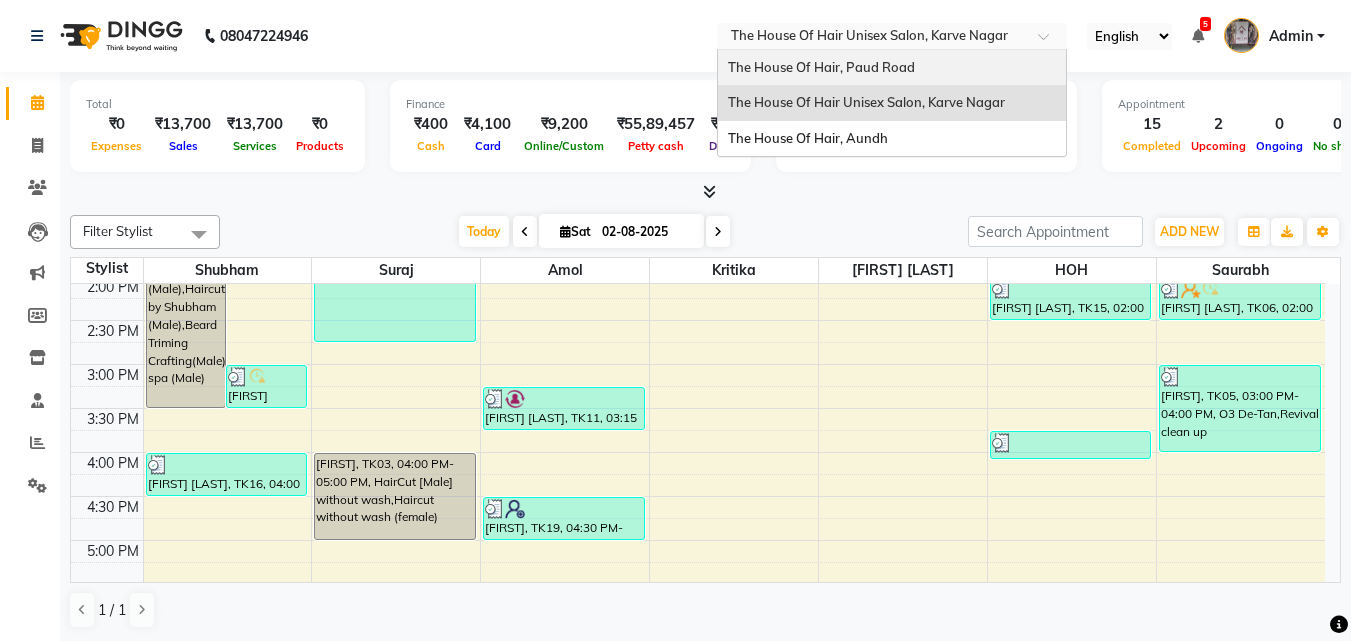 click on "The House Of Hair, Paud Road" at bounding box center [892, 68] 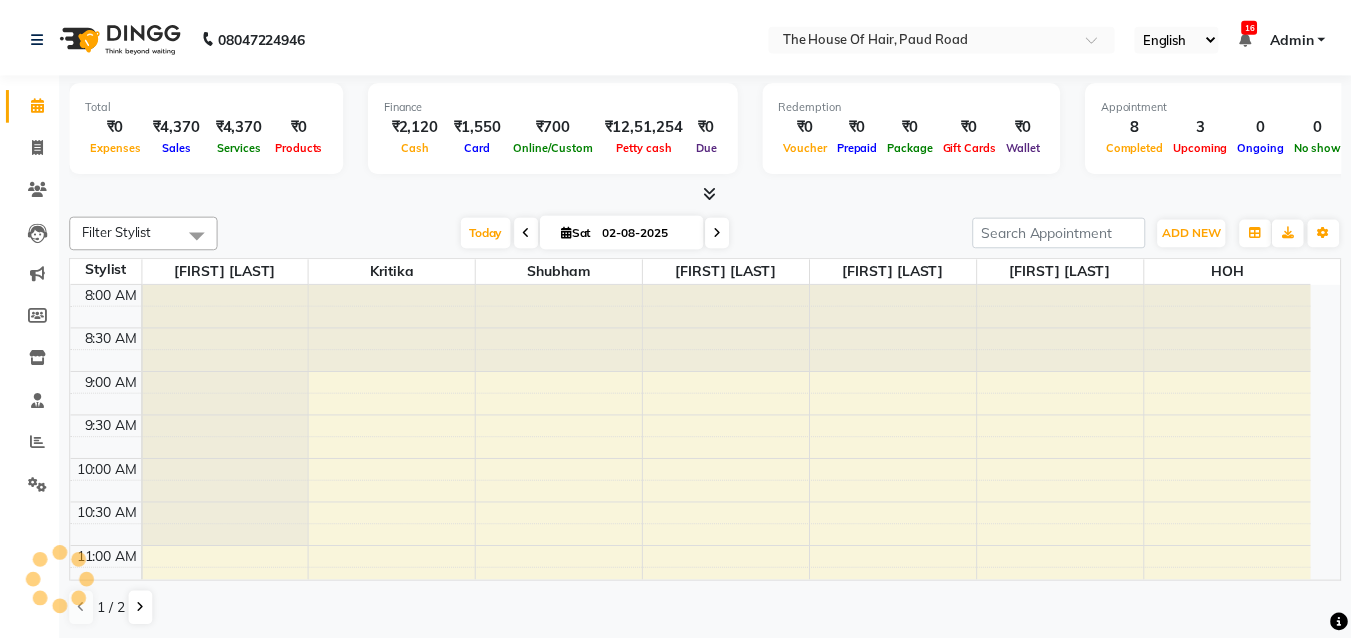 scroll, scrollTop: 0, scrollLeft: 0, axis: both 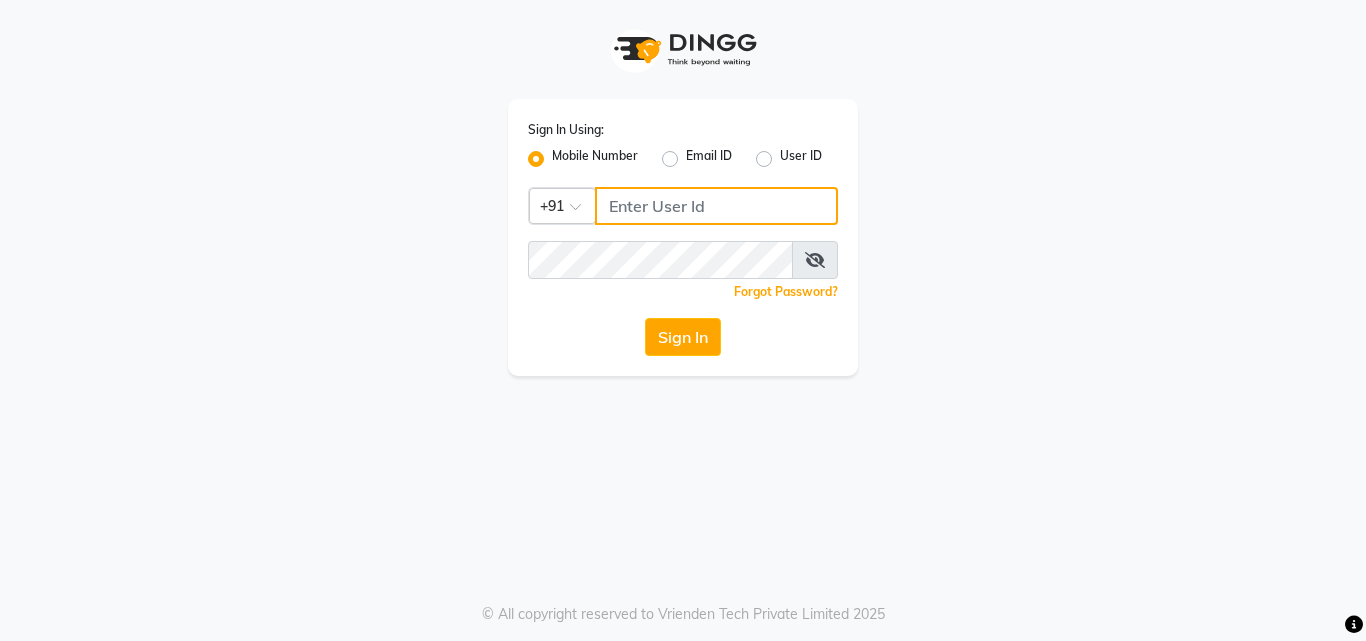 type on "8263956805" 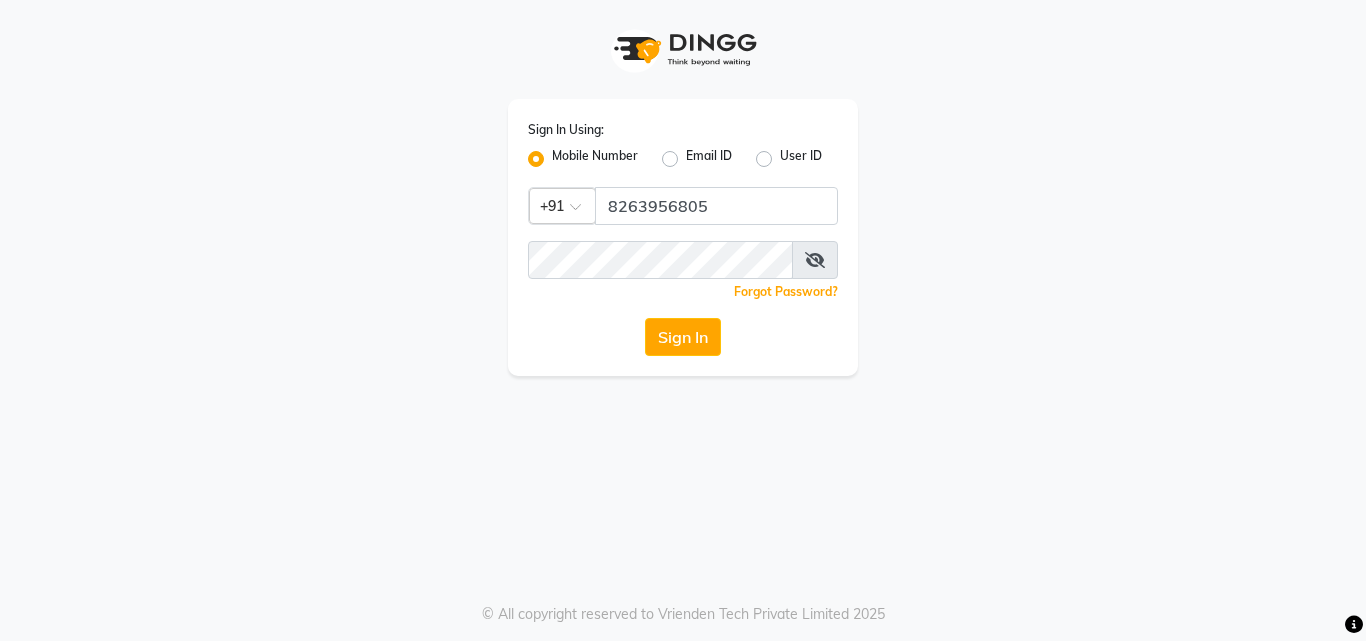 click on "Sign In Using: Mobile Number Email ID User ID Country Code × +[COUNTRY CODE] [PHONE]  Remember me Forgot Password?  Sign In   © All copyright reserved to Vrienden Tech Private Limited 2025" at bounding box center (683, 320) 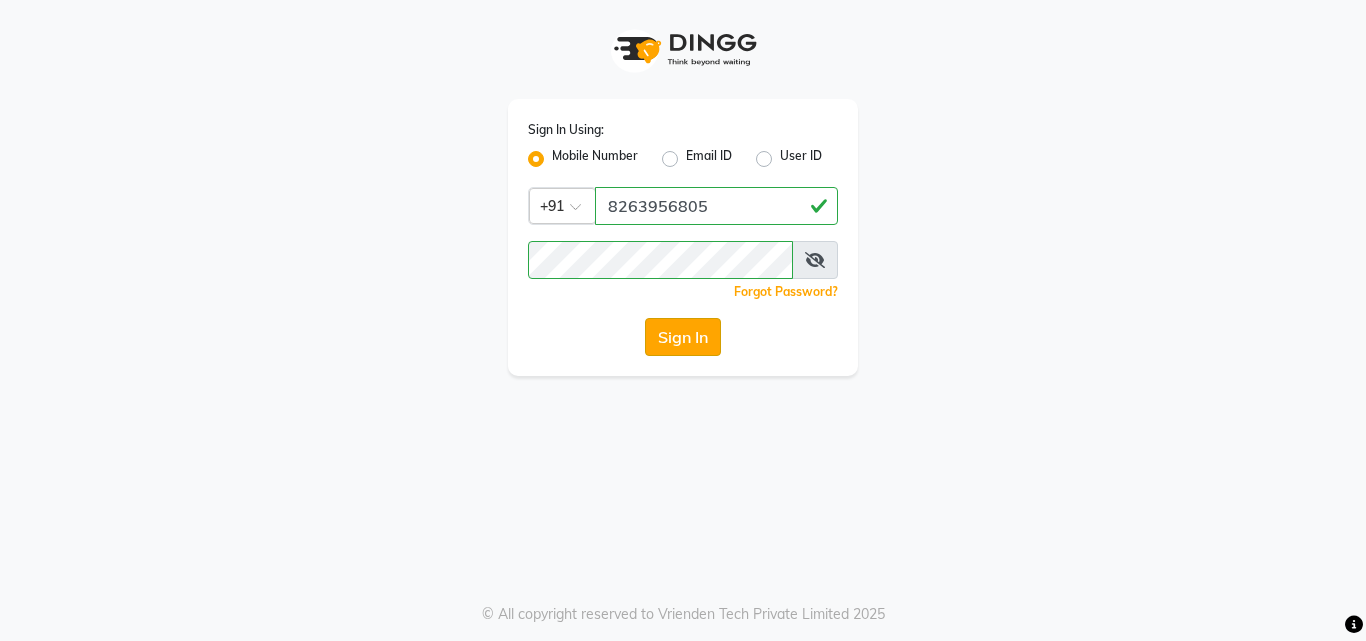 click on "Sign In" 